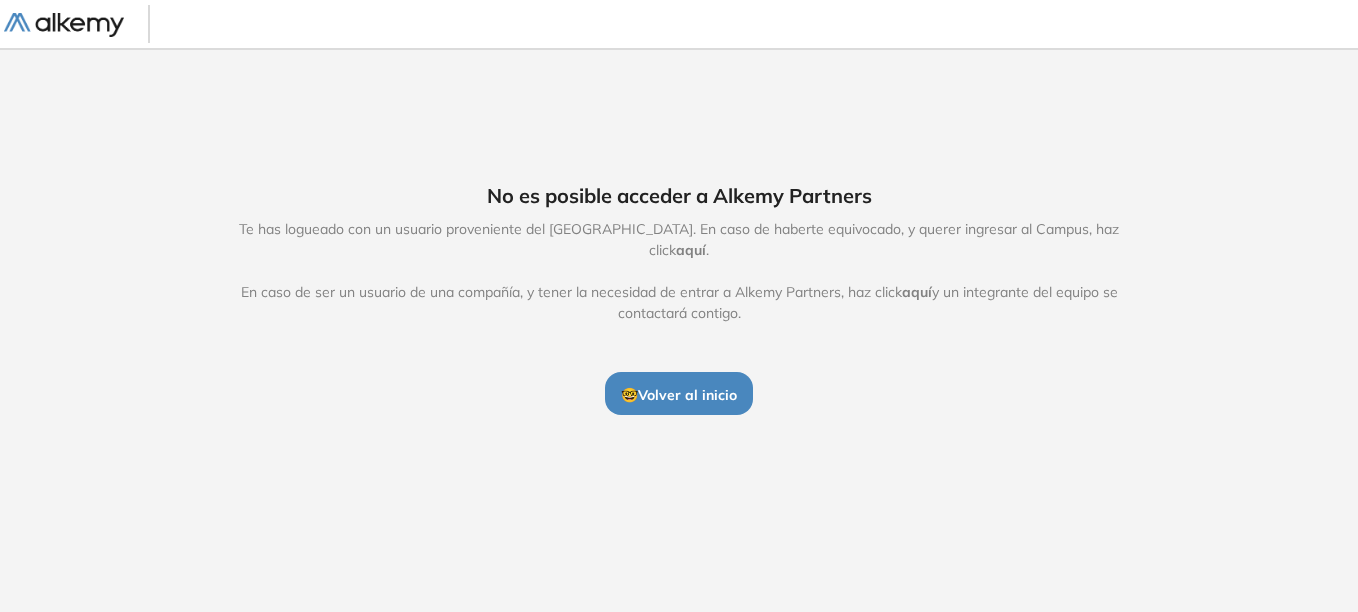 scroll, scrollTop: 0, scrollLeft: 0, axis: both 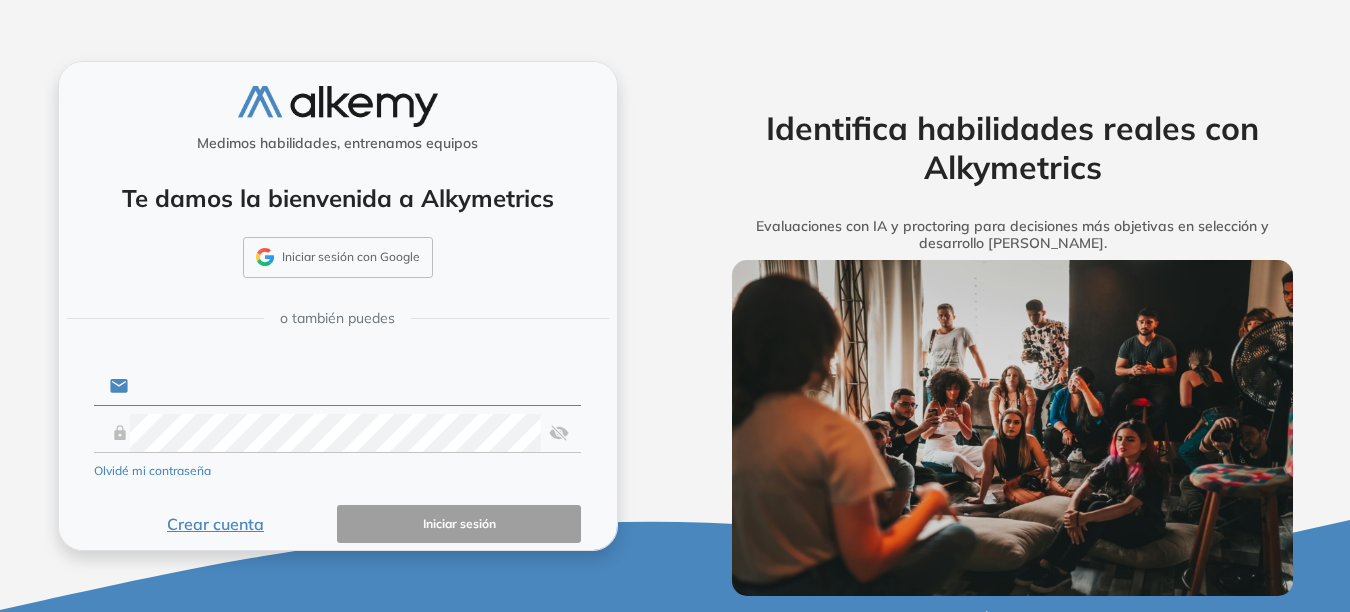 click at bounding box center (354, 386) 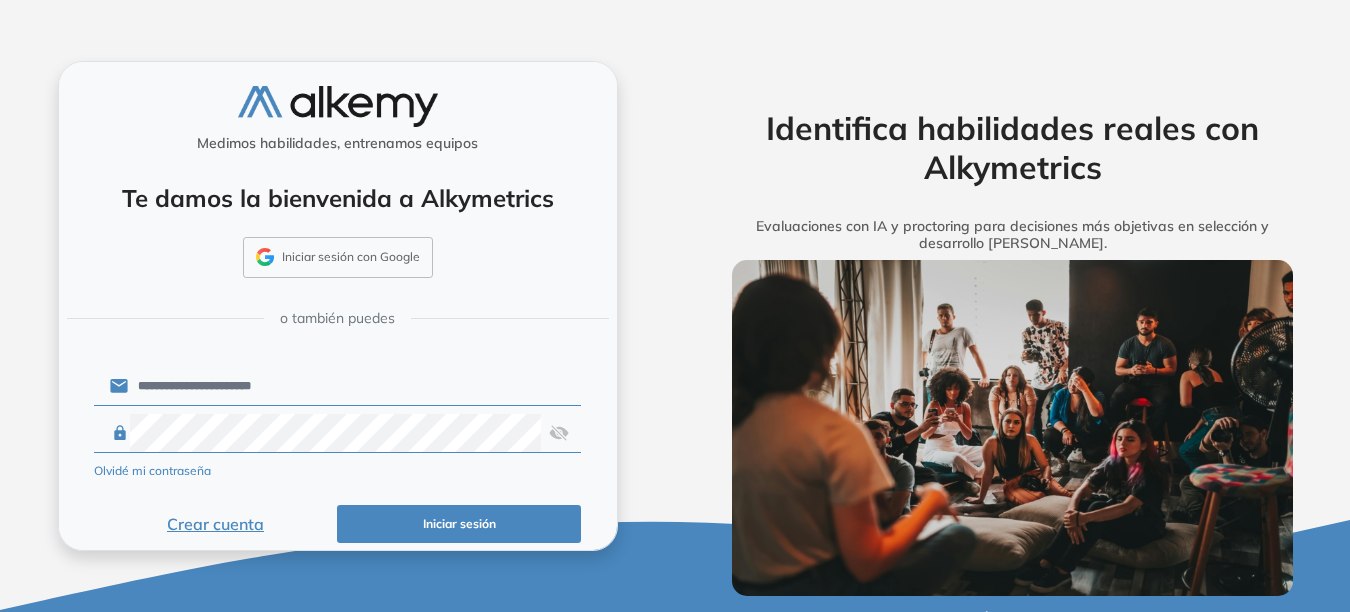click on "Iniciar sesión" at bounding box center (459, 524) 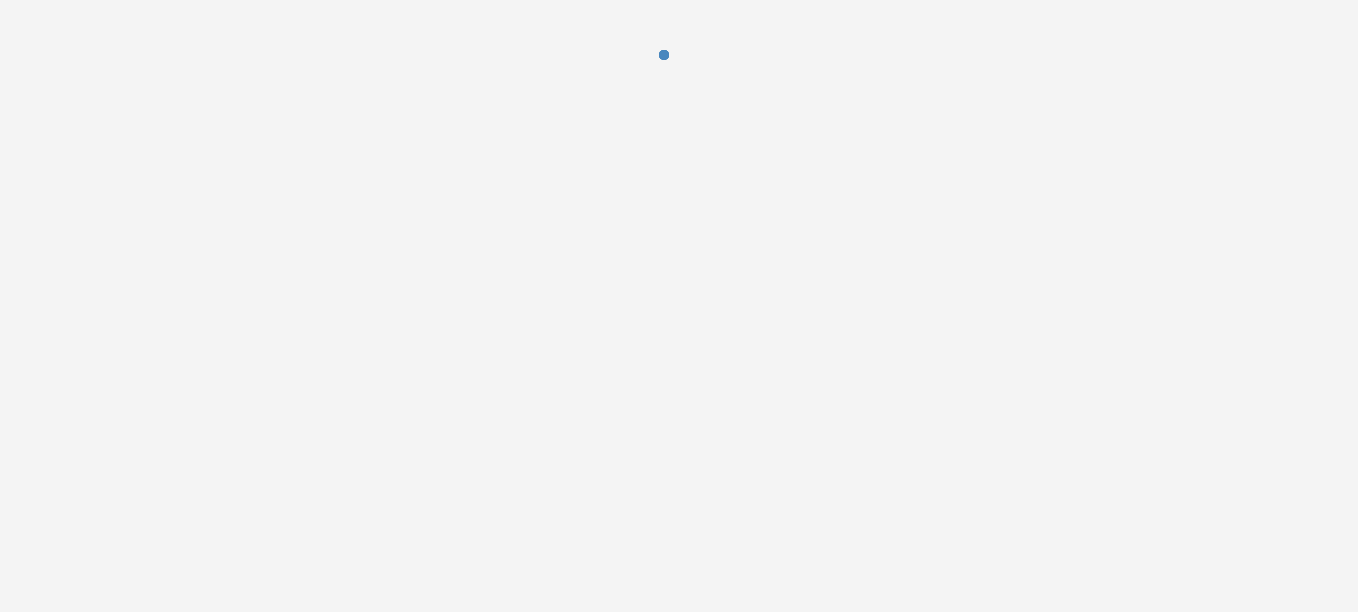 scroll, scrollTop: 0, scrollLeft: 0, axis: both 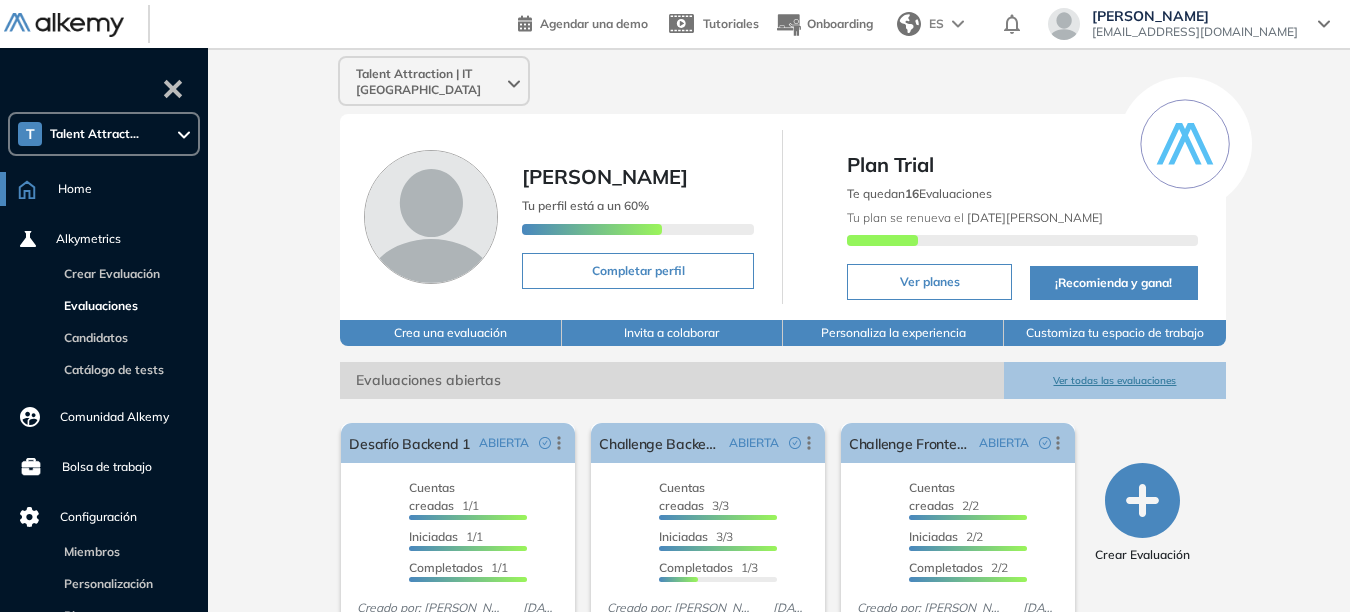 click on "Evaluaciones" at bounding box center (97, 305) 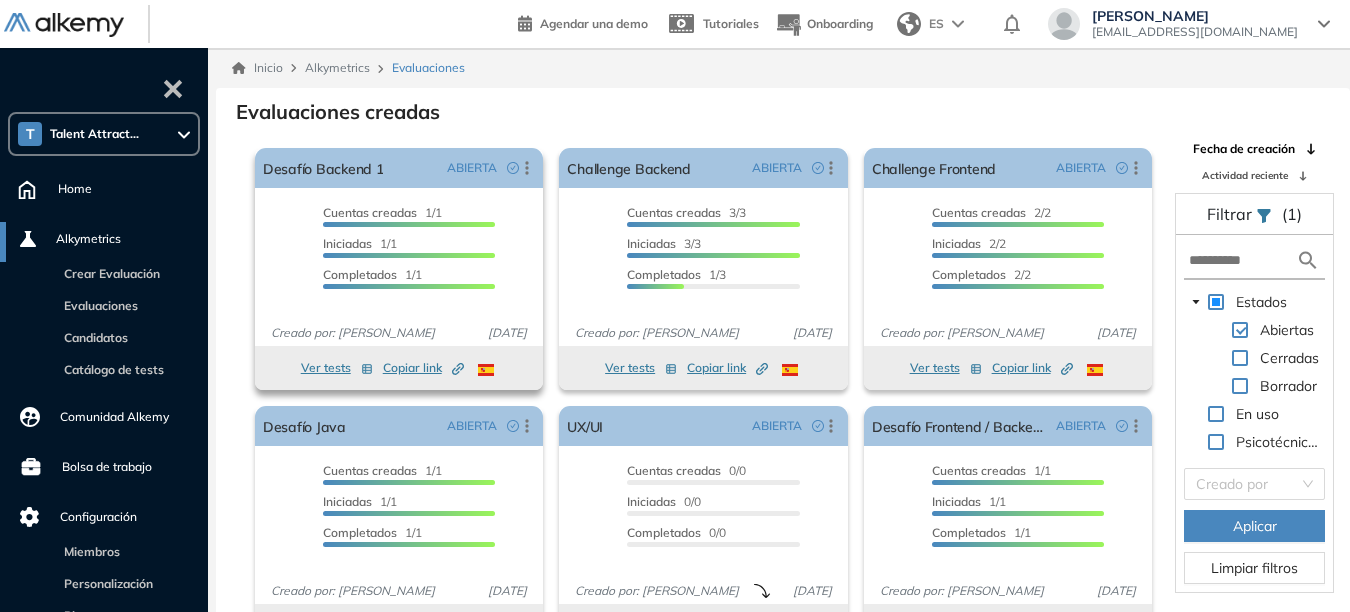 click on "Ver tests" at bounding box center (337, 368) 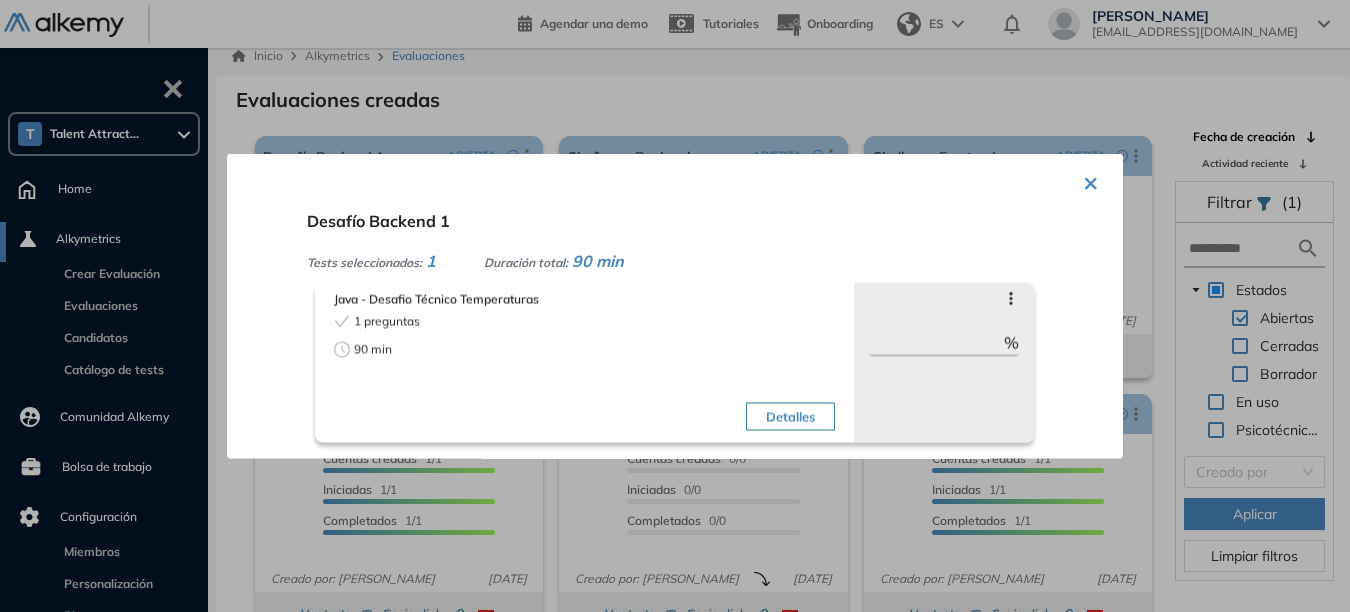 scroll, scrollTop: 48, scrollLeft: 0, axis: vertical 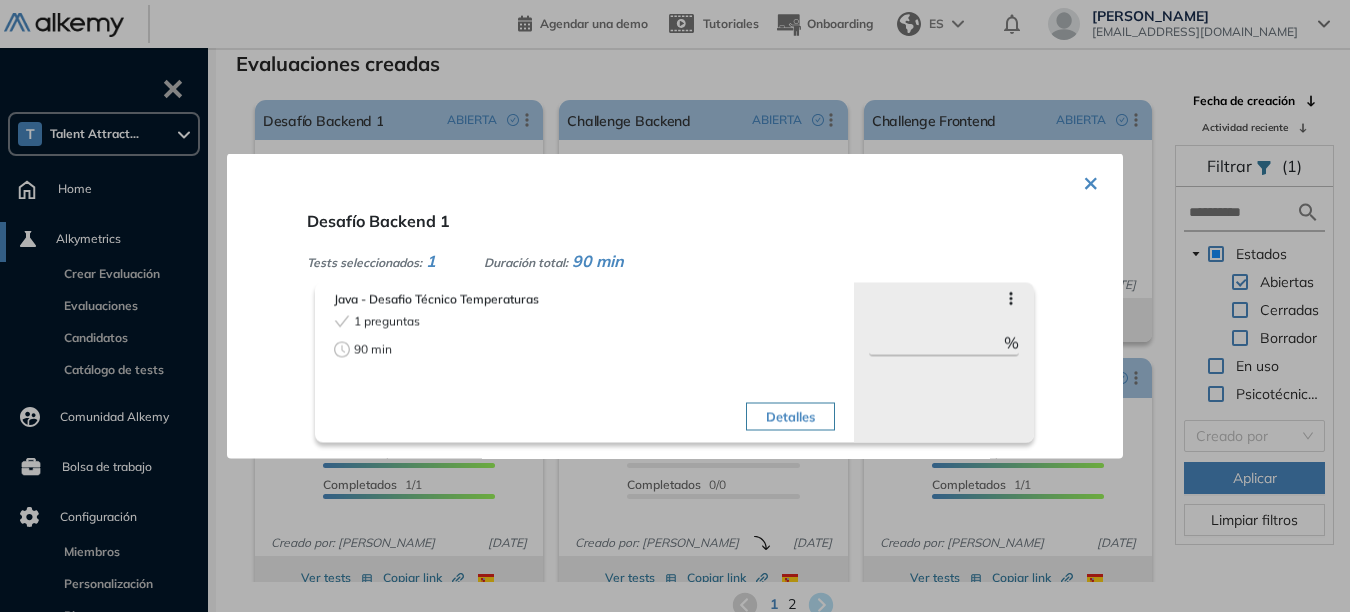 click on "Detalles" at bounding box center [790, 417] 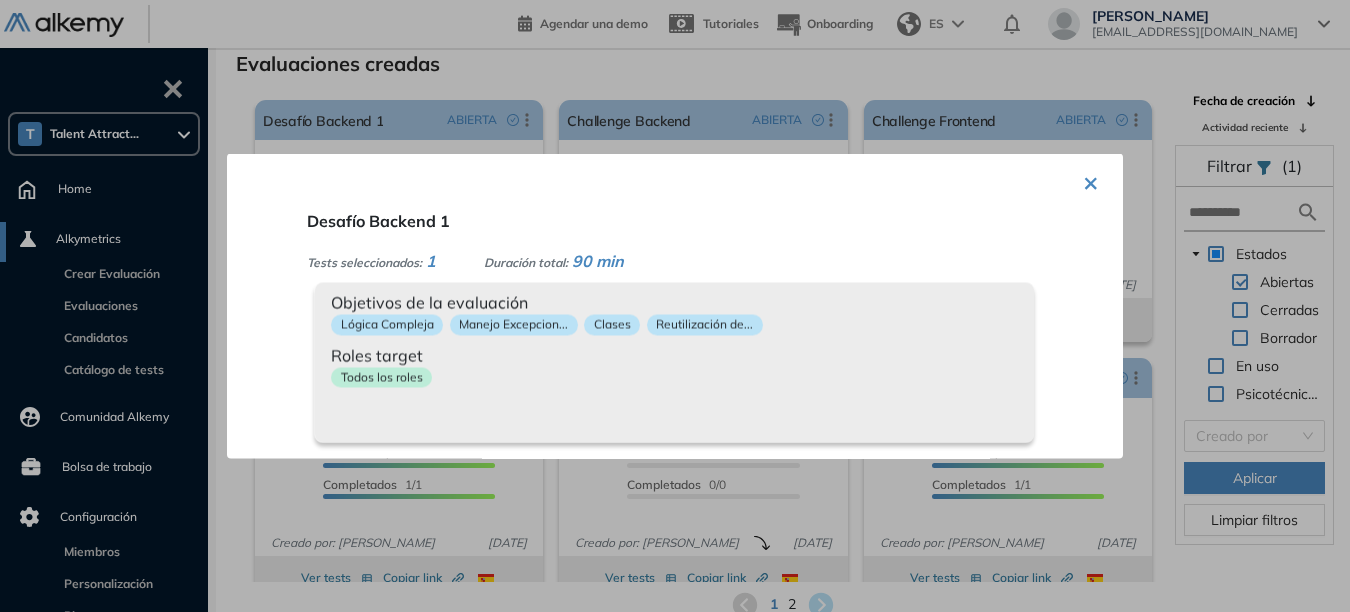 click on "Roles target" at bounding box center [674, 355] 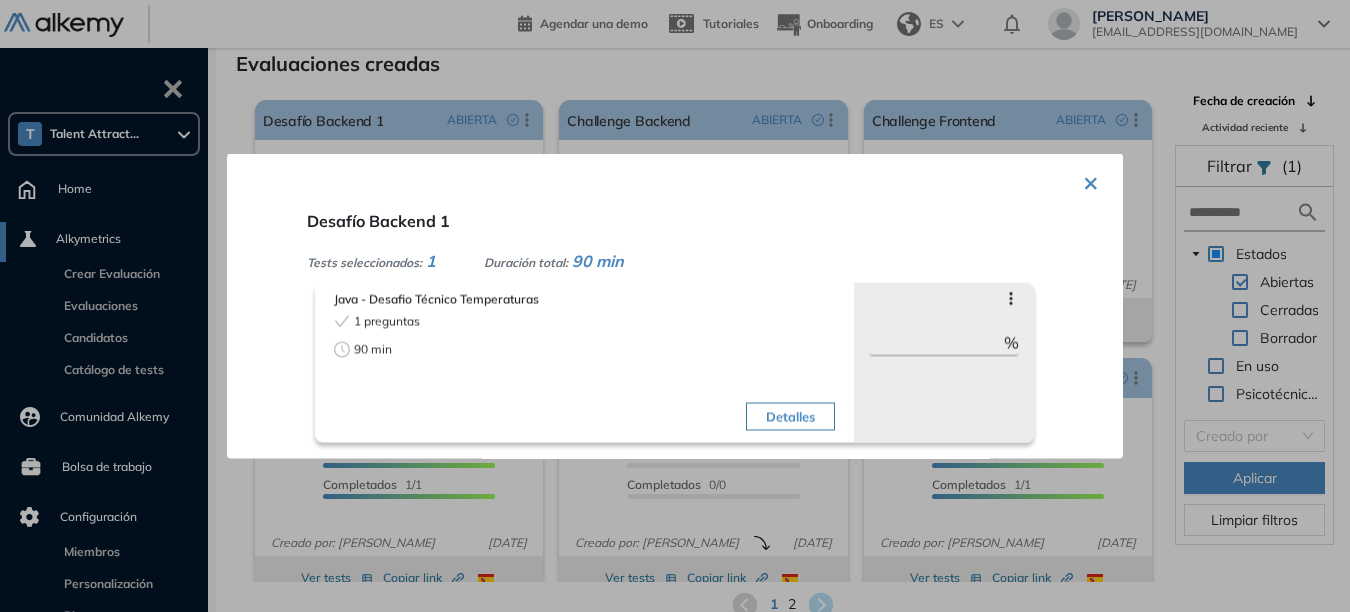 click on "Desafío Backend 1 Tests seleccionados:  1 Duración total:  90 min   Java - Desafio Técnico Temperaturas 1 preguntas 90 min Detalles Saltar preguntas *** % Objetivos de la evaluación Lógica Compleja Manejo Excepcion... Clases Reutilización de... Roles target Todos los roles" at bounding box center (699, 326) 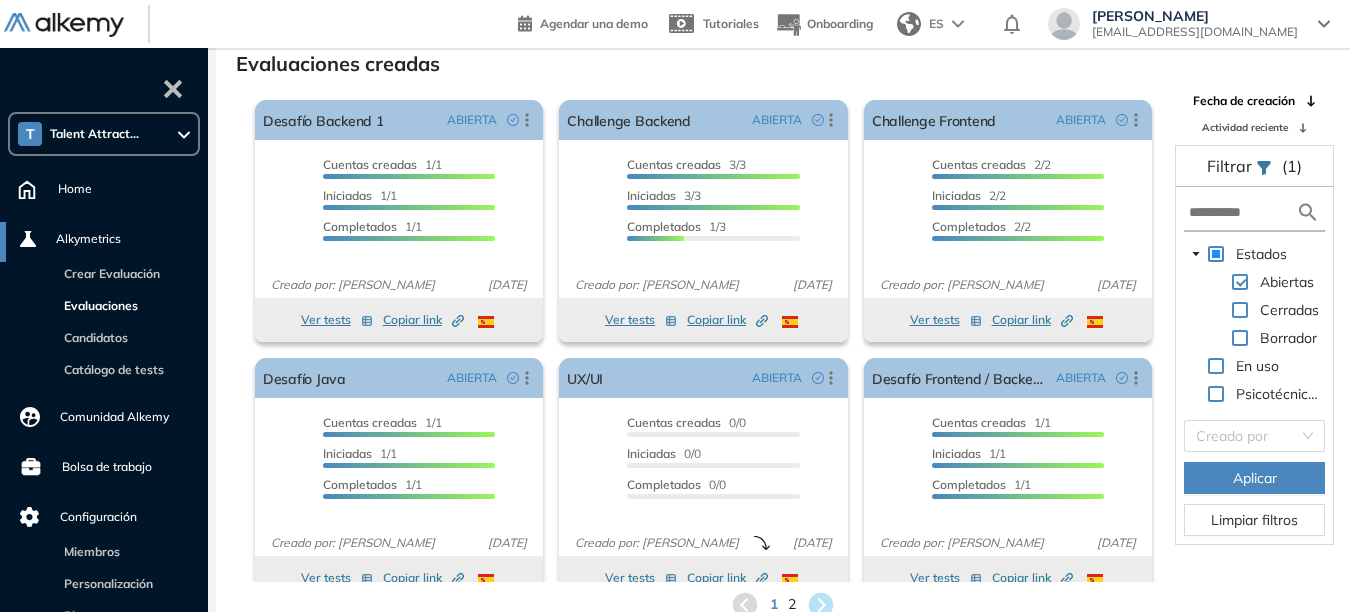 click on "Evaluaciones" at bounding box center (97, 305) 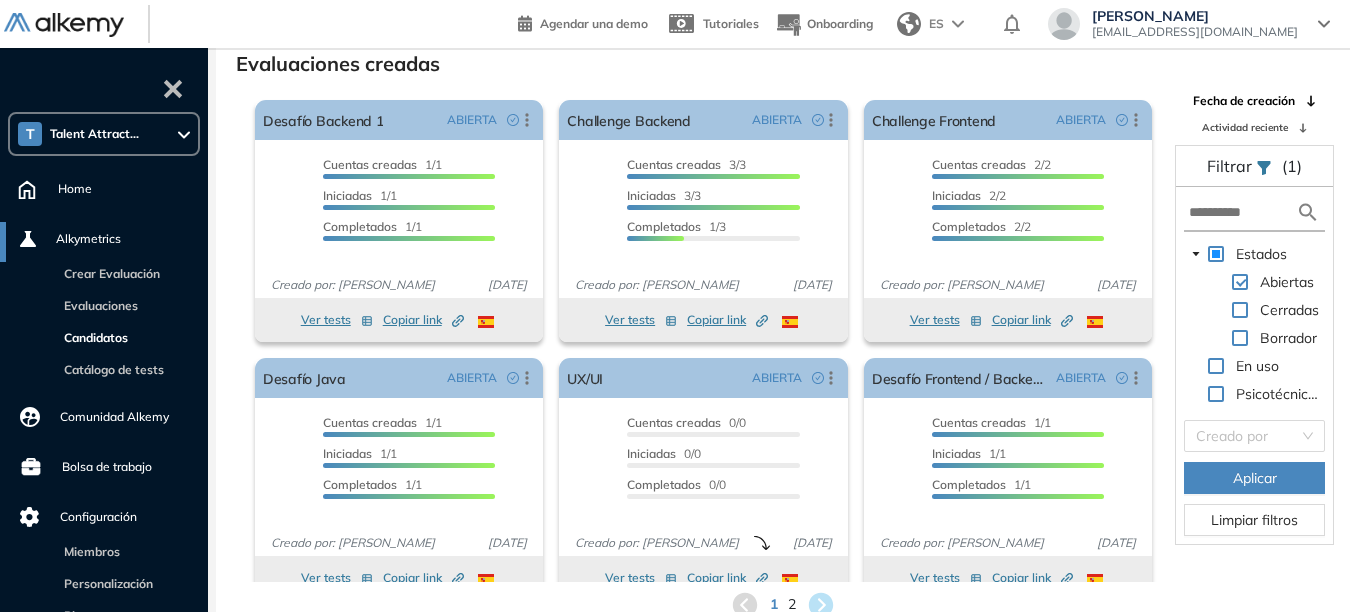 click on "Candidatos" at bounding box center [92, 337] 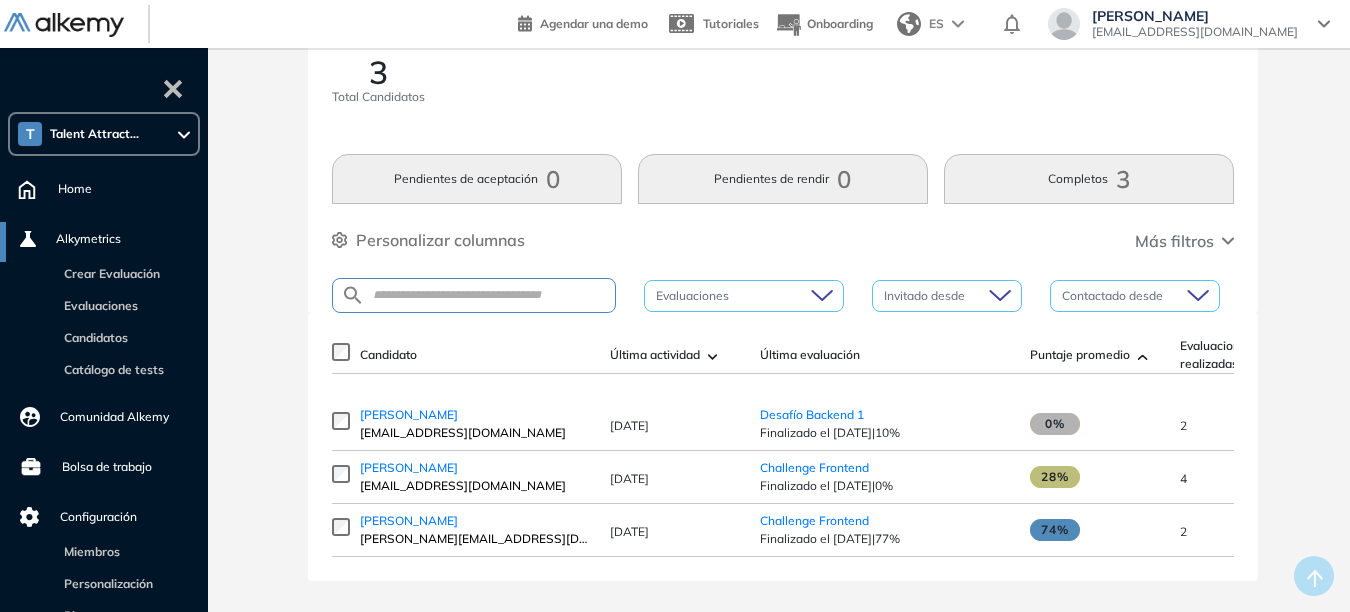 scroll, scrollTop: 81, scrollLeft: 0, axis: vertical 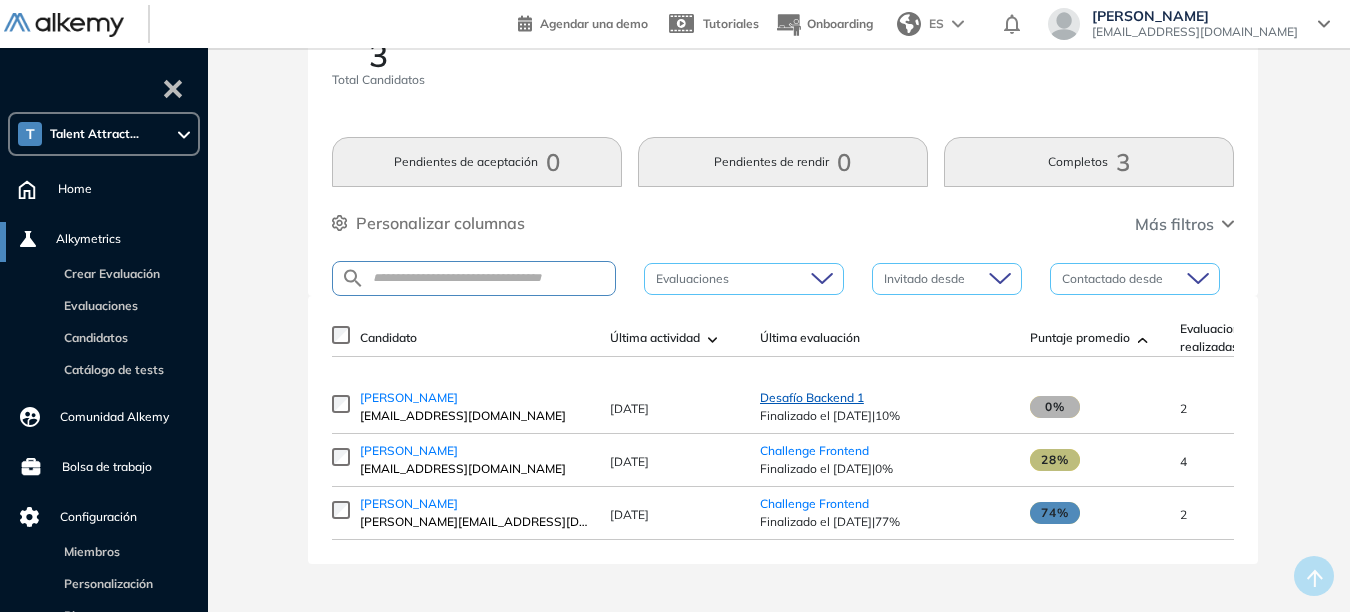 click on "Desafío Backend 1" at bounding box center (812, 397) 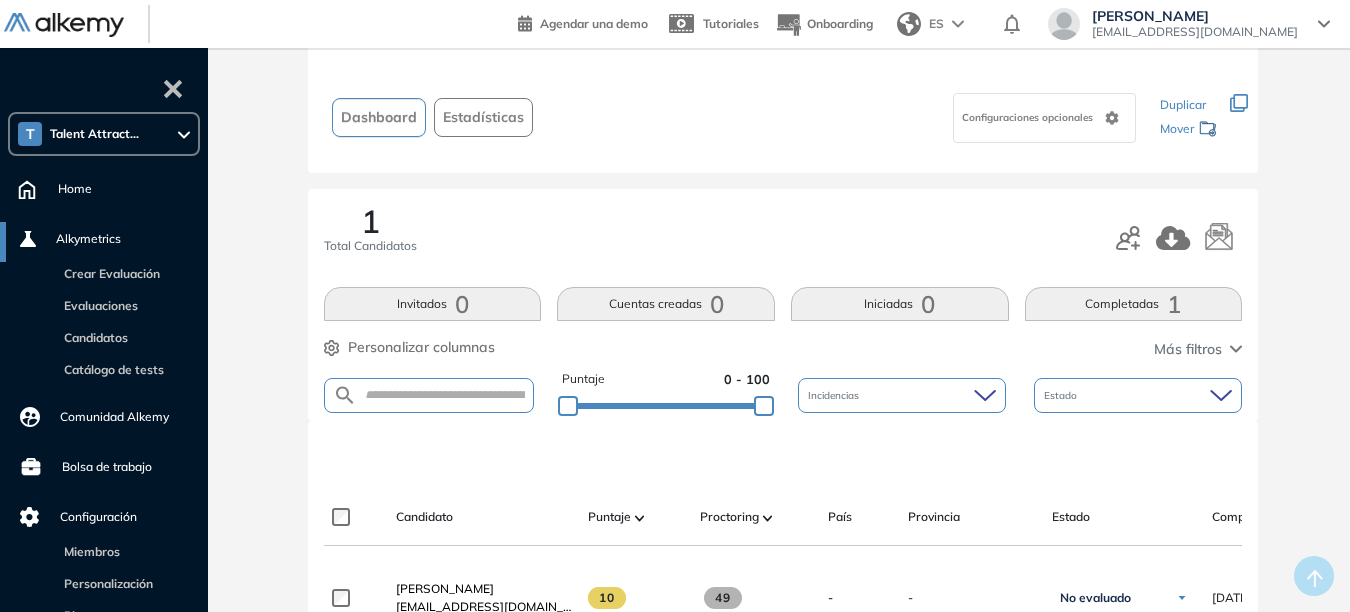 click on "Completadas 1" at bounding box center [1134, 304] 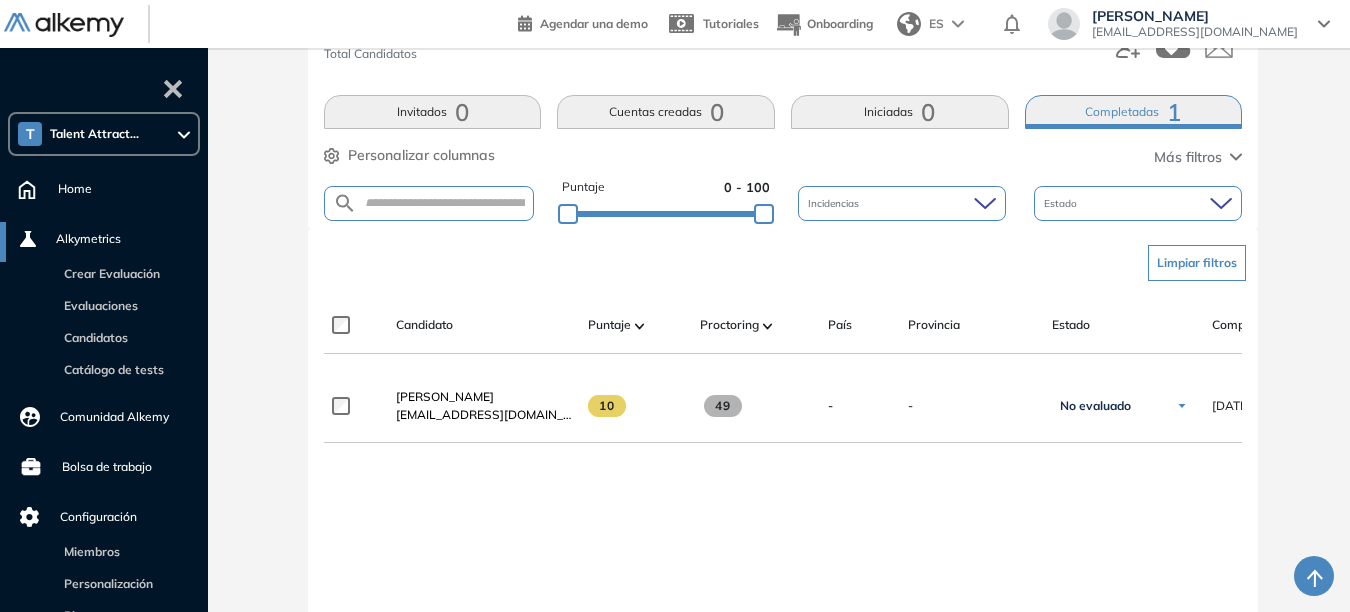 scroll, scrollTop: 300, scrollLeft: 0, axis: vertical 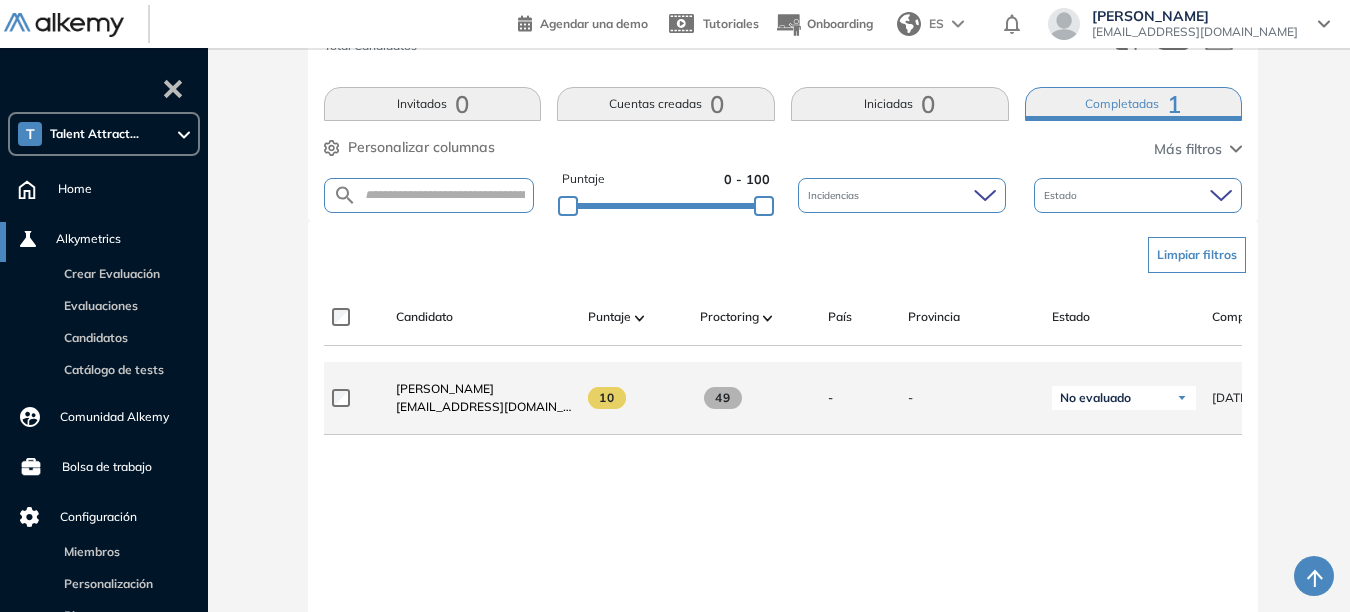 drag, startPoint x: 1140, startPoint y: 404, endPoint x: 1223, endPoint y: 407, distance: 83.0542 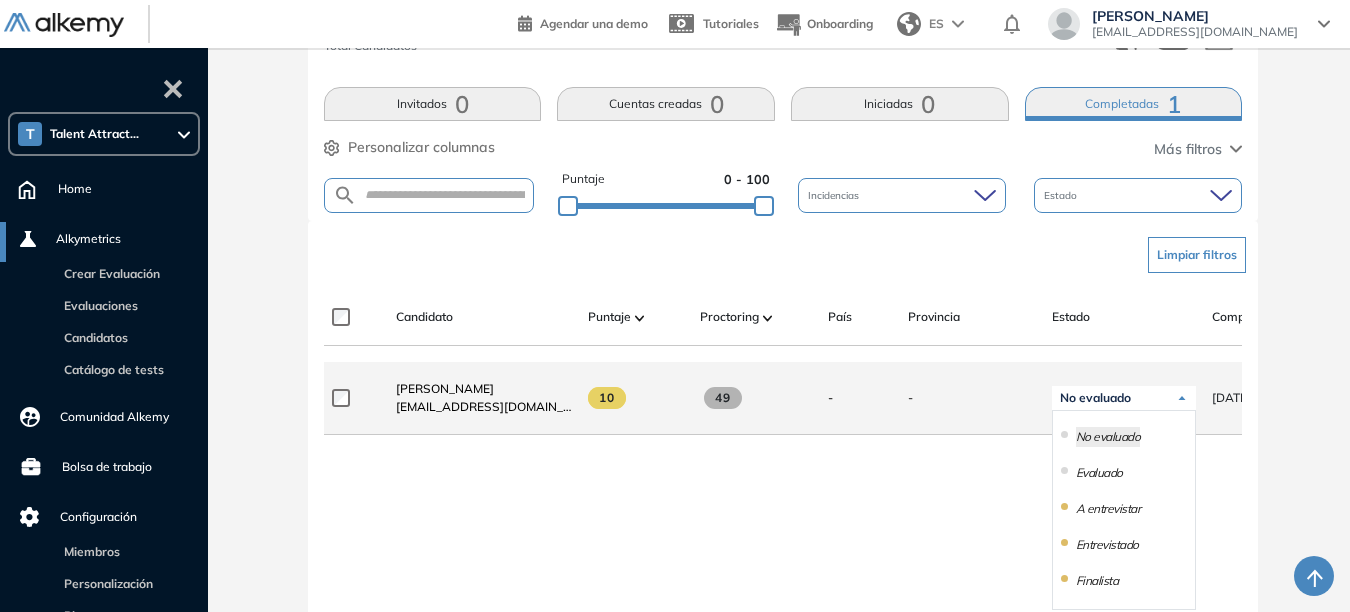click on "No evaluado" at bounding box center [1124, 398] 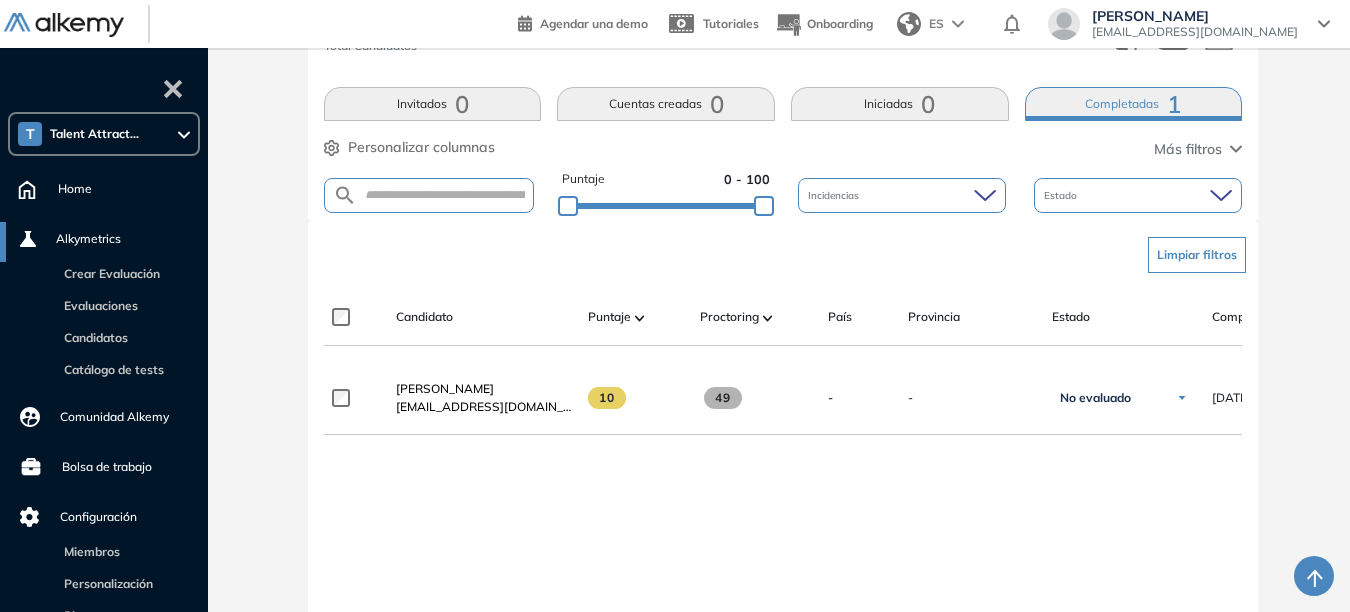 drag, startPoint x: 538, startPoint y: 370, endPoint x: 784, endPoint y: 356, distance: 246.39806 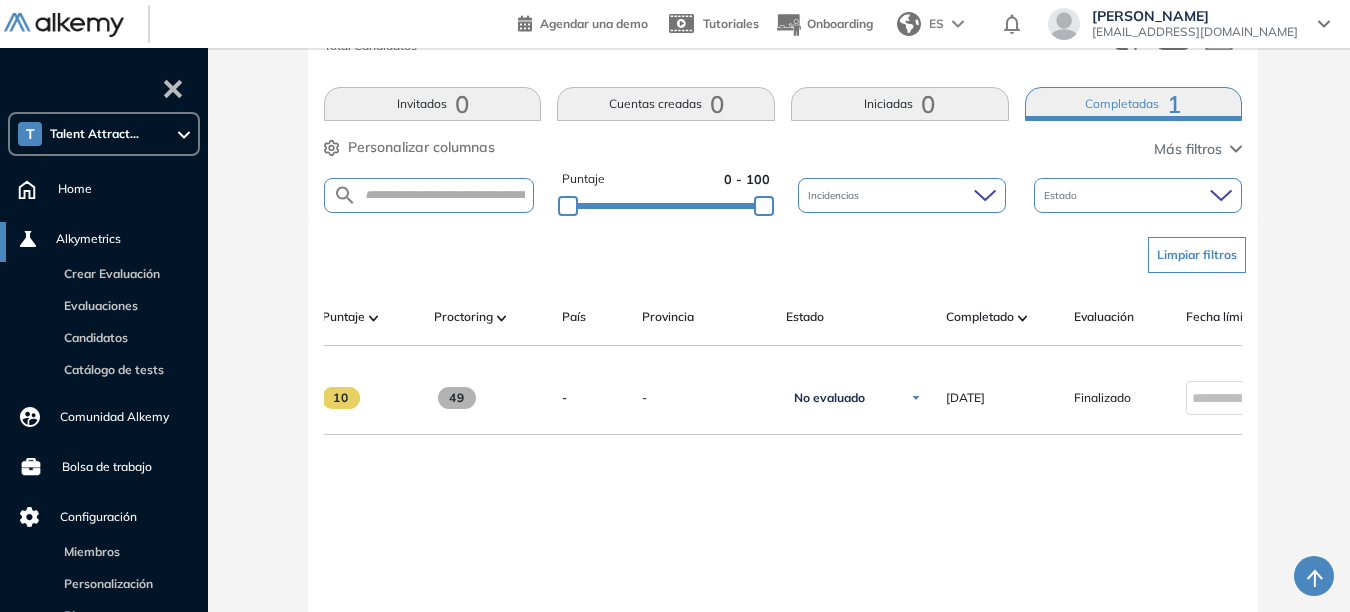 scroll, scrollTop: 0, scrollLeft: 420, axis: horizontal 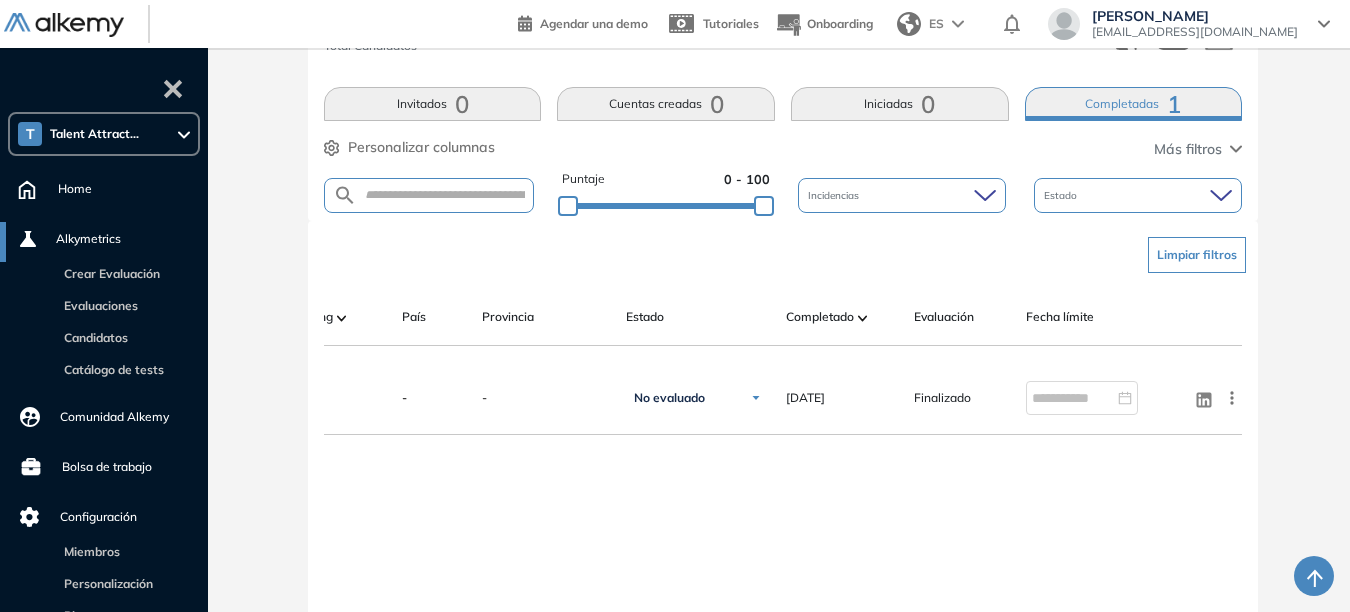 click on "1 Total Candidatos Invitados 0 Cuentas creadas 0 Iniciadas 0 Completadas 1   Personalizar columnas Personalizar columnas Candidato Fijar columna Puntaje Fijar columna Proctoring Fijar columna País Fijar columna Provincia Fijar columna Estado Fijar columna Completado Fijar columna Evaluación Fijar columna Fecha límite Fijar columna Java - Desafio Técnico Temperaturas Cancelar Aplicar Más filtros Puntaje 0 - 100 Incidencias Estado" at bounding box center [783, 105] 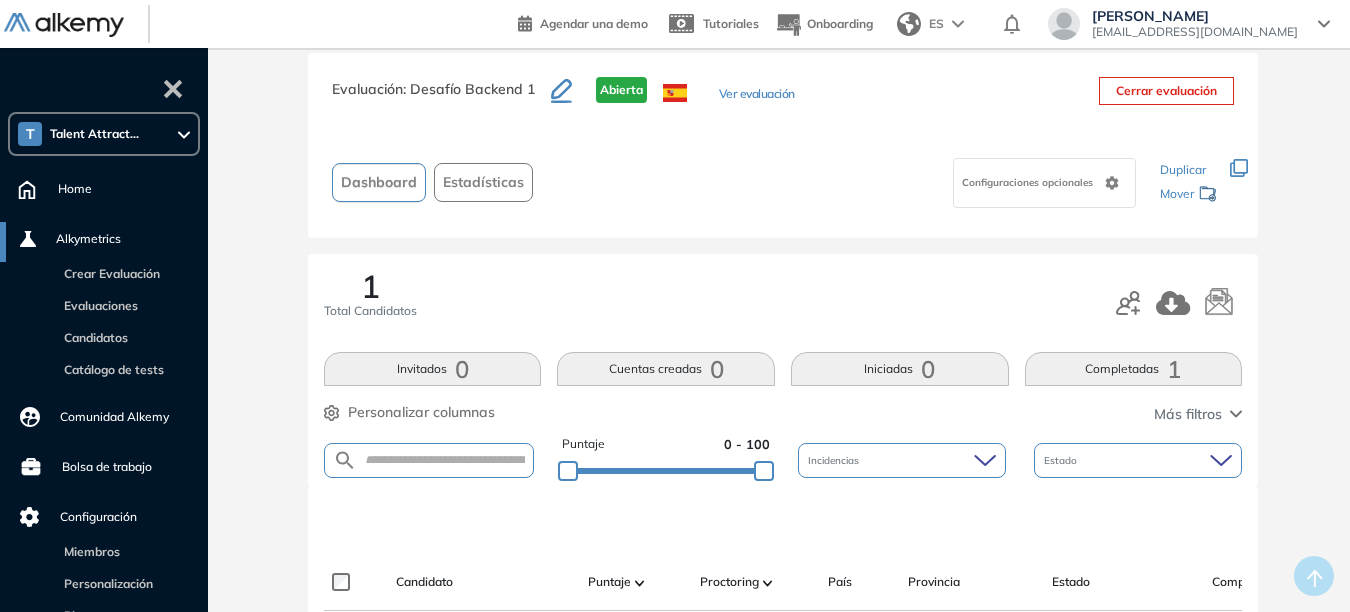 scroll, scrollTop: 0, scrollLeft: 0, axis: both 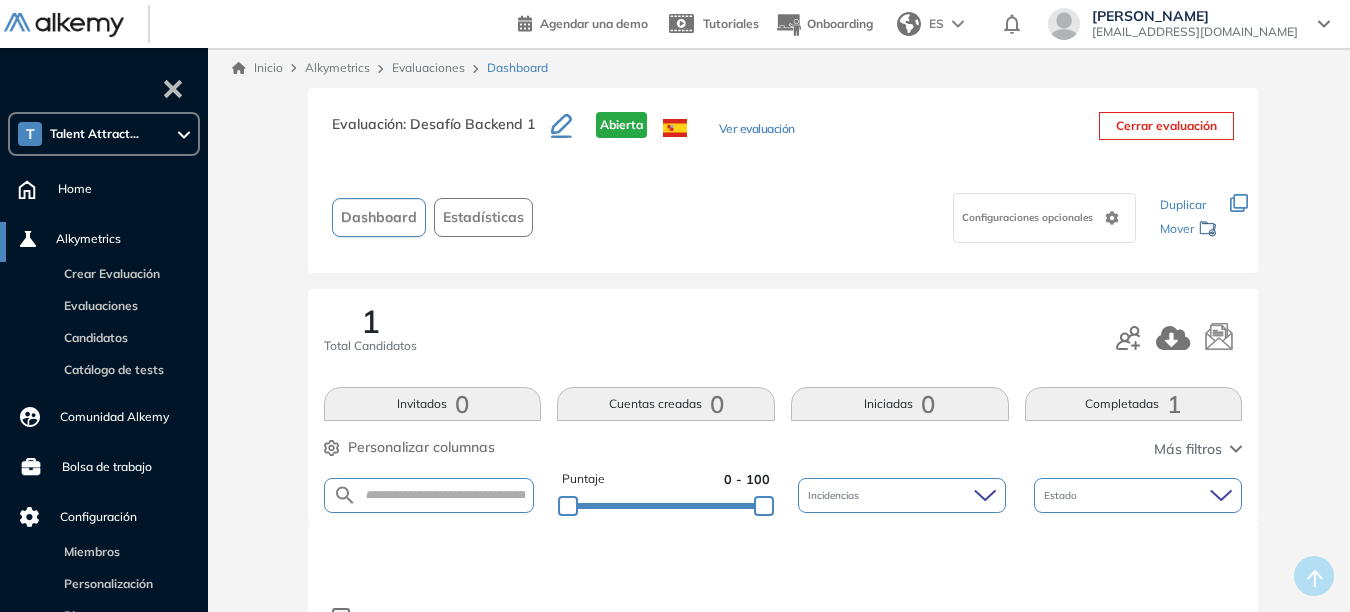 click on "Estadísticas" at bounding box center [483, 217] 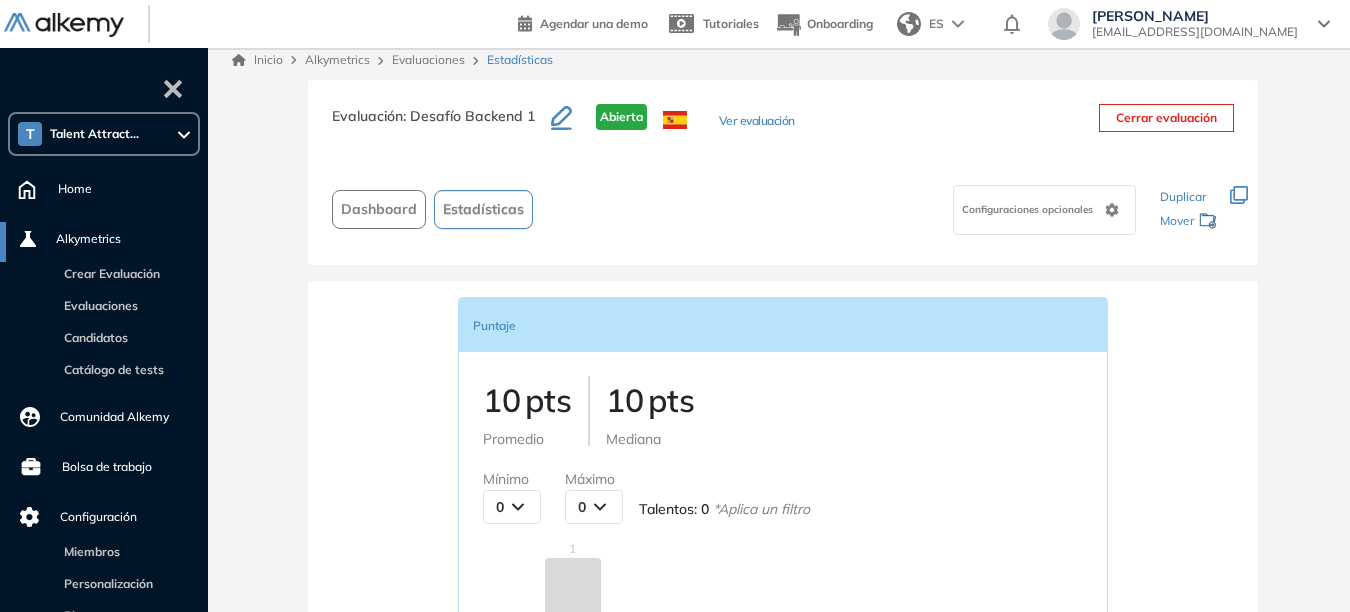 scroll, scrollTop: 0, scrollLeft: 0, axis: both 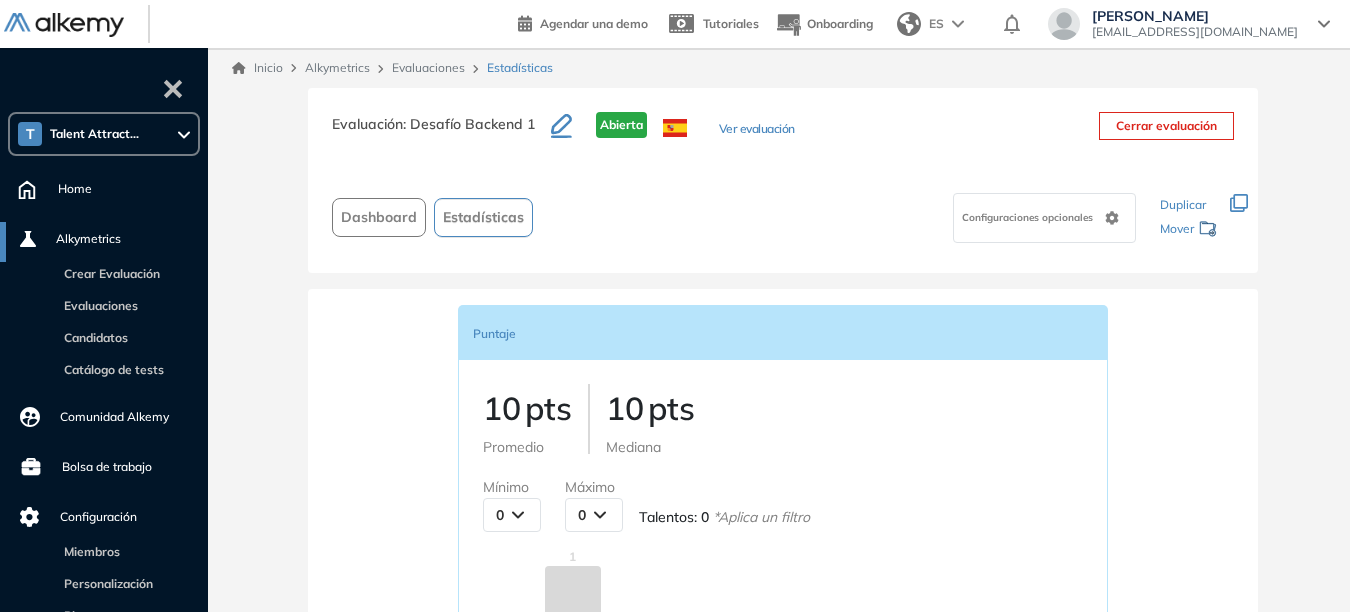 click on "Ver evaluación" at bounding box center [757, 130] 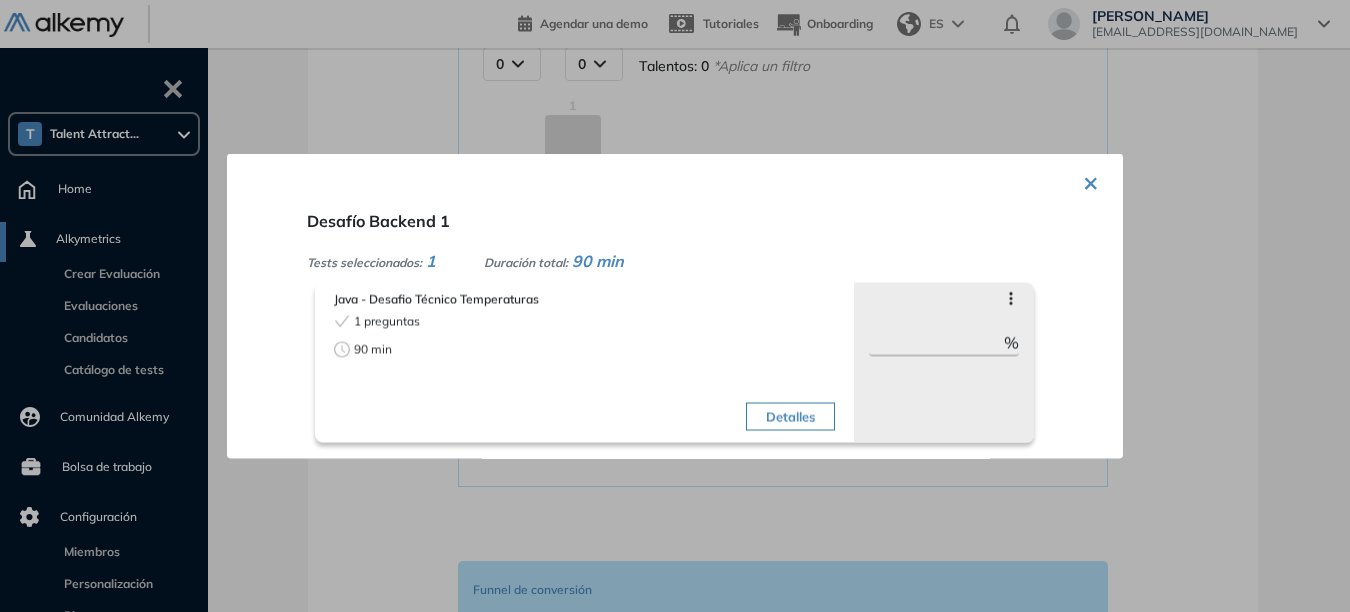 scroll, scrollTop: 500, scrollLeft: 0, axis: vertical 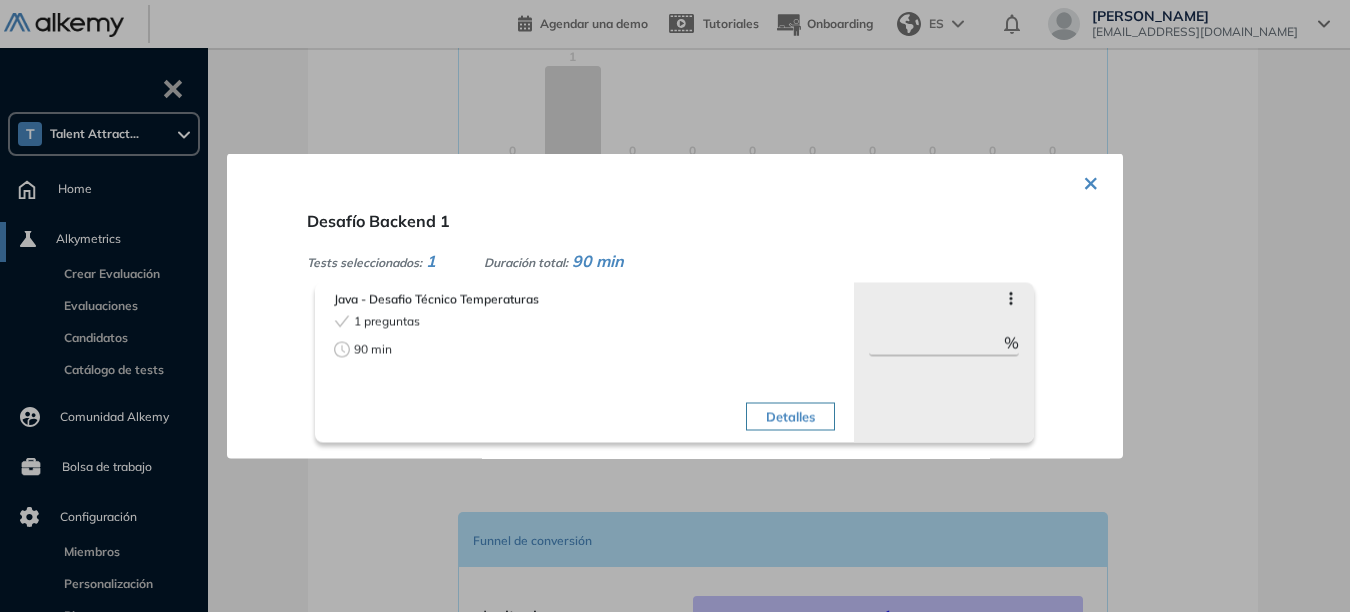click on "× Desafío Backend 1 Tests seleccionados:  1 Duración total:  90 min   Java - Desafio Técnico Temperaturas 1 preguntas 90 min Detalles Saltar preguntas *** % Objetivos de la evaluación Lógica Compleja Manejo Excepcion... Clases Reutilización de... Roles target Todos los roles" at bounding box center (675, 306) 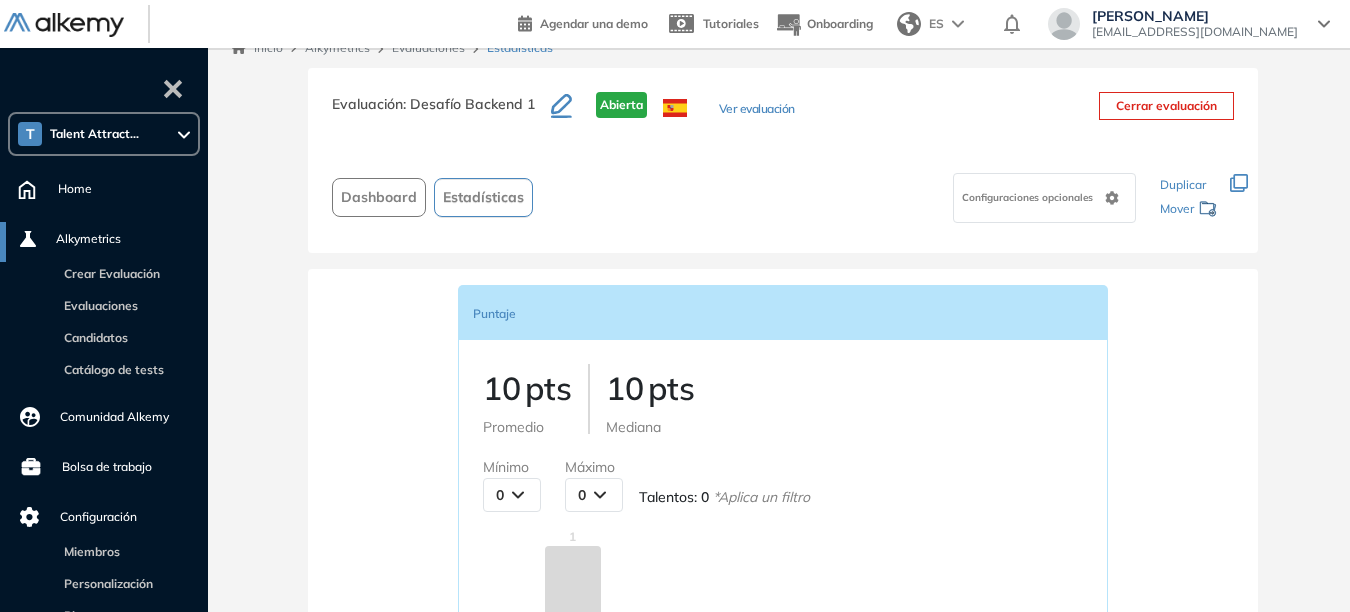 scroll, scrollTop: 0, scrollLeft: 0, axis: both 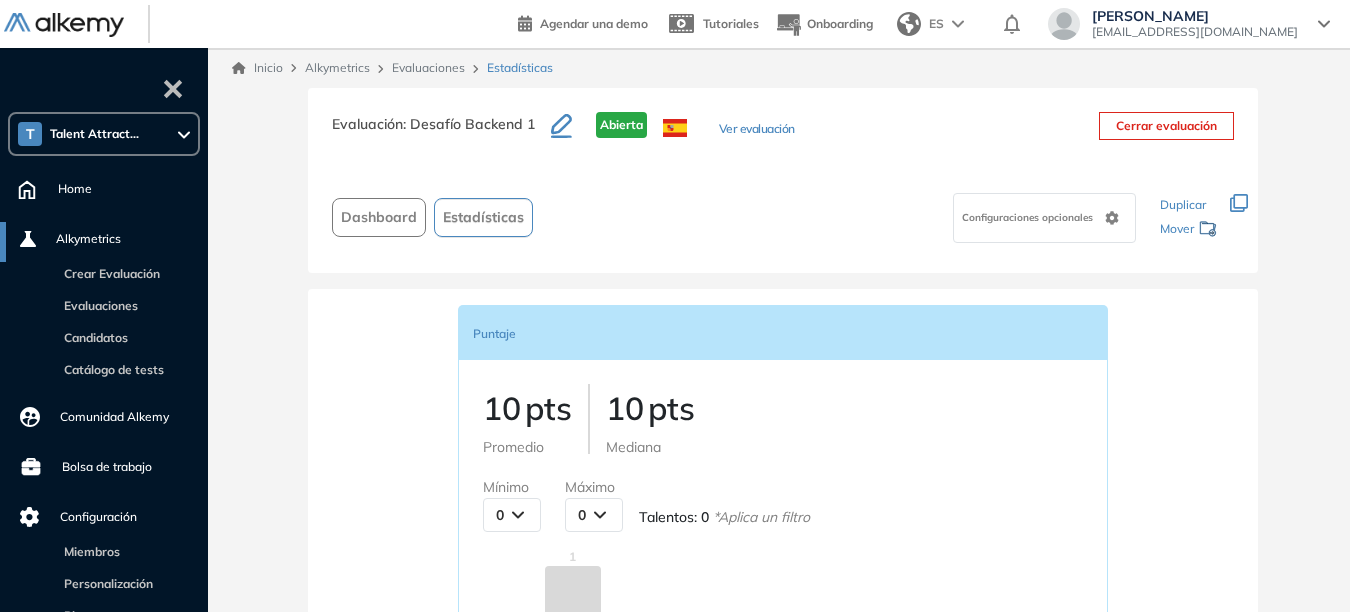 click on "Dashboard" at bounding box center (379, 217) 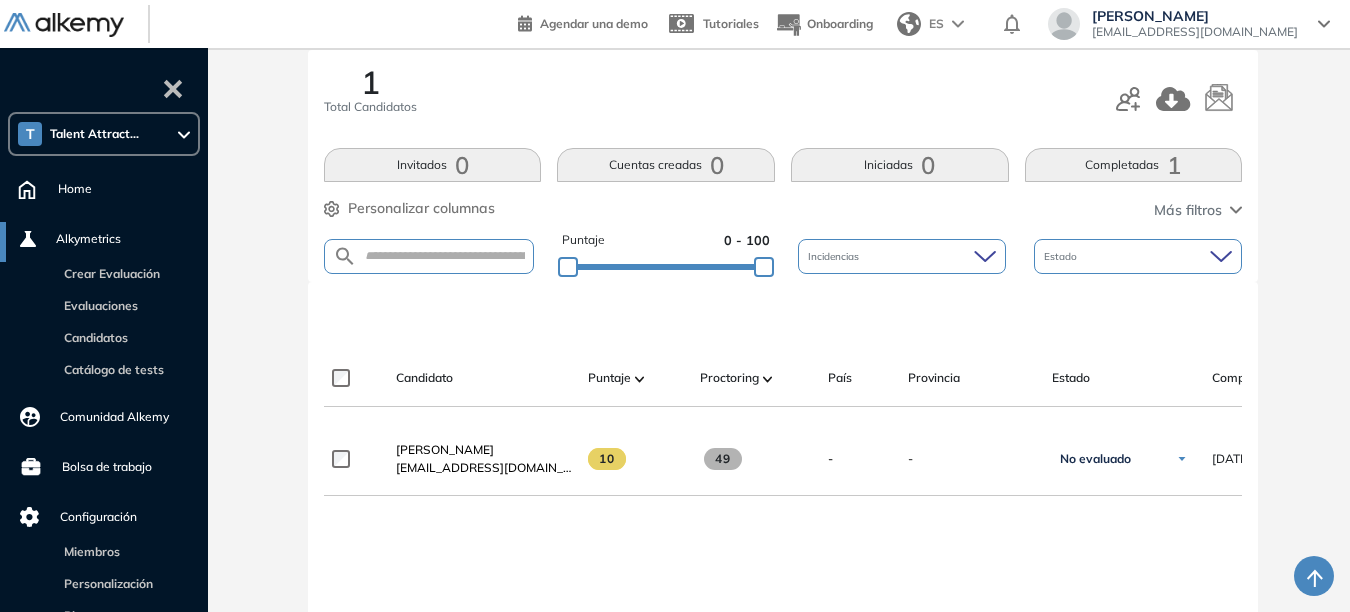 scroll, scrollTop: 231, scrollLeft: 0, axis: vertical 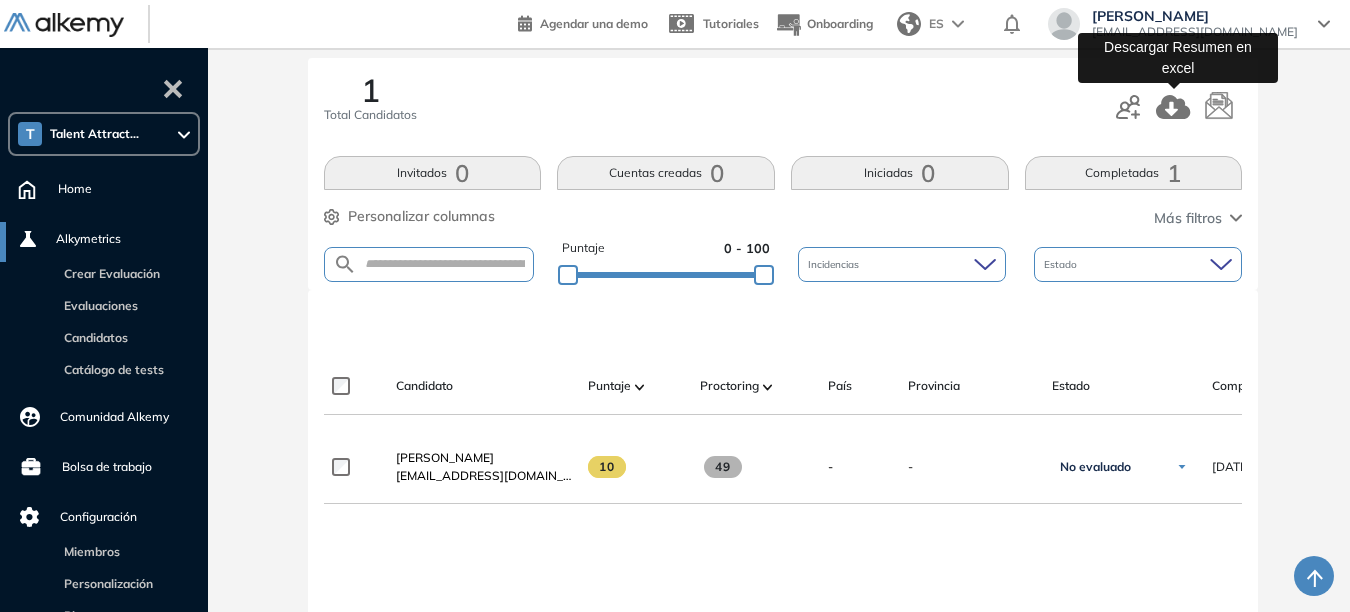 click 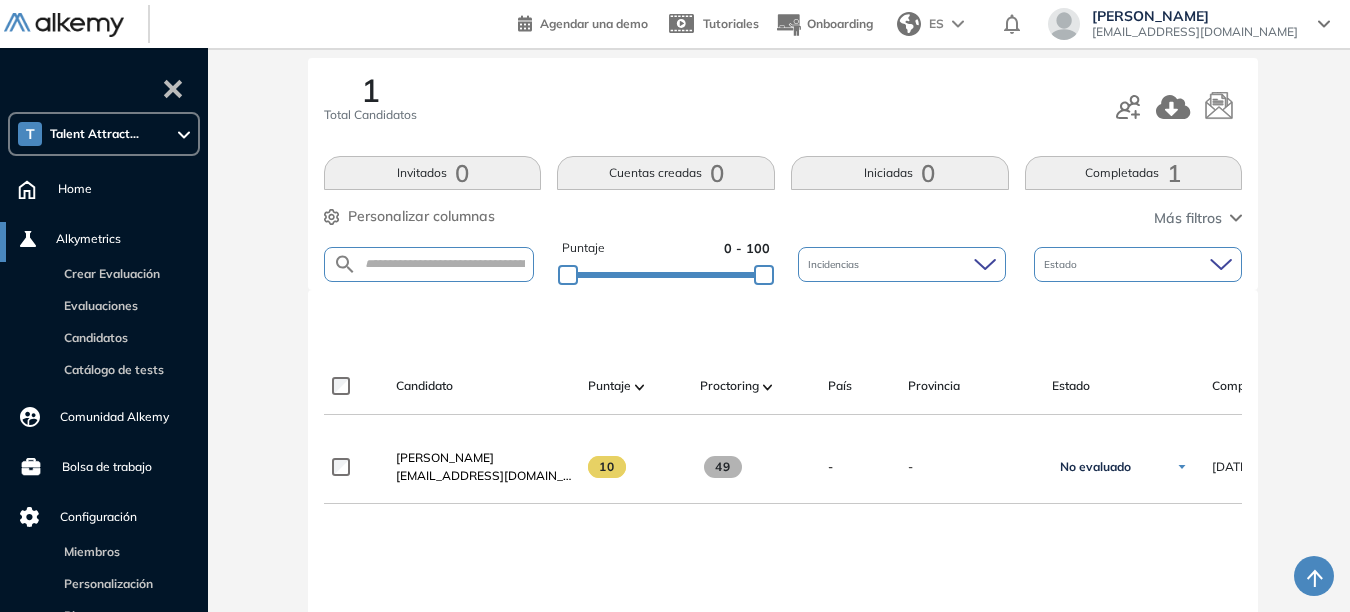 click on "Evaluación : Desafío Backend 1 Abierta Ver evaluación Cerrar evaluación Dashboard Estadísticas Configuraciones opcionales Los siguientes tests ya no están disponibles o tienen una nueva versión Revisa en el catálogo otras opciones o su detalle. Entendido Duplicar Mover 1 Total Candidatos Invitados 0 Cuentas creadas 0 Iniciadas 0 Completadas 1   Personalizar columnas Personalizar columnas Candidato Fijar columna Puntaje Fijar columna Proctoring Fijar columna País Fijar columna Provincia Fijar columna Estado Fijar columna Completado Fijar columna Evaluación Fijar columna Fecha límite Fijar columna Java - Desafio Técnico Temperaturas Cancelar Aplicar Más filtros Puntaje 0 - 100 Incidencias Estado Candidato Puntaje Proctoring País Provincia Estado Completado Evaluación Fecha límite Linkedin   Franco Passarelli fpassarelli@itpatagonia.com     10     49     -     -     No evaluado No evaluado Evaluado A entrevistar Entrevistado Finalista Oferta enviada Oferta rechazada Sin respuesta Rechazado" at bounding box center (783, 376) 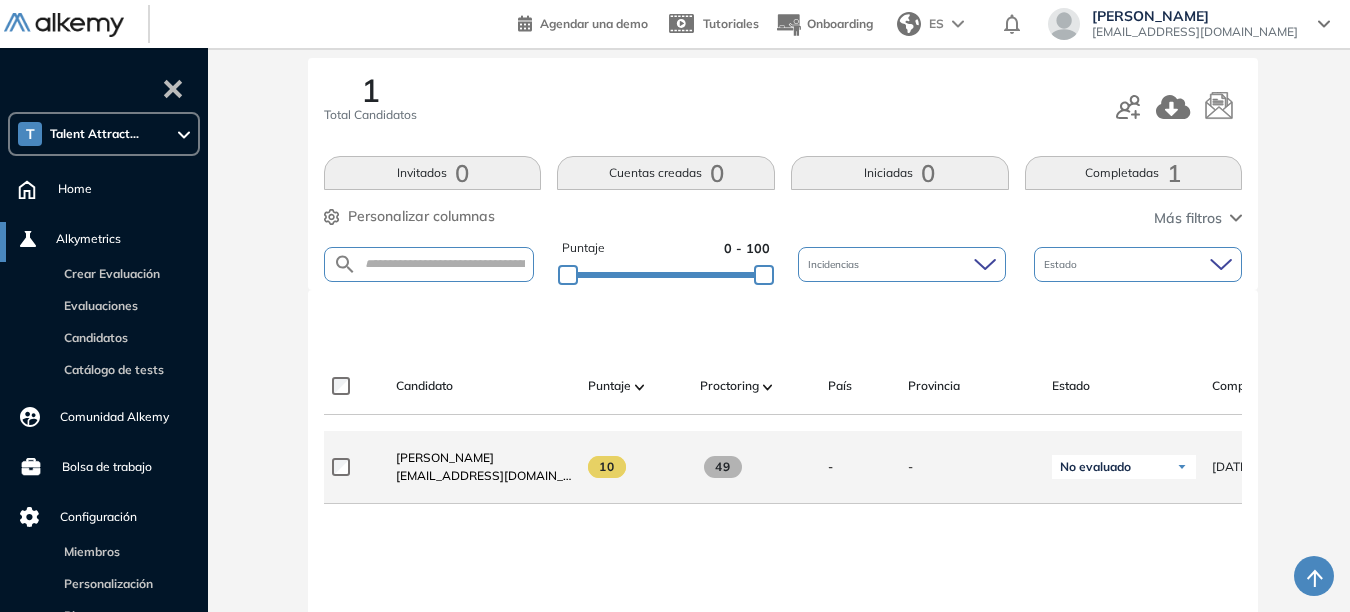 click on "No evaluado" at bounding box center [1095, 467] 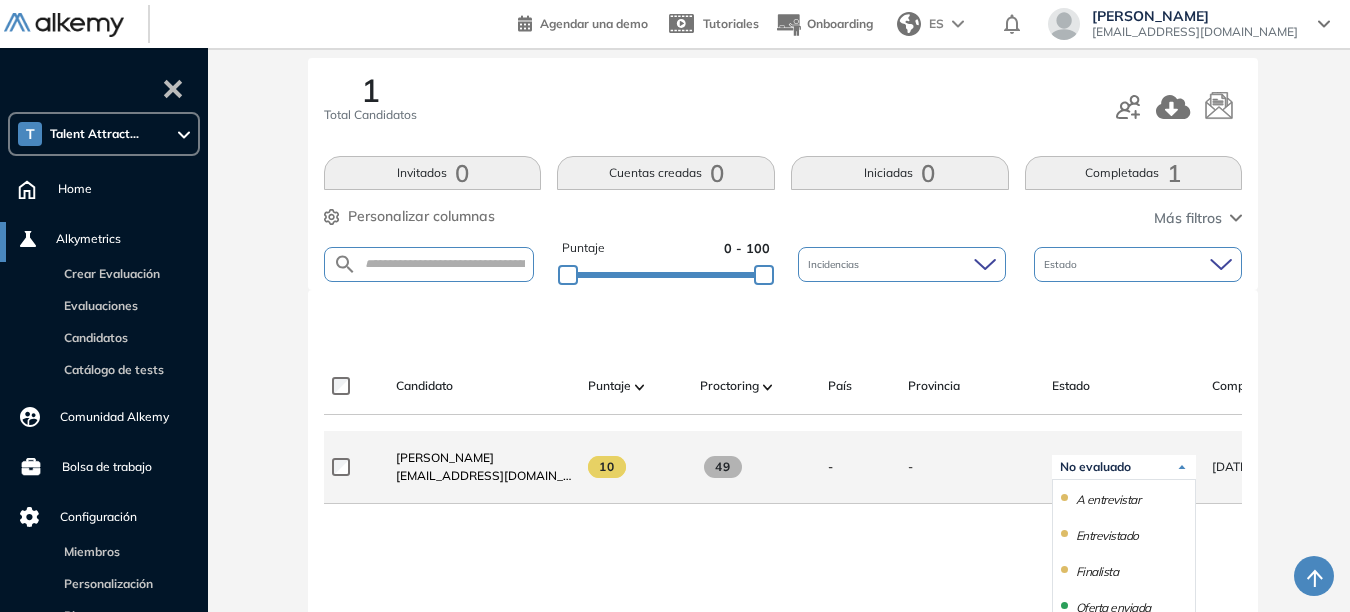 scroll, scrollTop: 178, scrollLeft: 0, axis: vertical 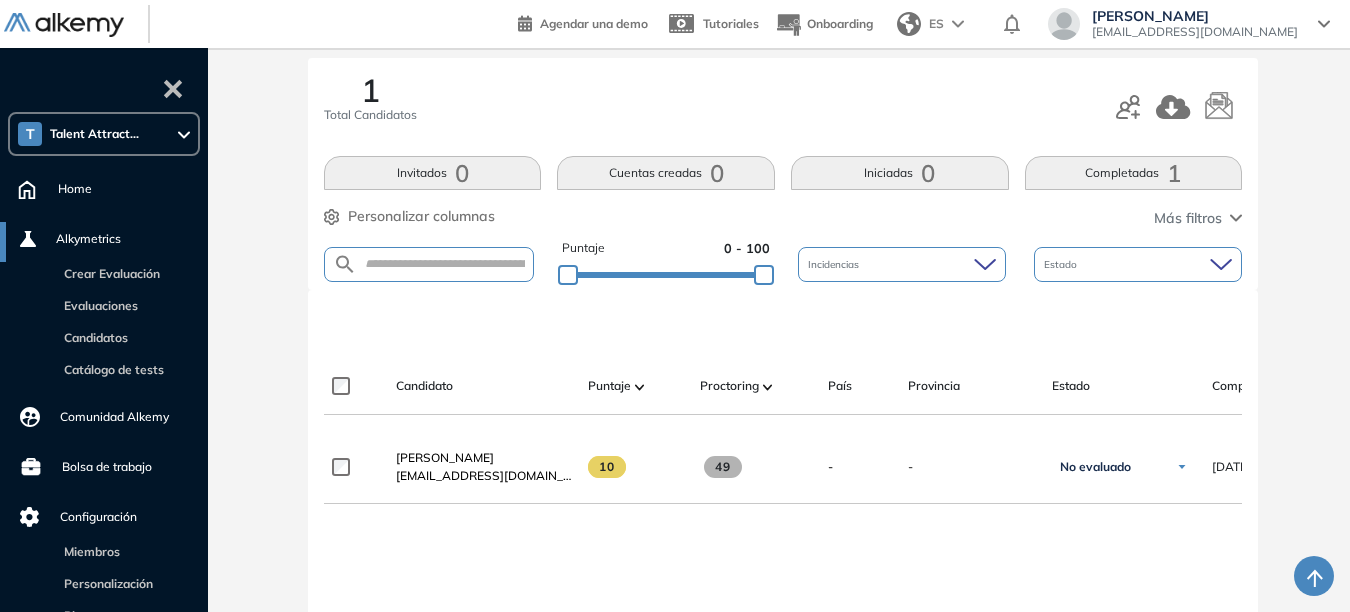 click on "Franco Passarelli fpassarelli@itpatagonia.com     10     49     -     -     No evaluado No evaluado Evaluado A entrevistar Entrevistado Finalista Oferta enviada Oferta rechazada Sin respuesta Rechazado Contratado     01/07/2025     Finalizado       linkedin Ver perfil Enviar email Ocultar Evaluar Eliminar" at bounding box center [783, 635] 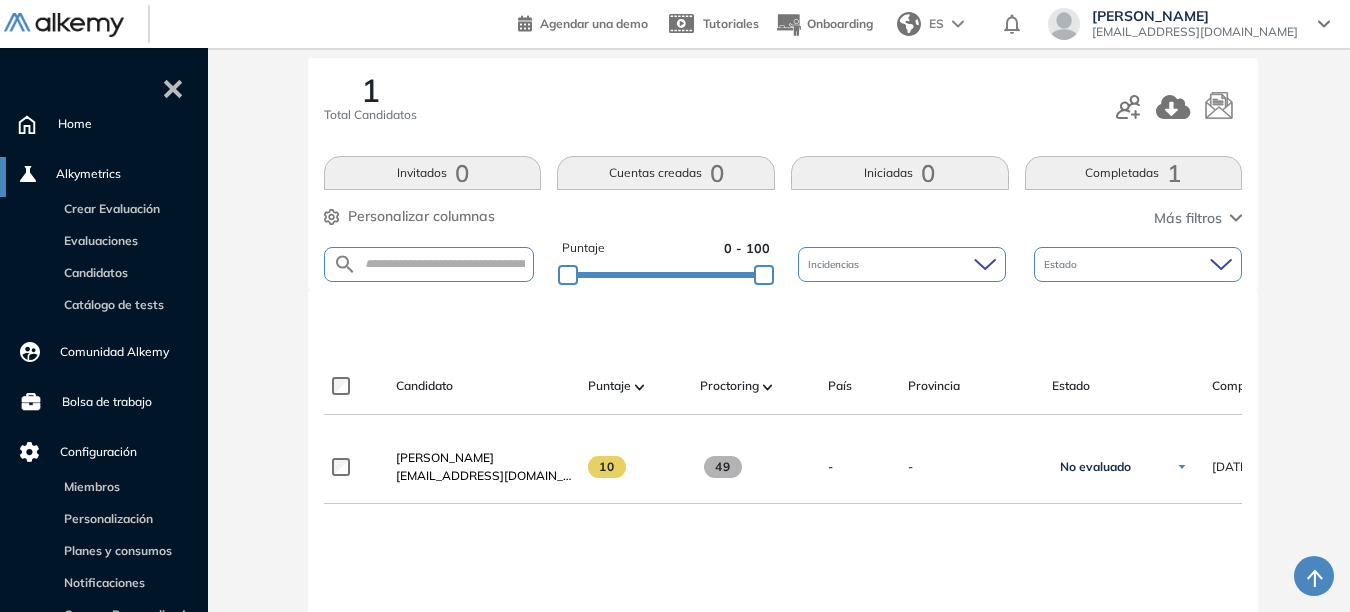 scroll, scrollTop: 100, scrollLeft: 0, axis: vertical 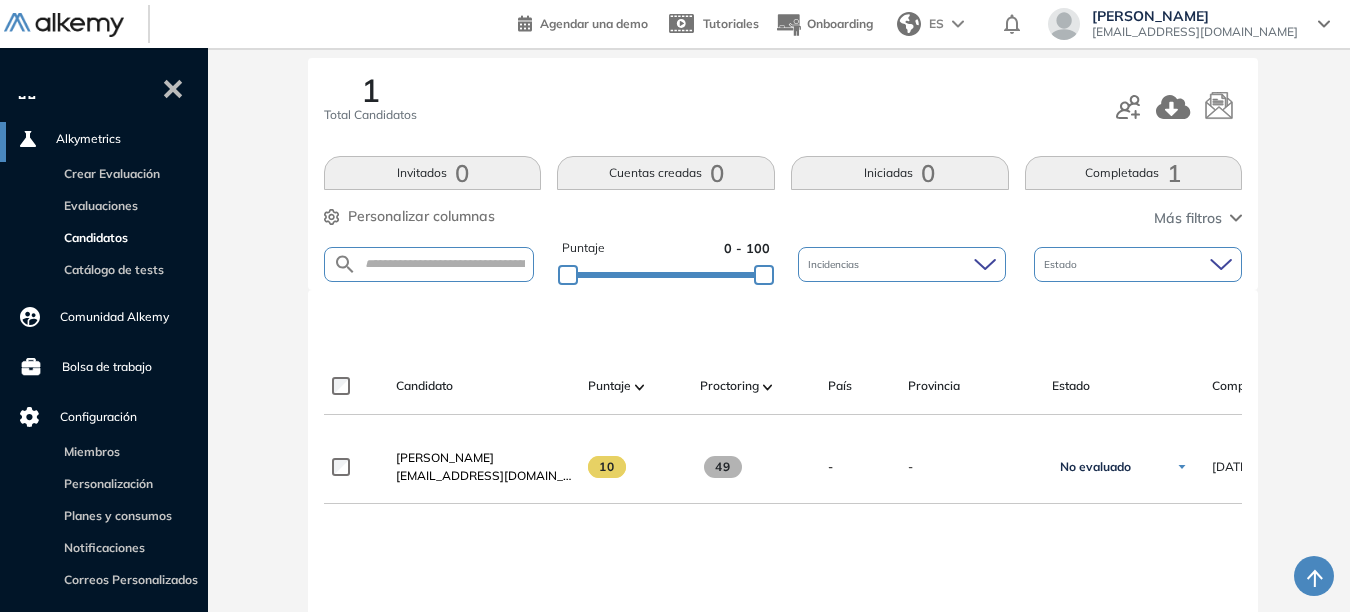 click on "Candidatos" at bounding box center [92, 237] 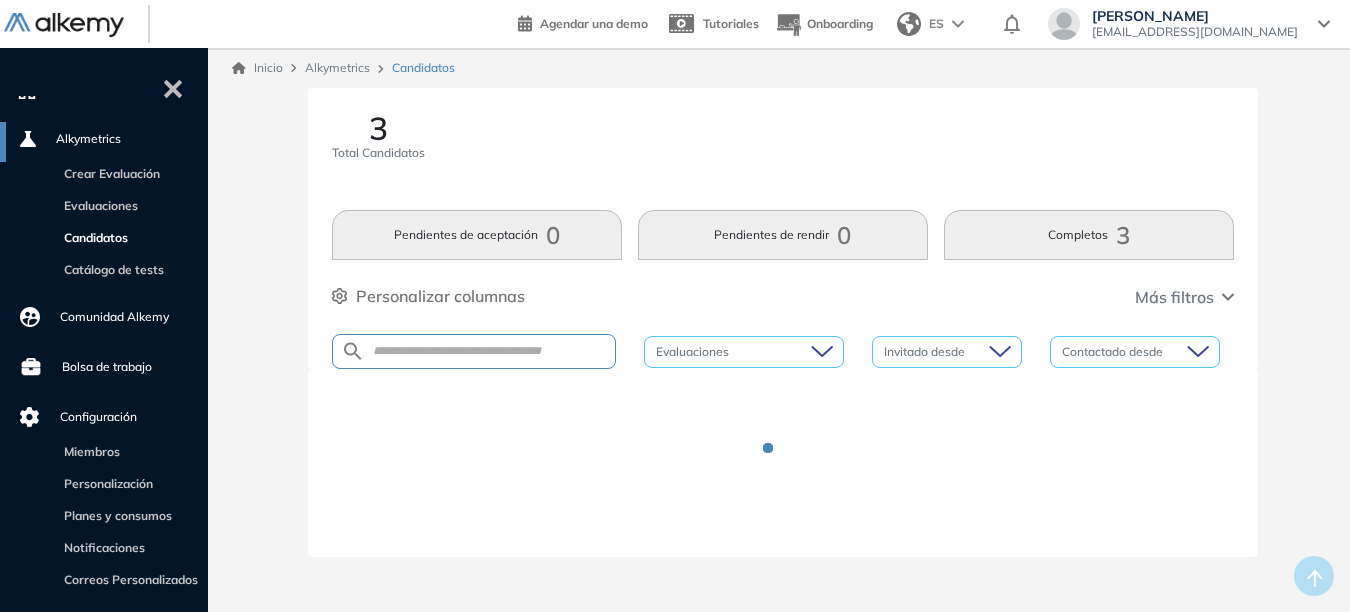 scroll, scrollTop: 0, scrollLeft: 0, axis: both 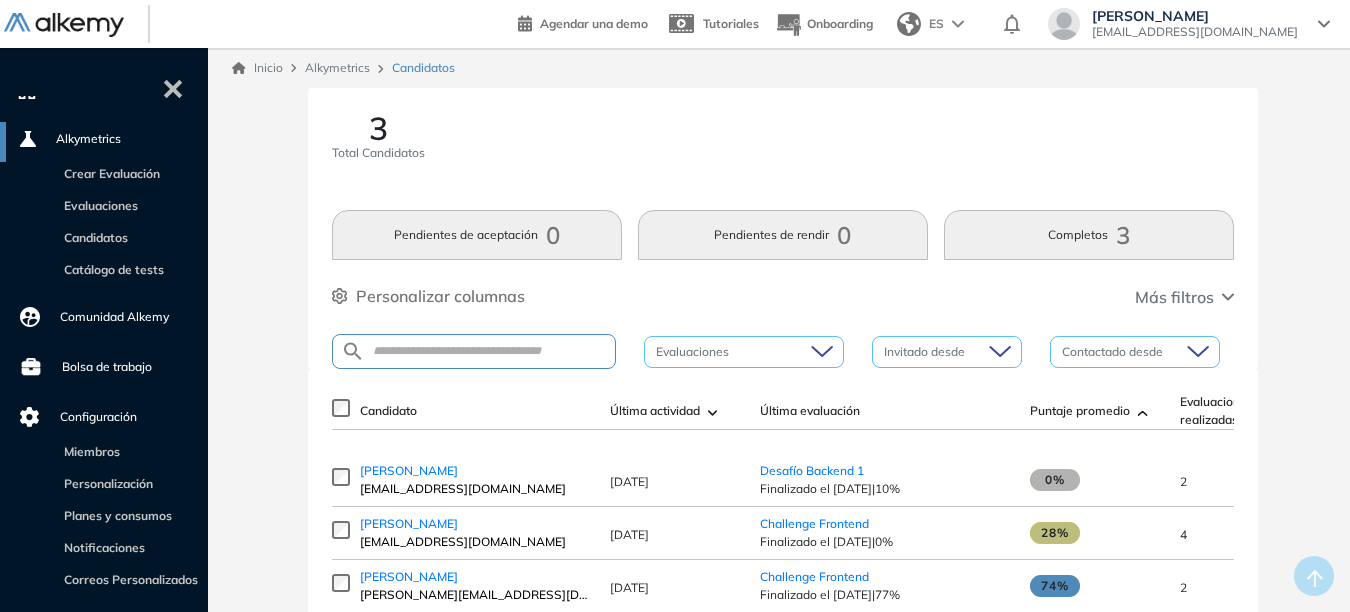 click on "Total Candidatos" at bounding box center [378, 153] 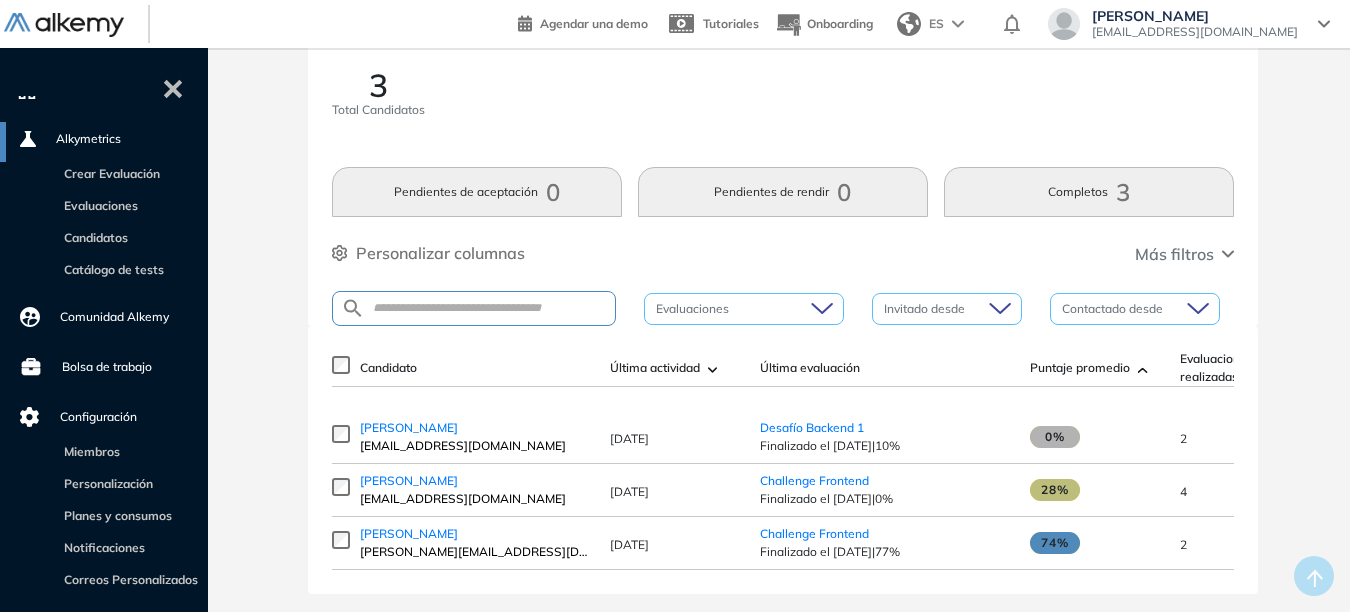 scroll, scrollTop: 81, scrollLeft: 0, axis: vertical 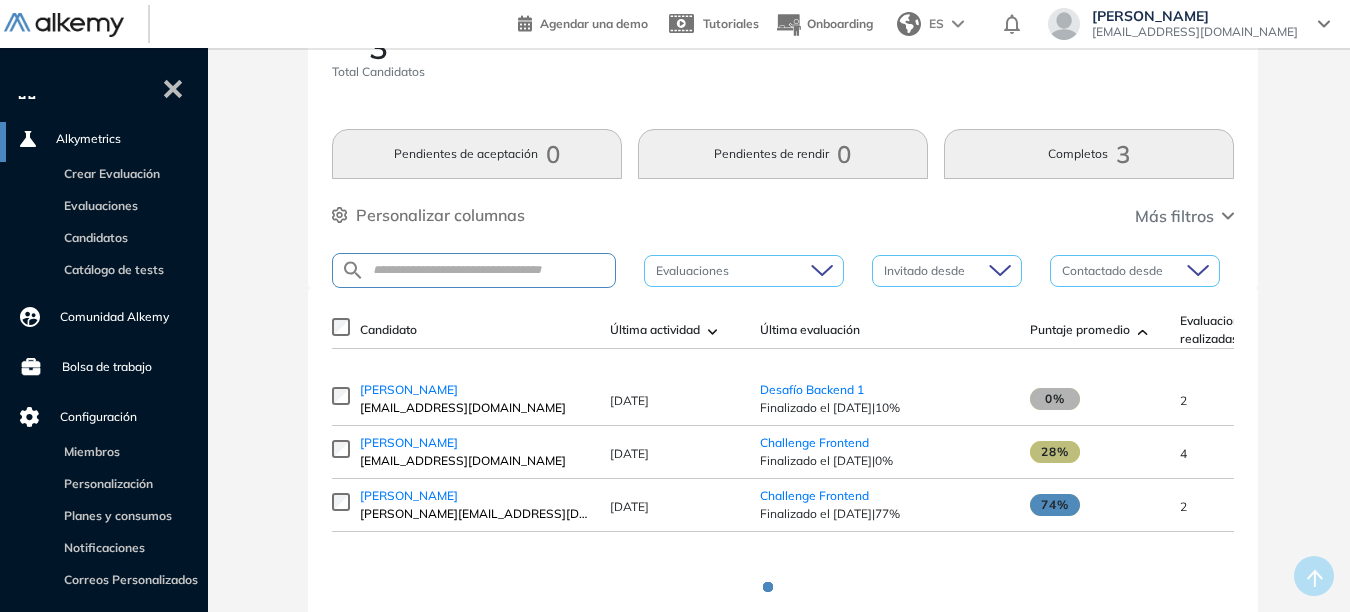 click on "Completos 3" at bounding box center [1089, 154] 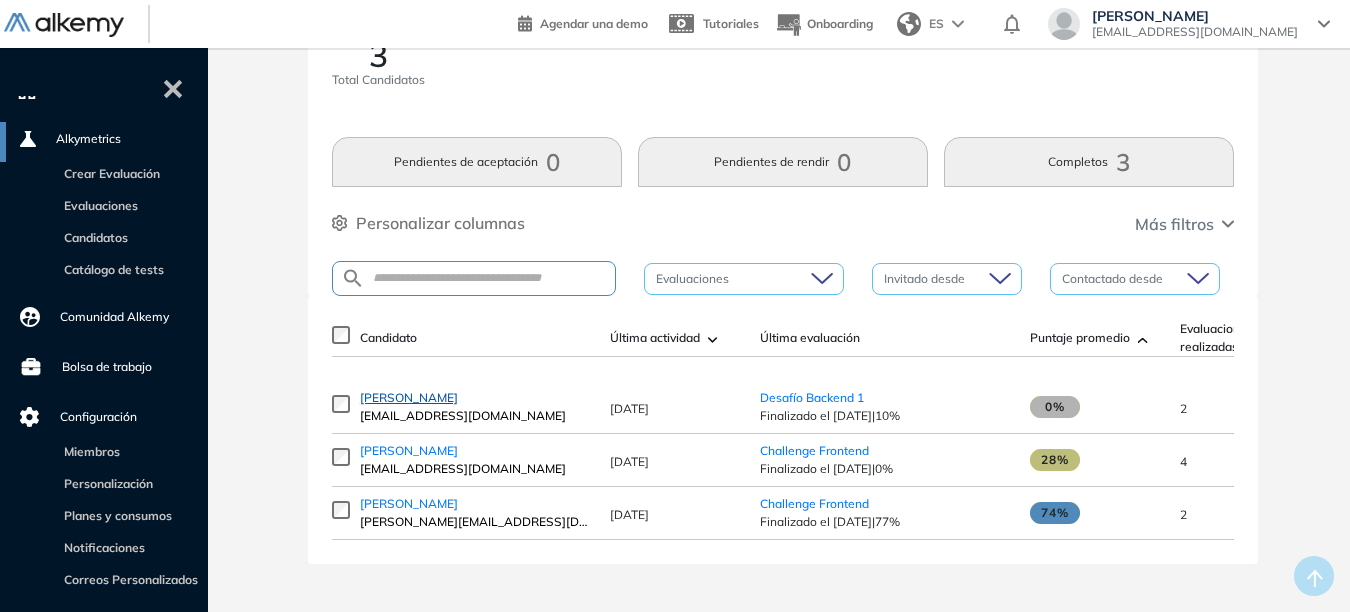 click on "Franco Passarelli" at bounding box center [409, 397] 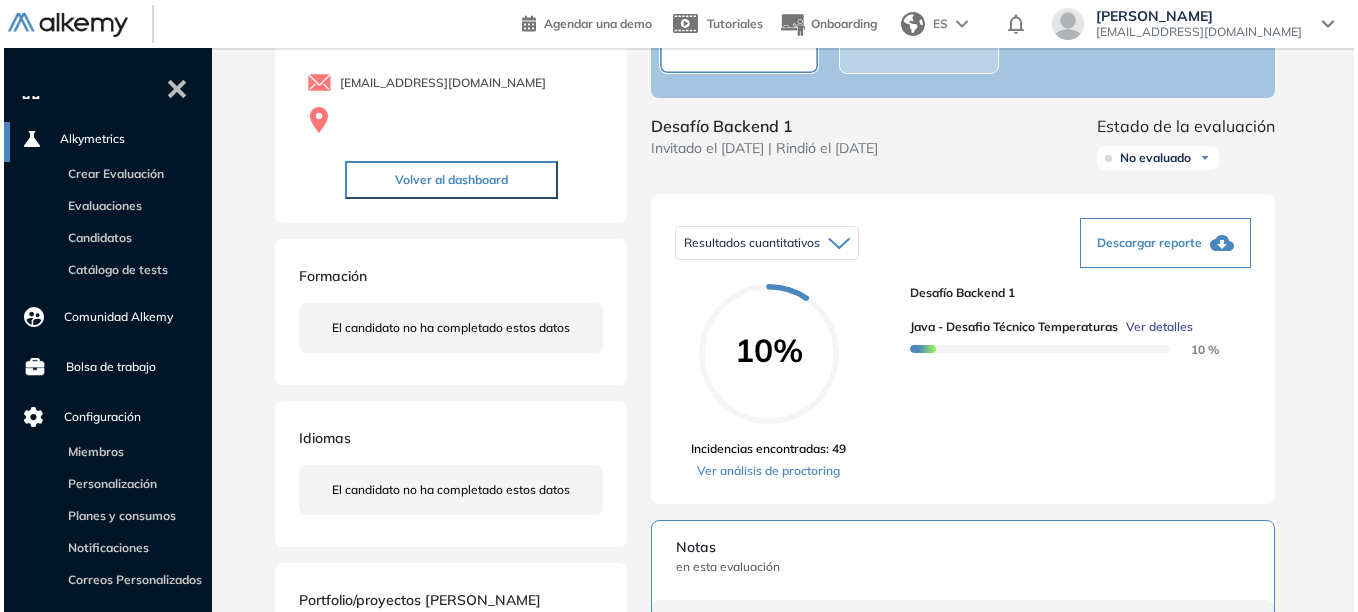 scroll, scrollTop: 200, scrollLeft: 0, axis: vertical 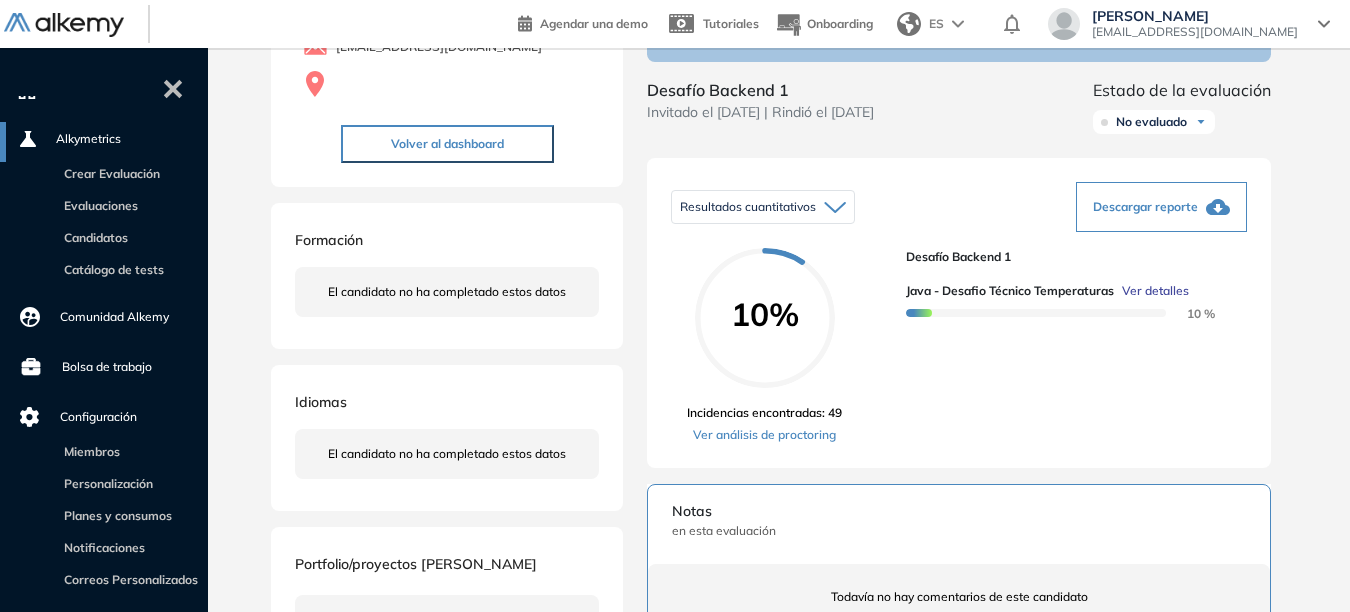 click on "Ver detalles" at bounding box center [1155, 291] 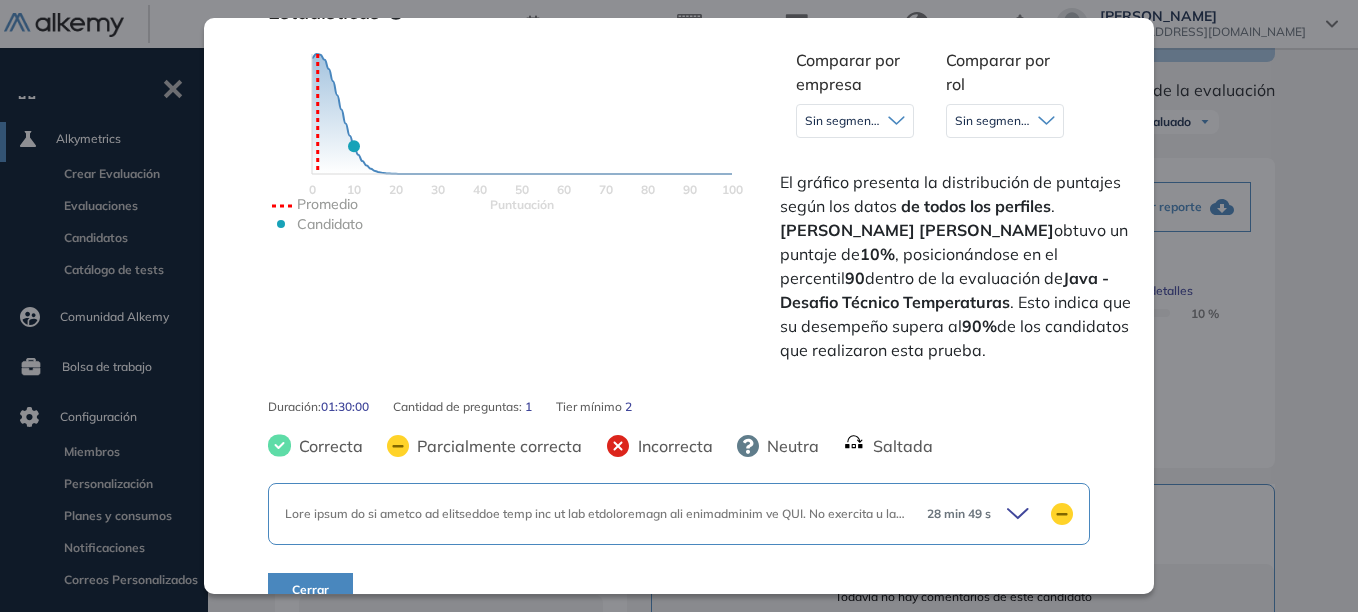 scroll, scrollTop: 541, scrollLeft: 0, axis: vertical 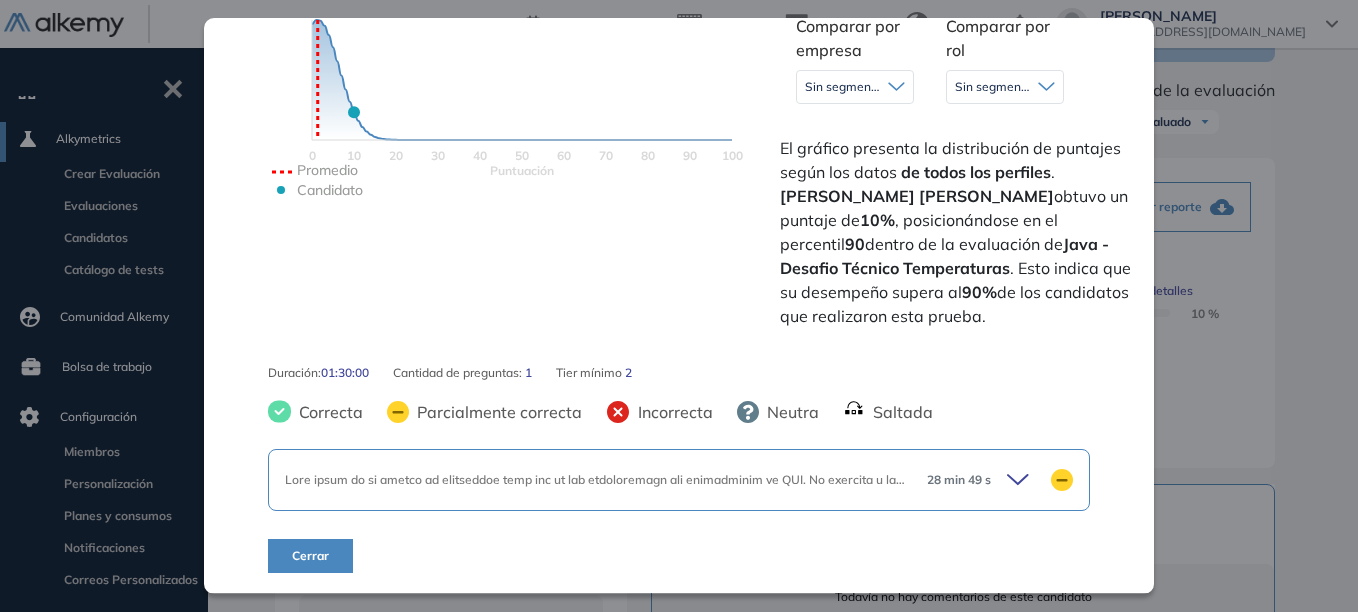 click 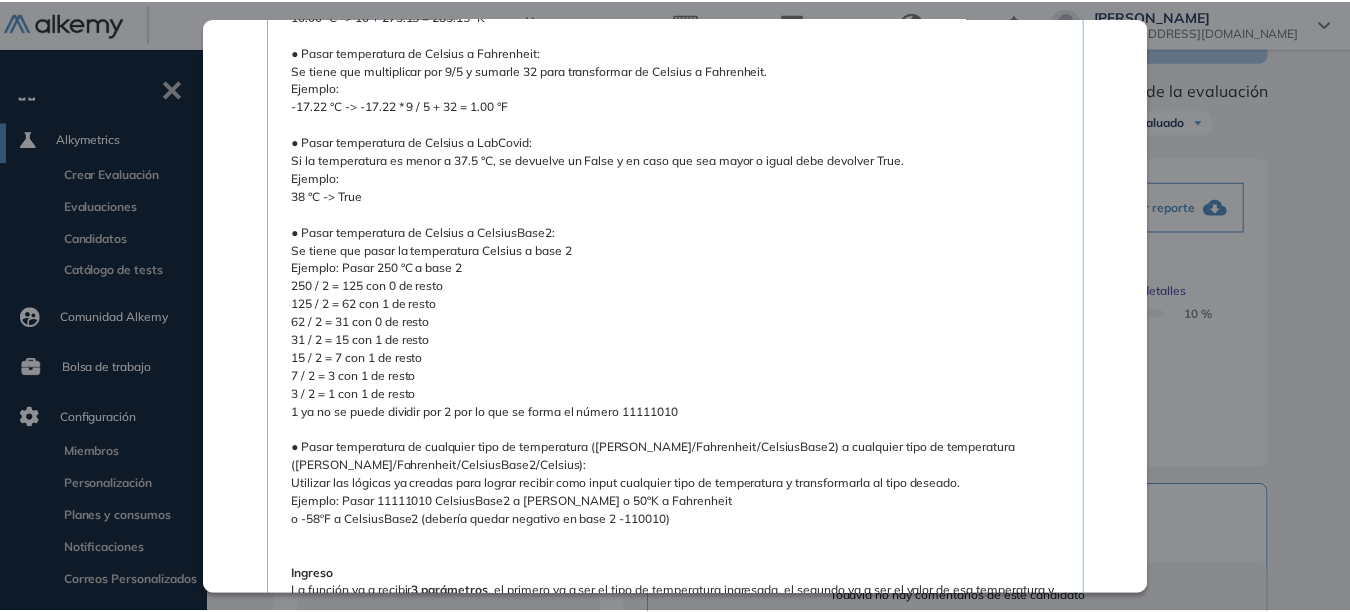 scroll, scrollTop: 1020, scrollLeft: 0, axis: vertical 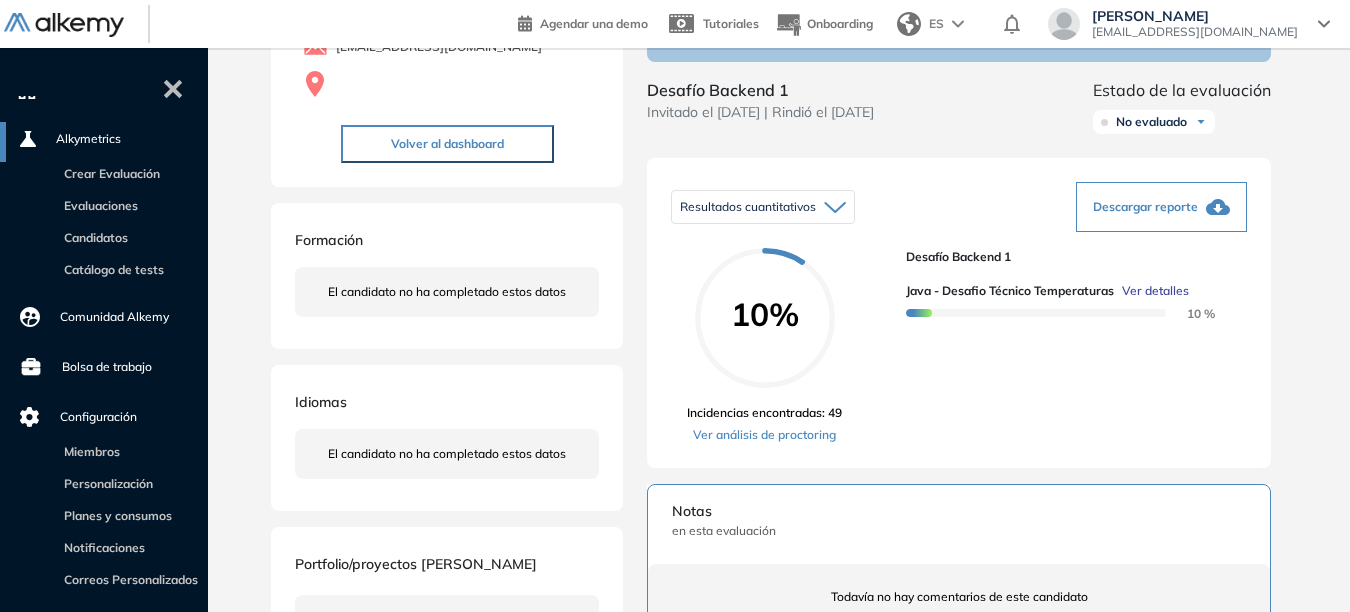 click on "Java - Desafio Técnico Temperaturas Avanzado Idiomas Objetivos Lógica Compleja Manejo Excepciones Clases Reutilización de Código Resumen del Test: Evalúa la capacidad del evaluado a transformar un pedido concreto en una función que permita manejar todos los casos de uso solicitados de forma eficiente ya que la modularización es parte clave en la resolución del desafío. Detalle Este test abarca varios conceptos de programación en Java incluyendo estructuras de control, clases, condicionales, modularización, manejo de excepciones, entre otros conceptos clave de Java. El puntaje se determina por la cantidad de casos de uso resueltos por medio del código desarrollado. El 50% del puntaje se otorga al lograr resolver los casos de uso explícitos en la consigna, un 30% del puntaje se otorga al resolver casos de uso donde no se comienza por el tipo de dato en el ejemplo y finalmente el 20% son casos de uso ocultos. Estadísticas Puntuación 0 10 20 30 40 50 60 70 80 90 100 Promedio Candidato   .  Franco" at bounding box center (783, 527) 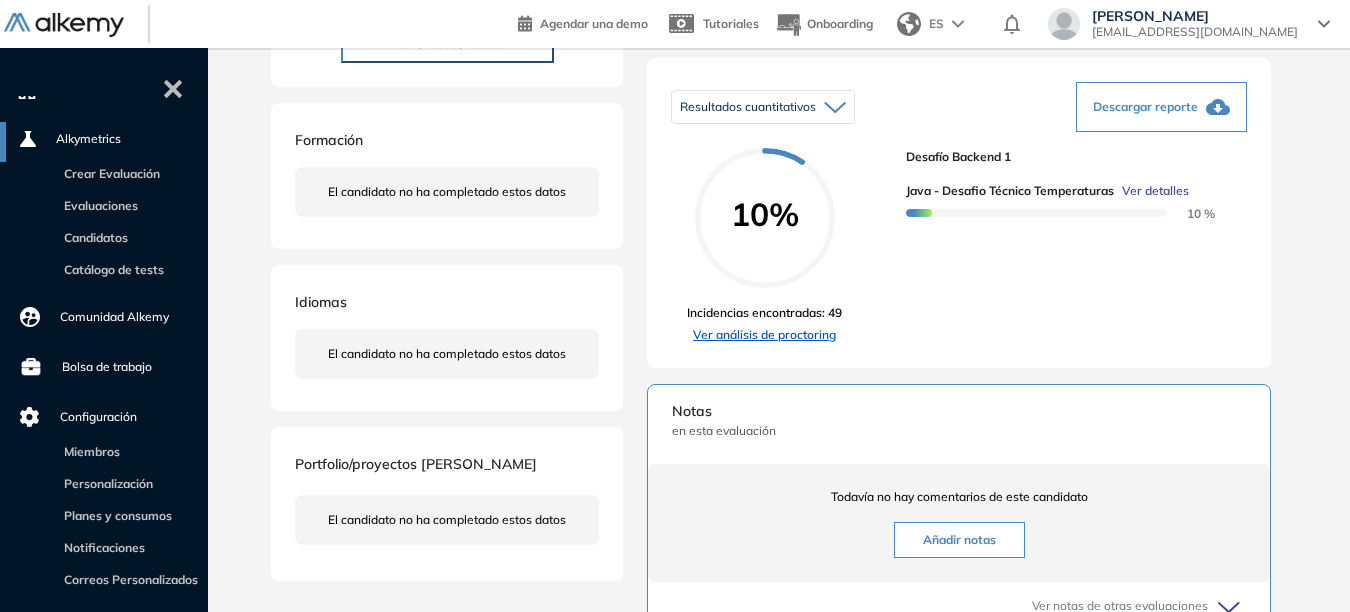 click on "Ver análisis de proctoring" at bounding box center (764, 335) 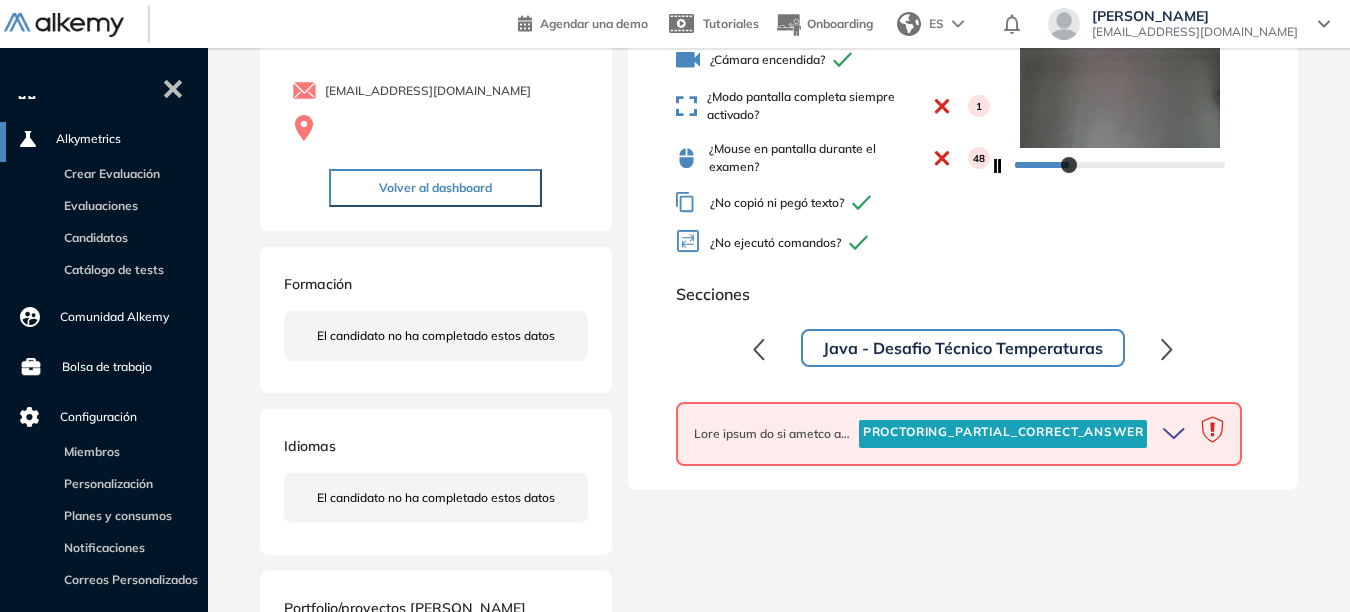 scroll, scrollTop: 200, scrollLeft: 0, axis: vertical 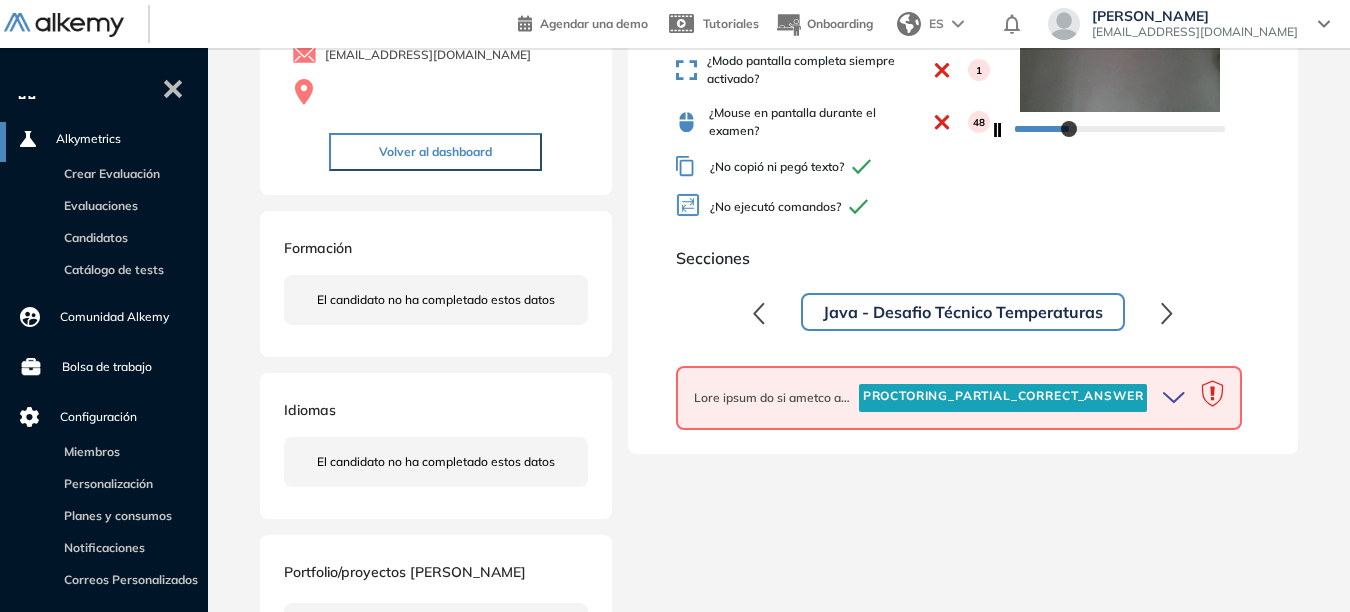 click on "Franco   Passarelli 0 . Desafío Backend 1 1 . Challenge Frontend 2 . Challenge Backend 3 . Desafío Java 4 . Desafío Frontend / Backend 5 . UX/UI 6 . Razonamiento Lógico 7 . Personalidad 8 . SQL - Código 9 . Inglés 10 . Psicotécnico para desarrolladores 11 . Gestión del tiempo fpassarelli@itpatagonia.com Volver al dashboard Formación El candidato no ha completado estos datos Idiomas El candidato no ha completado estos datos Portfolio/proyectos de Franco El candidato no ha completado estos datos Revisión de proctoring: A continuación podrás revisar las preguntas en la cuales detectamos anomalías del candidato. ¿Cámara encendida? ¿Modo pantalla completa siempre activado? 1 ¿Mouse en pantalla durante el examen? 48 ¿No copió ni pegó texto? ¿No ejecutó comandos? Atrás Secciones Java - Desafio Técnico Temperaturas . PROCTORING_PARTIAL_CORRECT_ANSWER Ingreso
La función va a recibir  3 parámetros Egreso 2 dígitos decimales .
Errores Minuto Notificación" at bounding box center [783, 292] 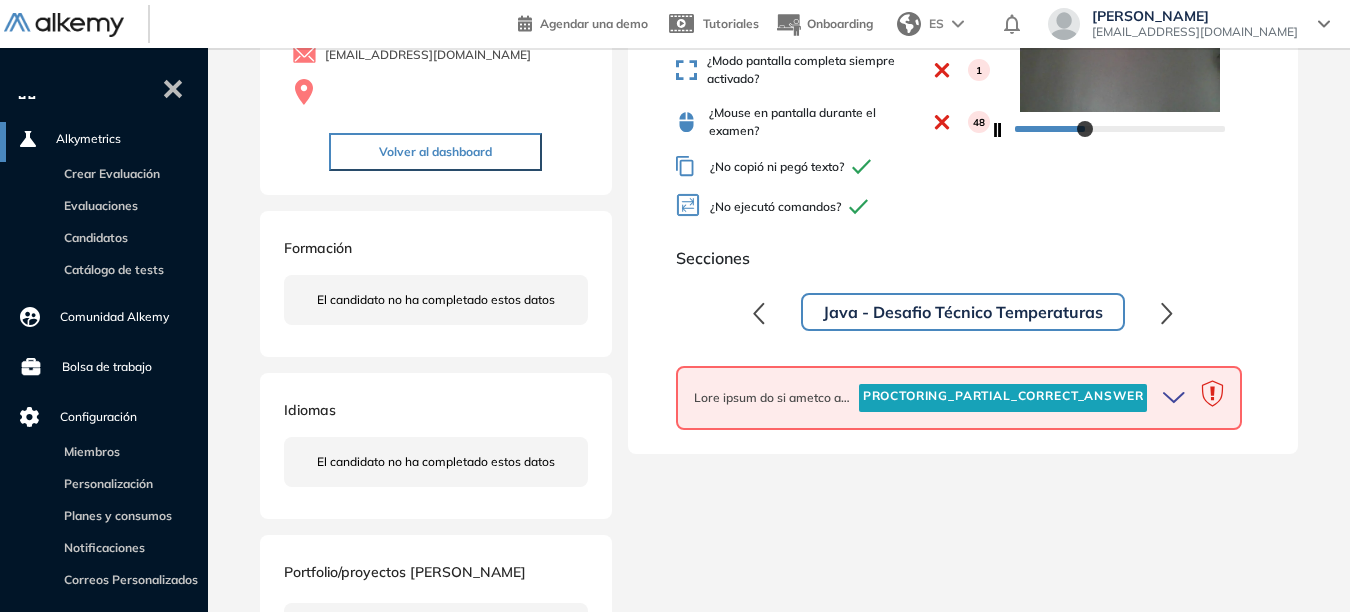 click 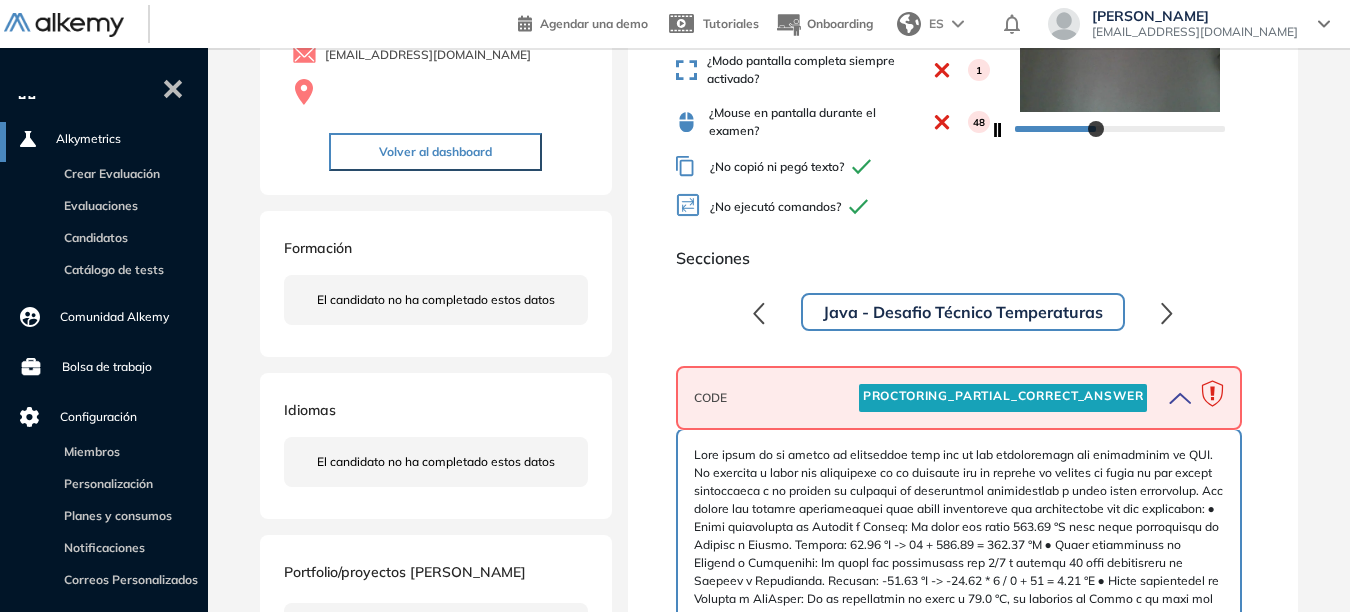 click 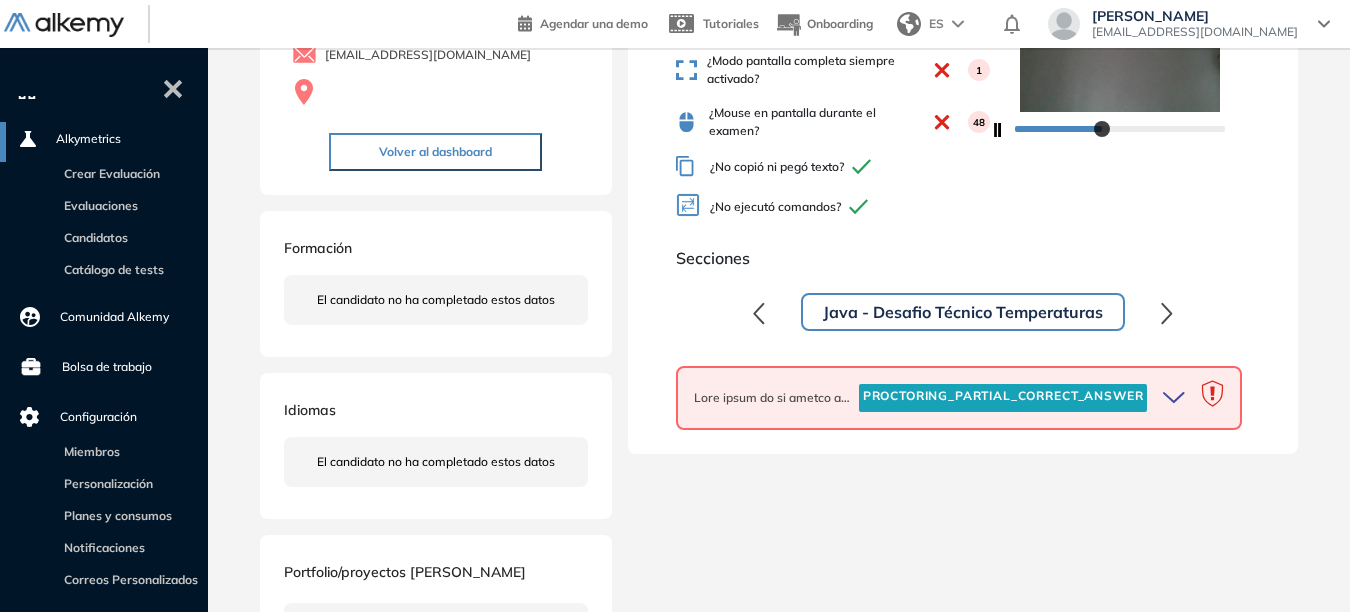 click 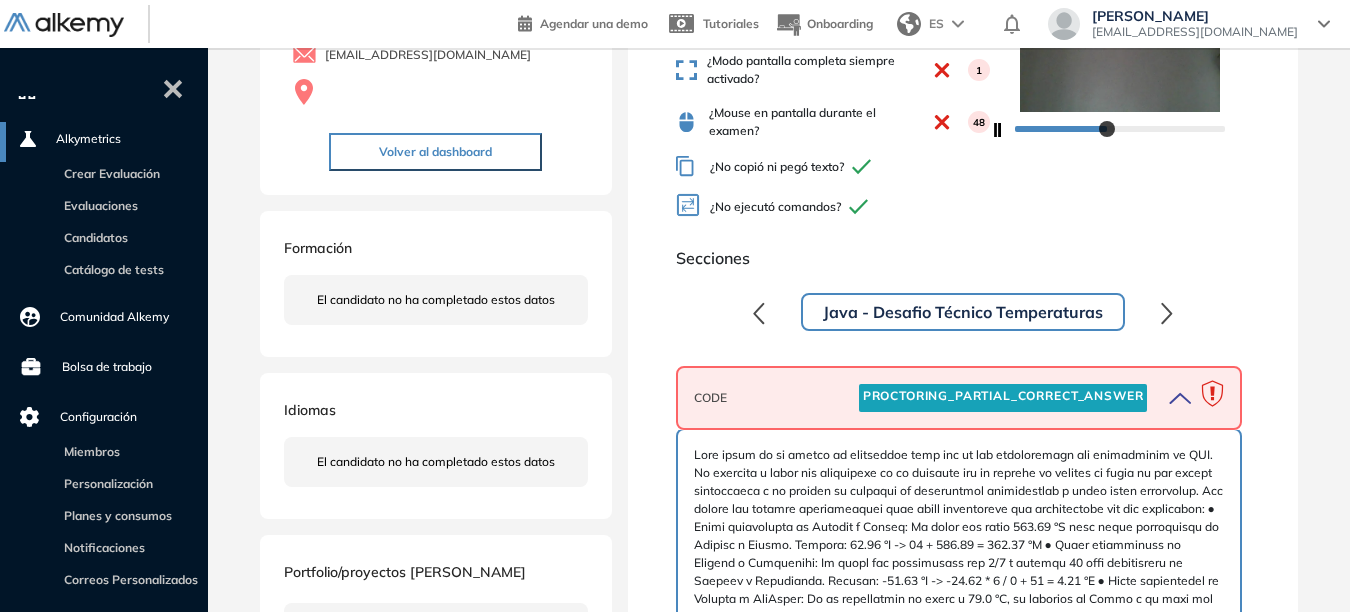 click 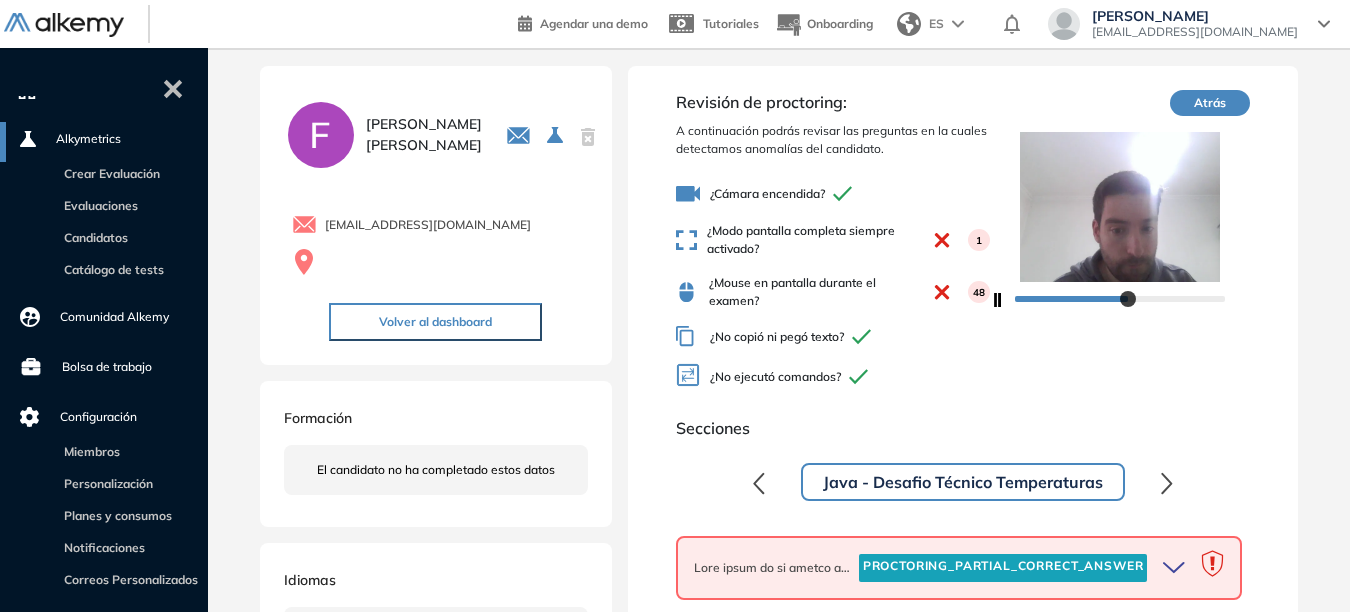 scroll, scrollTop: 0, scrollLeft: 0, axis: both 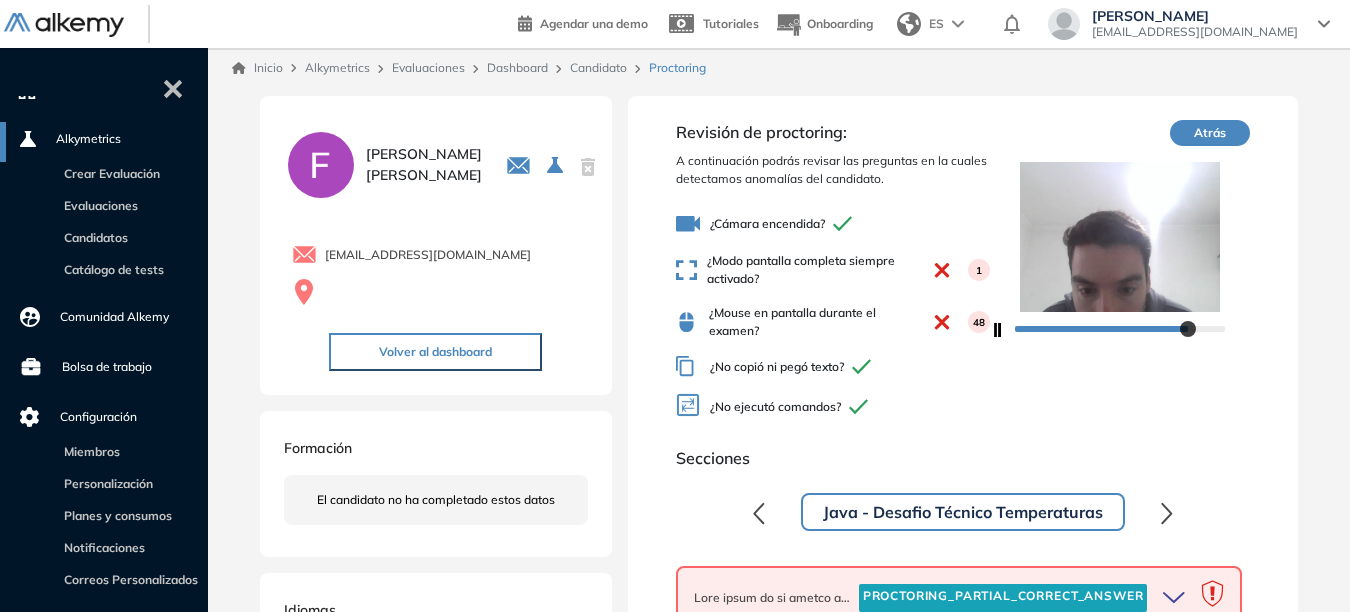 click on "Atrás" at bounding box center [1210, 133] 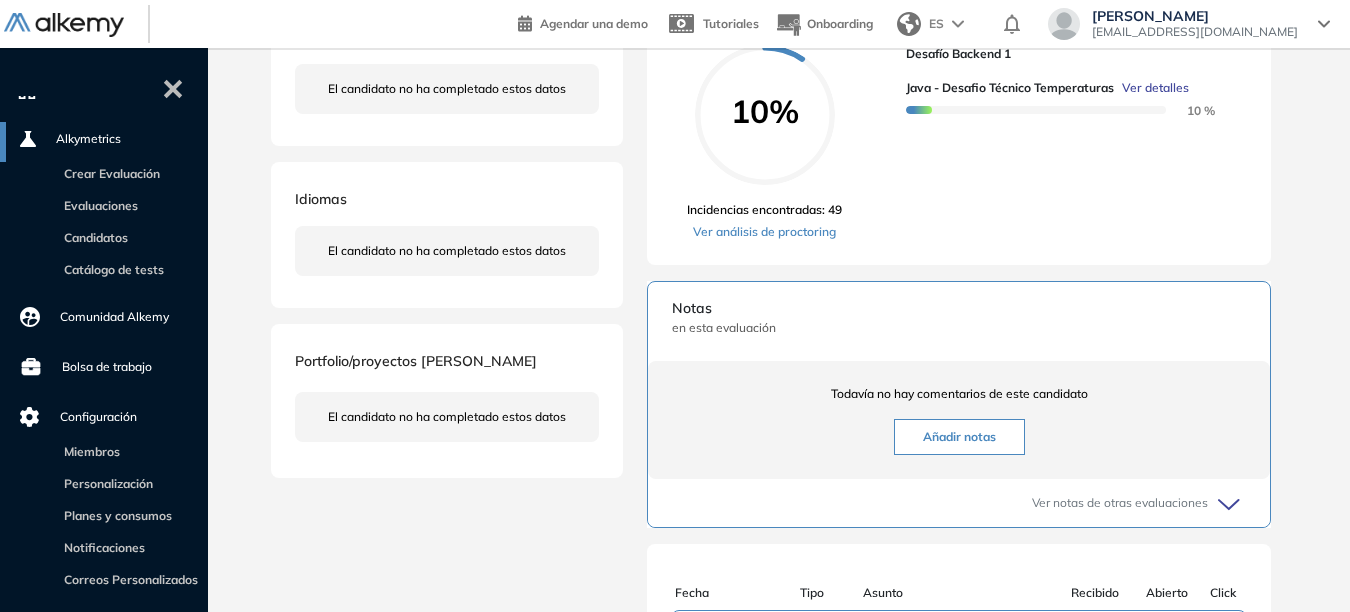 scroll, scrollTop: 0, scrollLeft: 0, axis: both 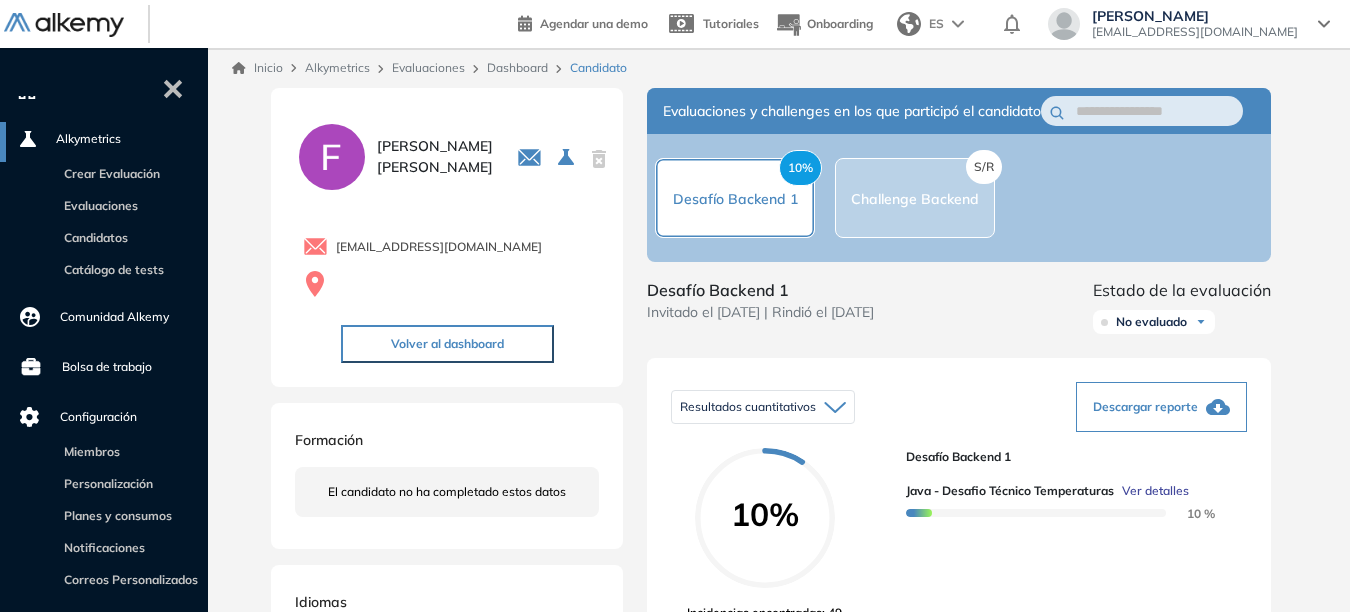 click on "Crear Evaluación" at bounding box center (96, 172) 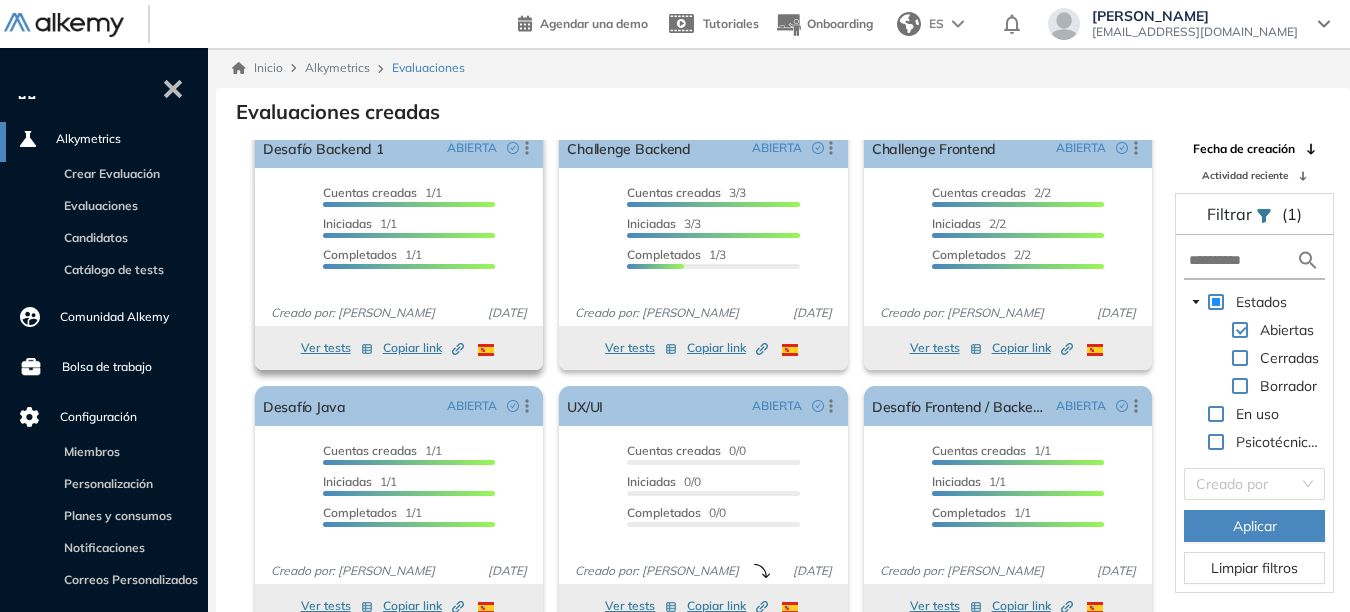scroll, scrollTop: 26, scrollLeft: 0, axis: vertical 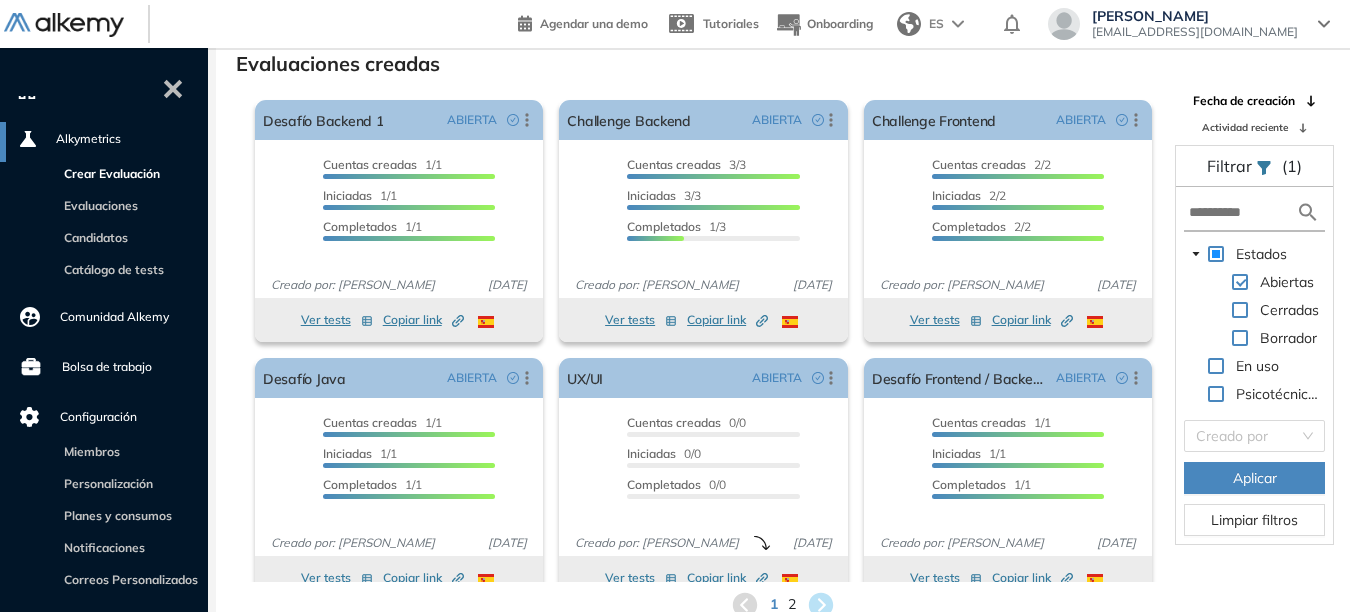click on "Crear Evaluación" at bounding box center [108, 173] 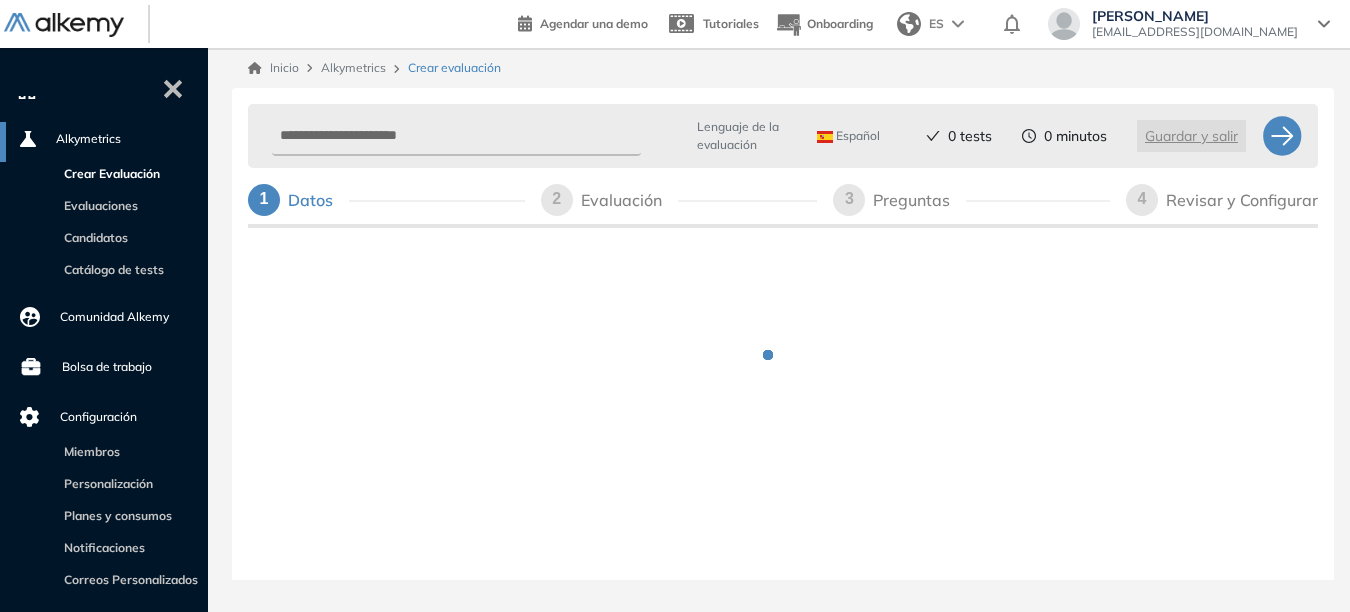 scroll, scrollTop: 0, scrollLeft: 0, axis: both 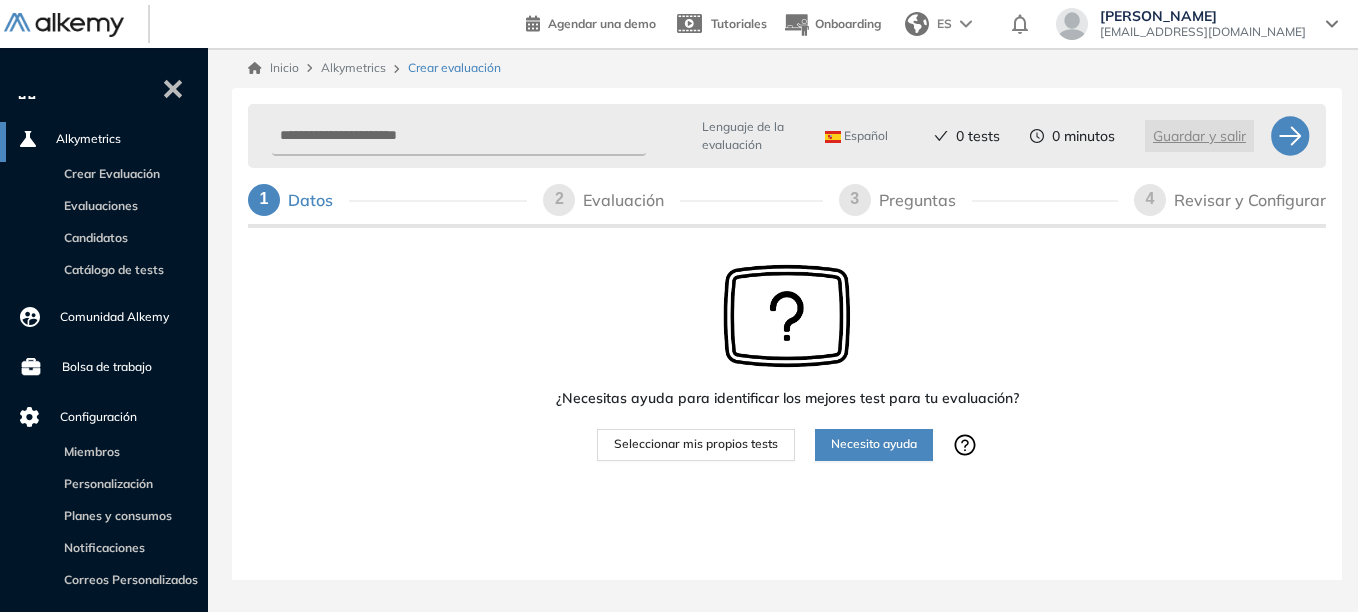 click on "Evaluaciones" at bounding box center [96, 204] 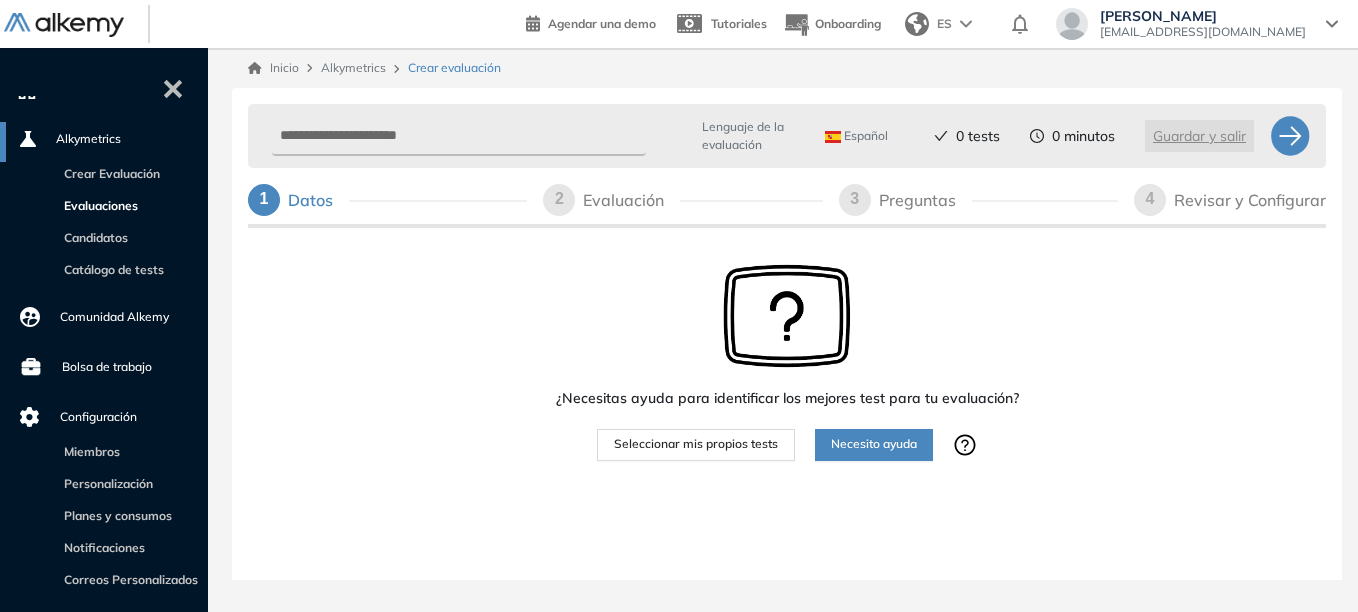 click on "Evaluaciones" at bounding box center (97, 205) 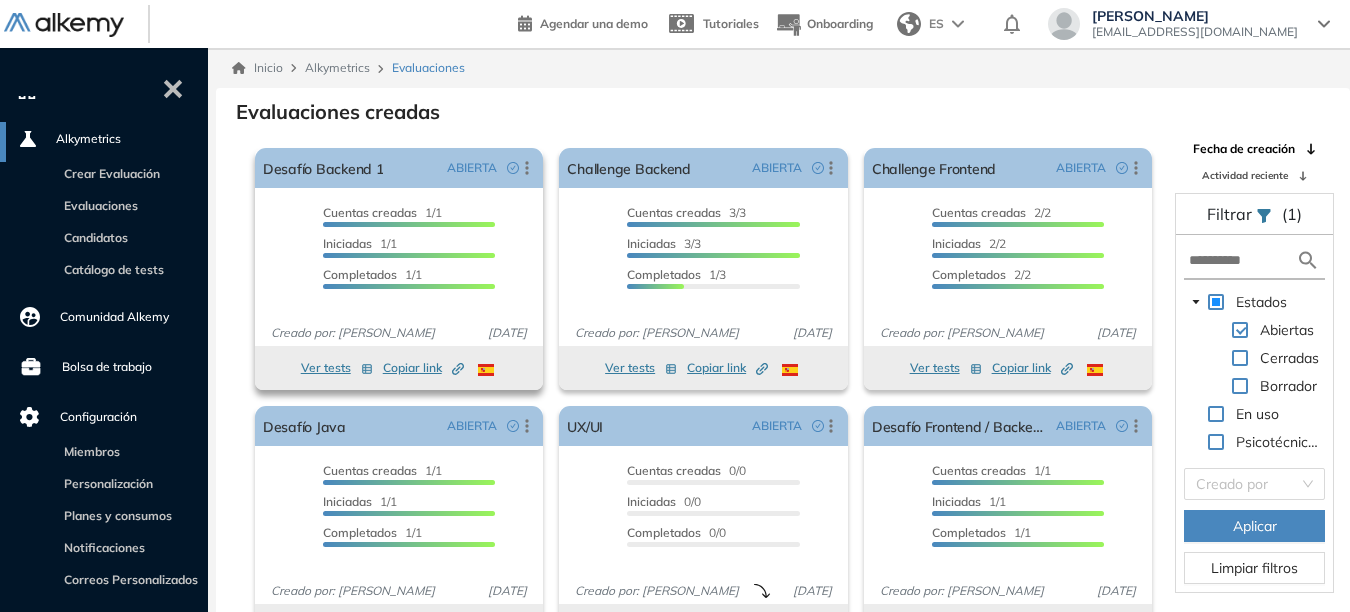 scroll, scrollTop: 26, scrollLeft: 0, axis: vertical 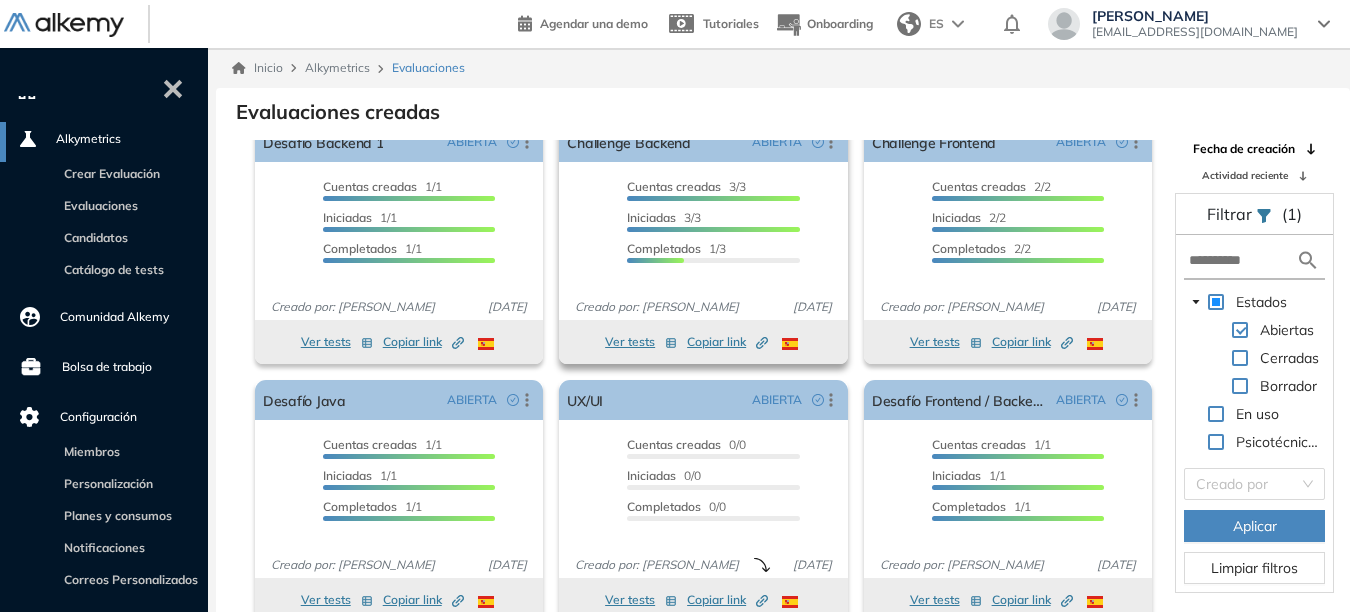 click on "Ver tests" at bounding box center [641, 342] 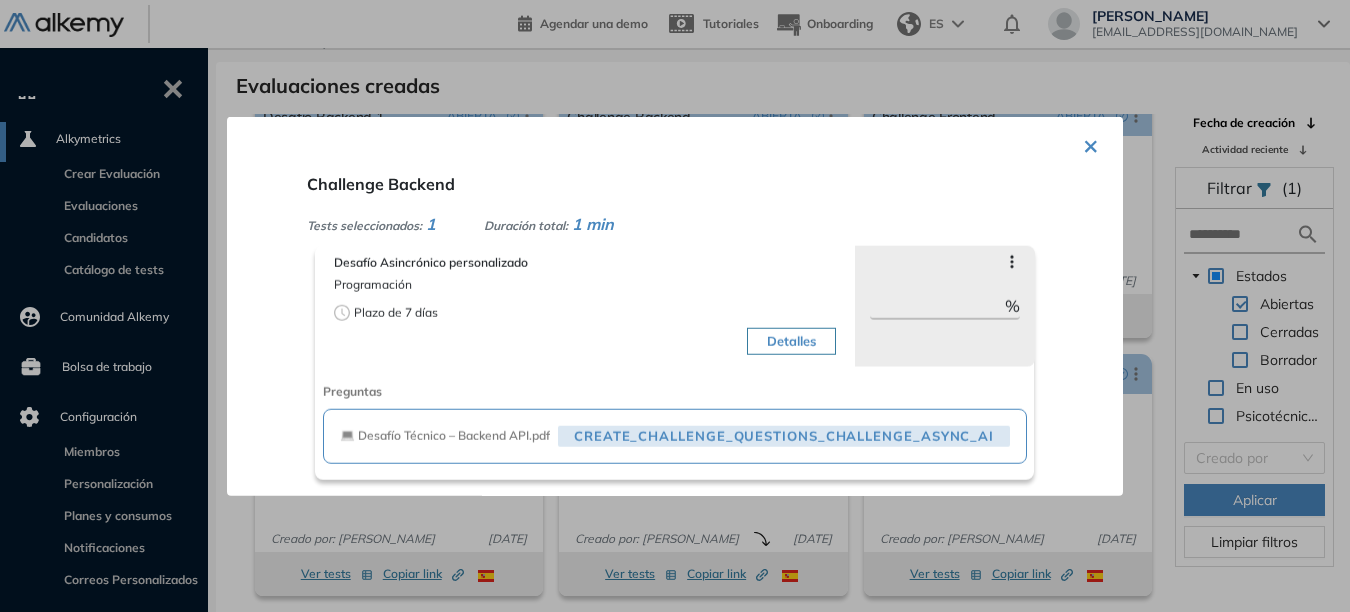 scroll, scrollTop: 48, scrollLeft: 0, axis: vertical 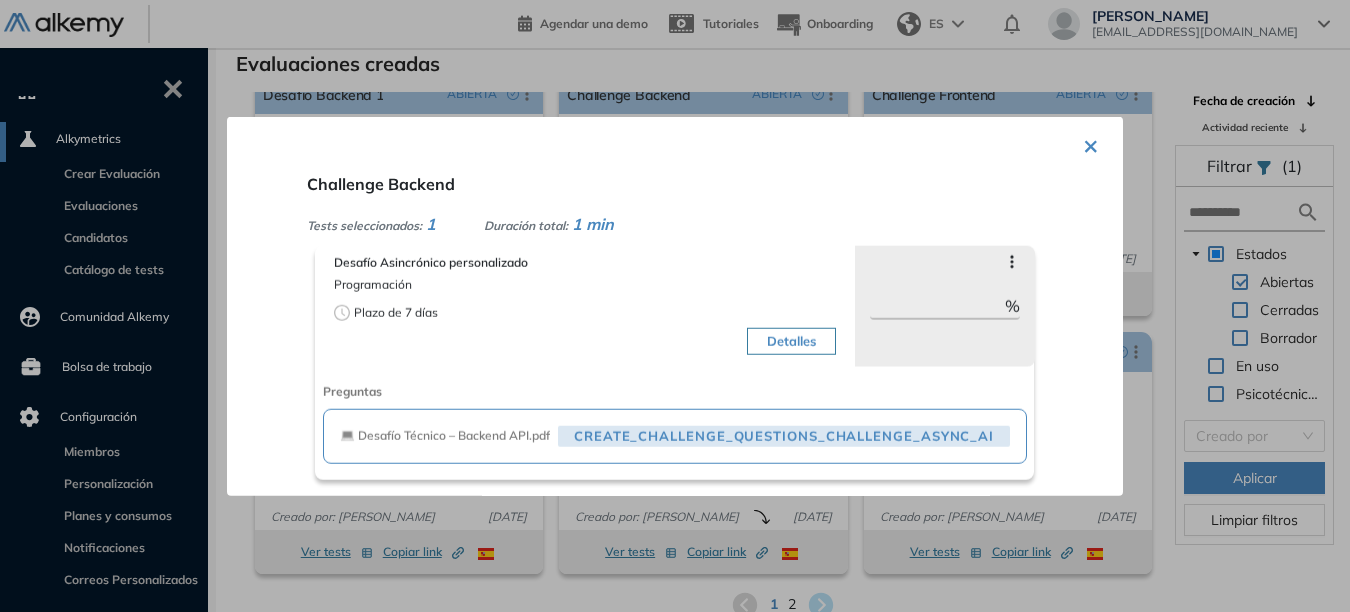 click on "Detalles" at bounding box center (791, 341) 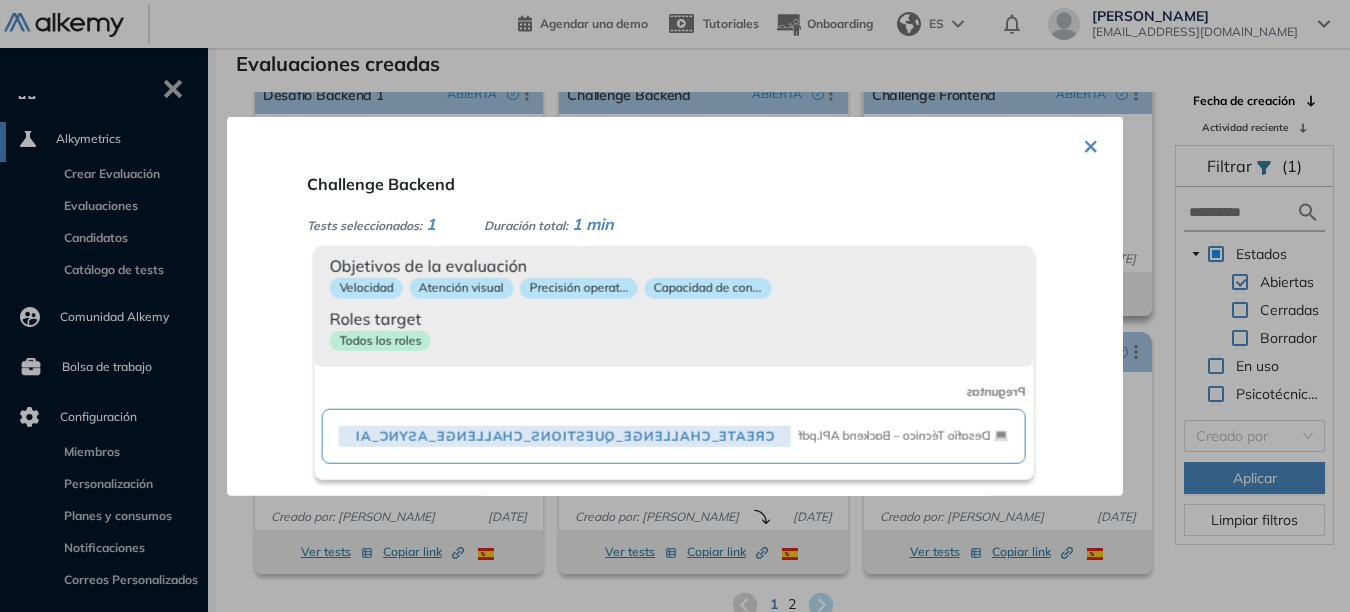 click on "×" at bounding box center [1091, 144] 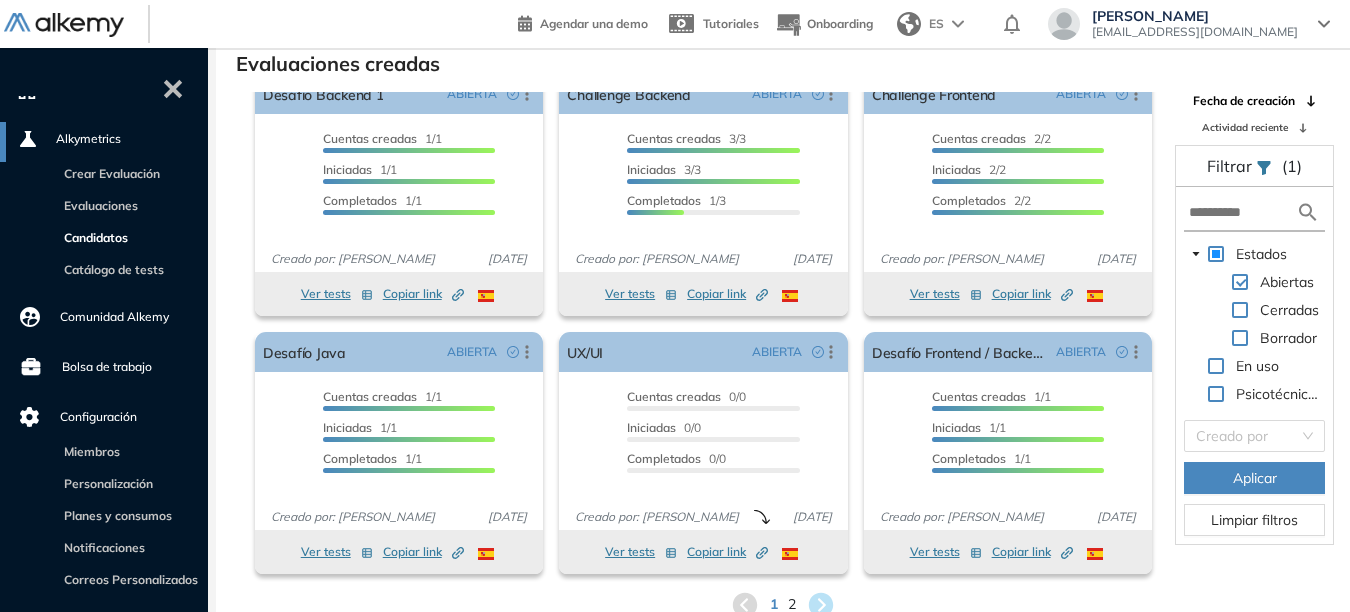 click on "Candidatos" at bounding box center (92, 237) 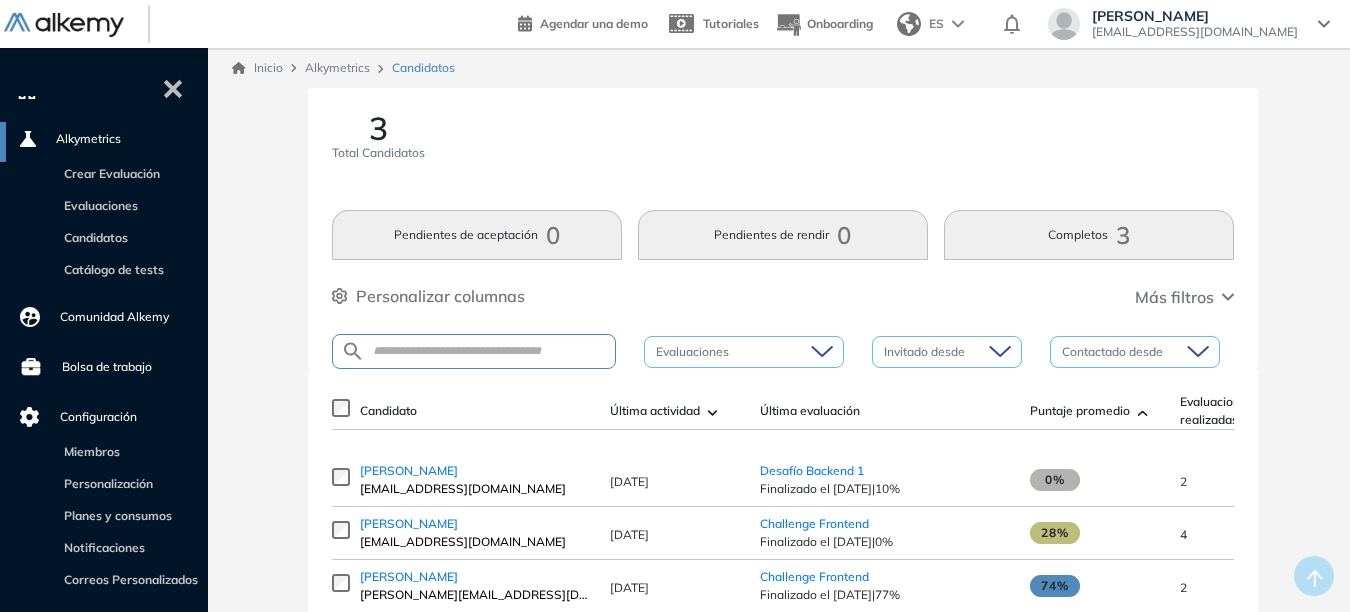 scroll, scrollTop: 81, scrollLeft: 0, axis: vertical 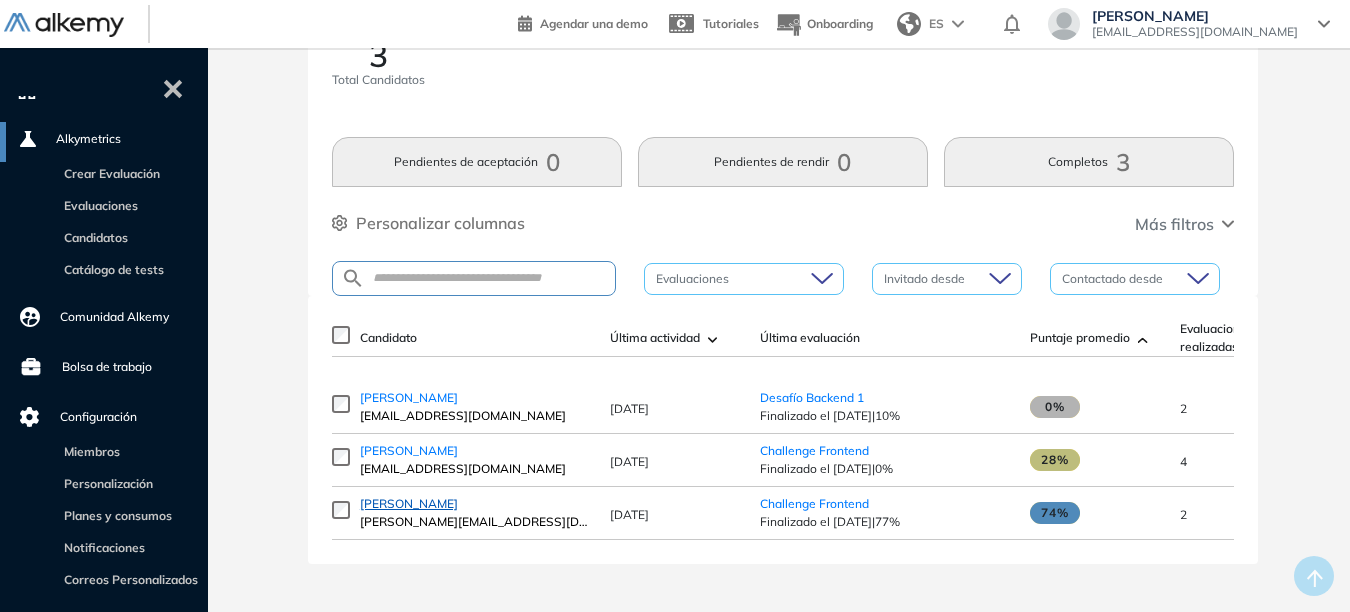 click on "Farid Ale Ali" at bounding box center [409, 503] 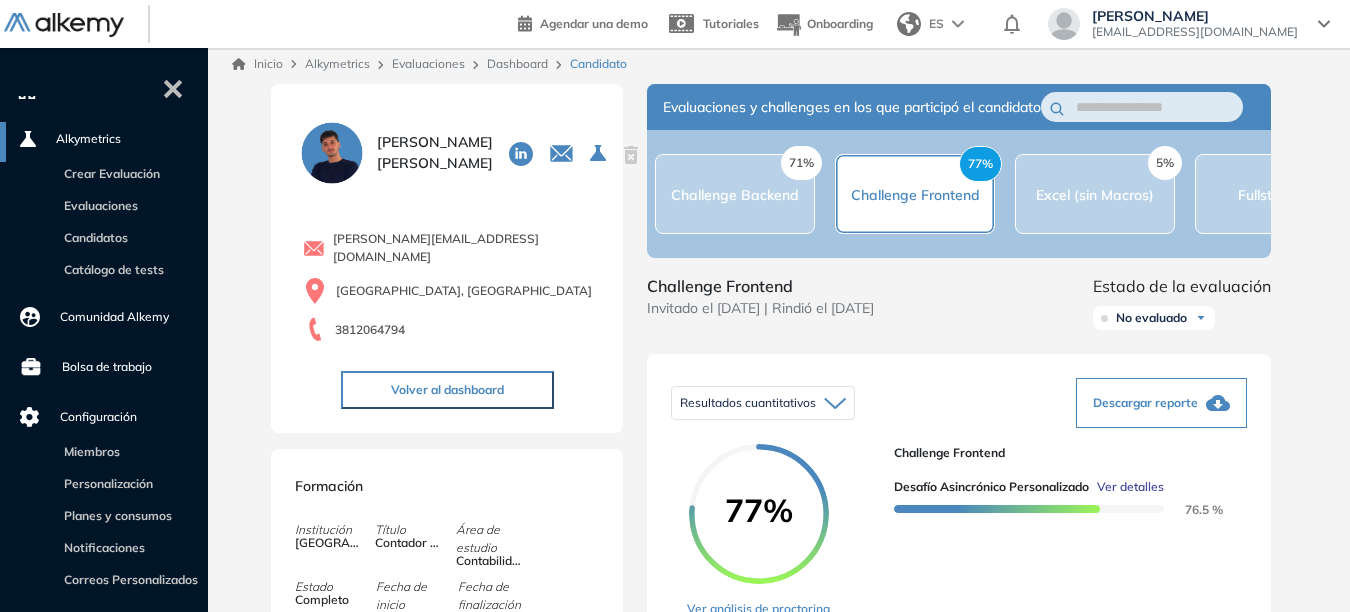 scroll, scrollTop: 0, scrollLeft: 0, axis: both 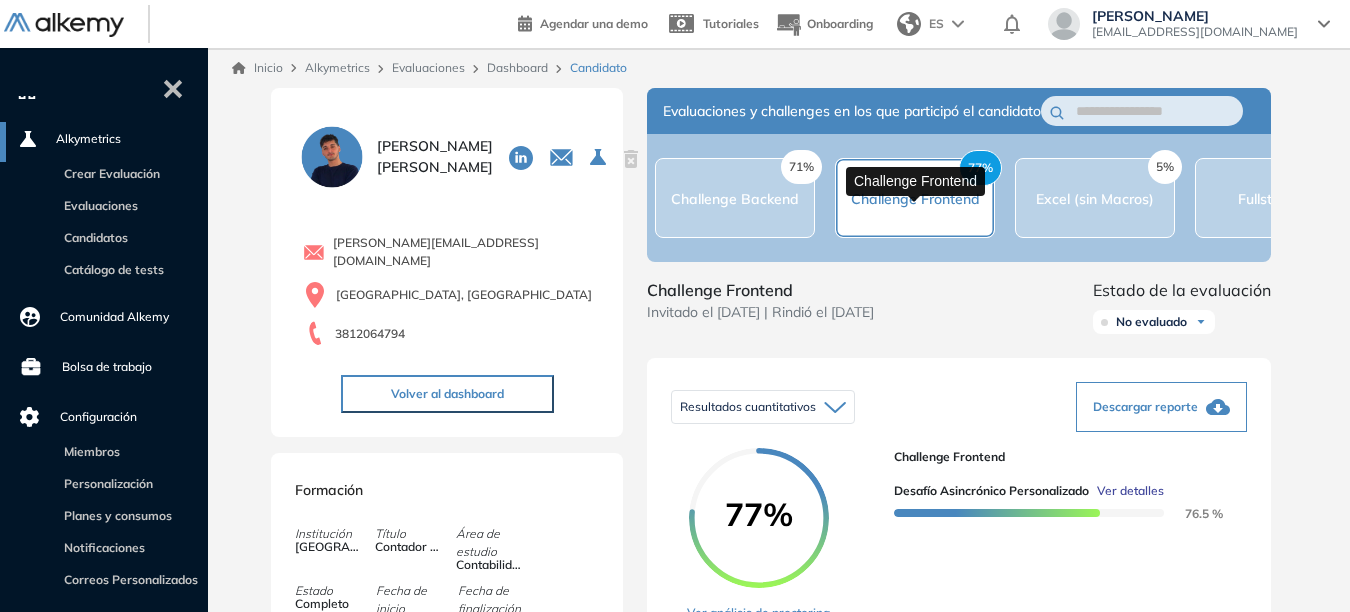 click on "Challenge Frontend" at bounding box center [915, 199] 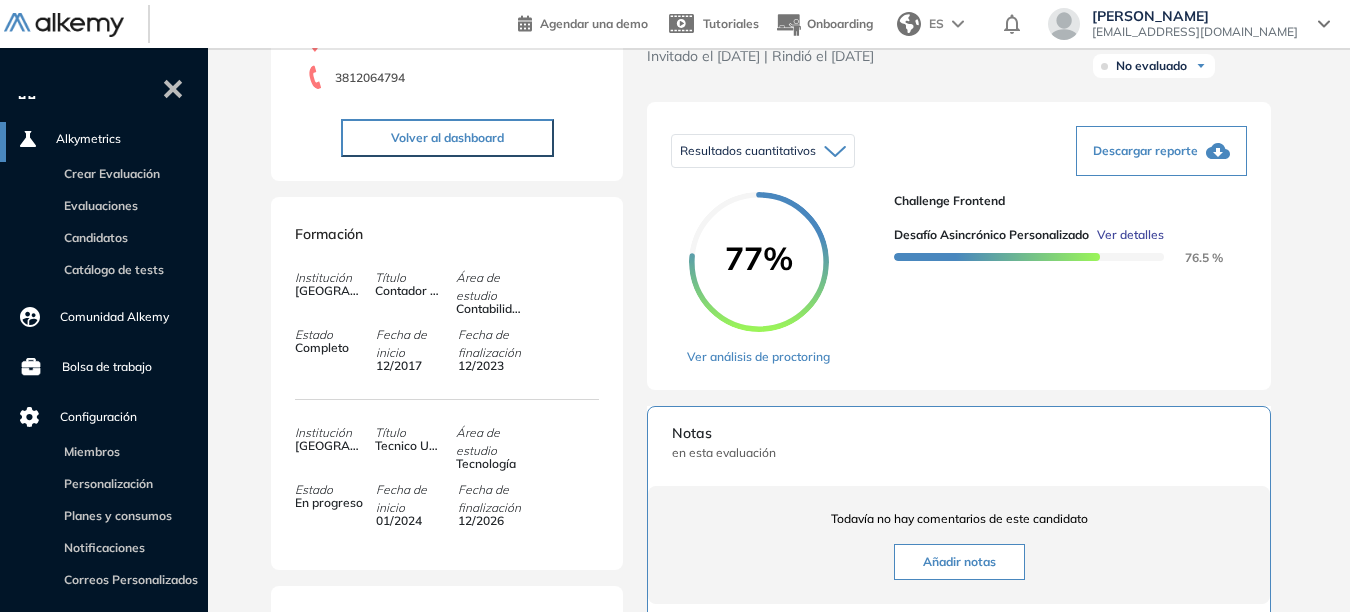 scroll, scrollTop: 211, scrollLeft: 0, axis: vertical 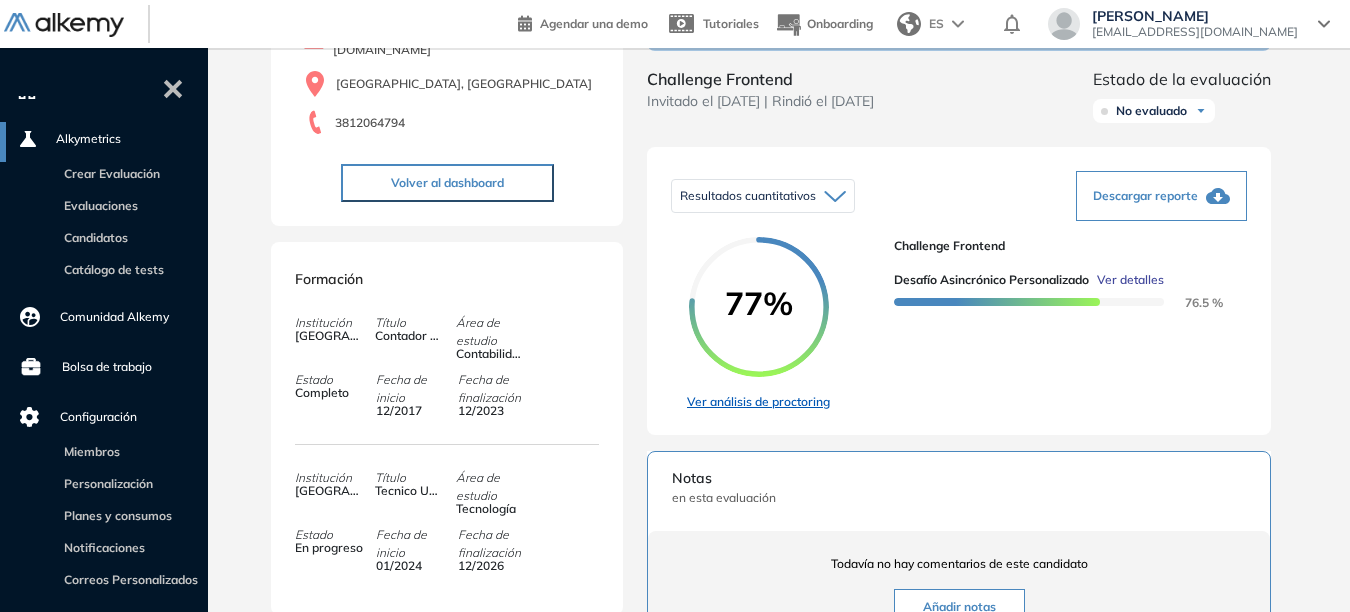 click on "Ver análisis de proctoring" at bounding box center (758, 402) 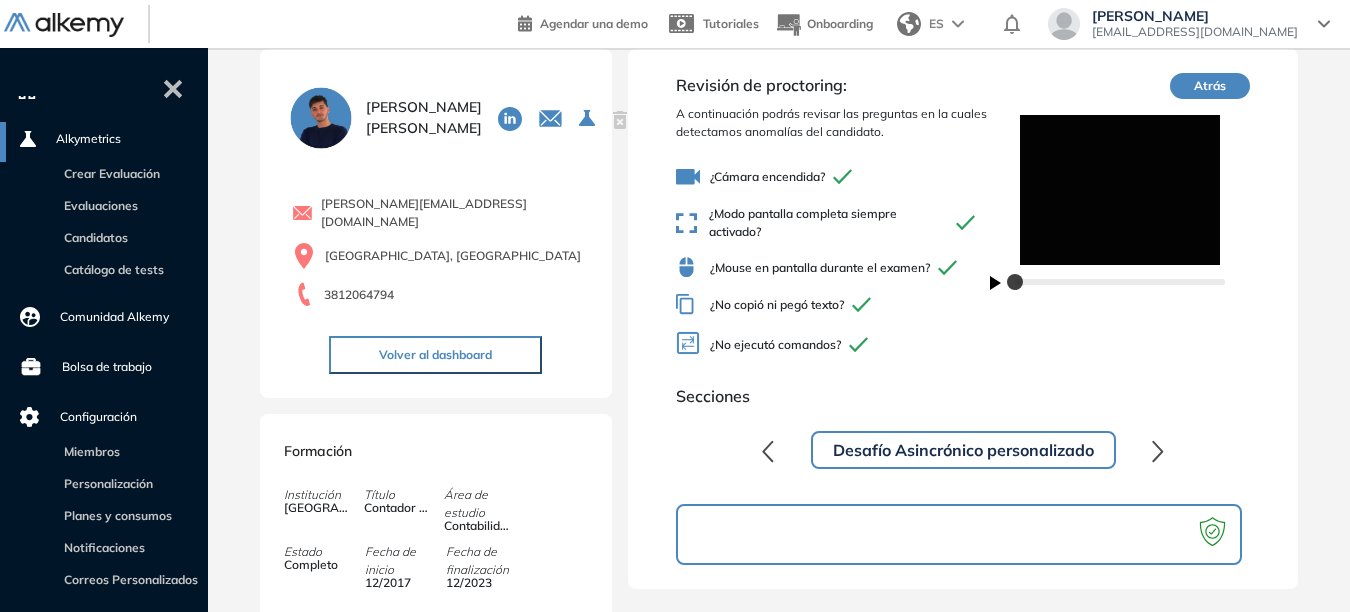 scroll, scrollTop: 0, scrollLeft: 0, axis: both 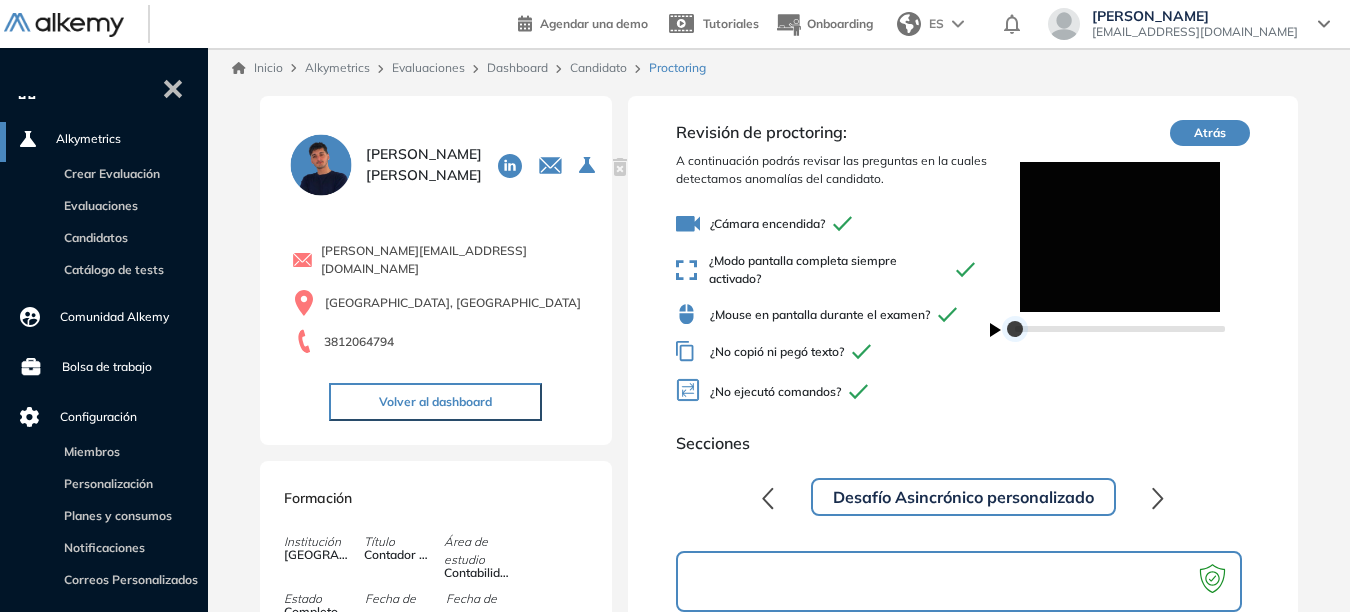 click at bounding box center [1015, 329] 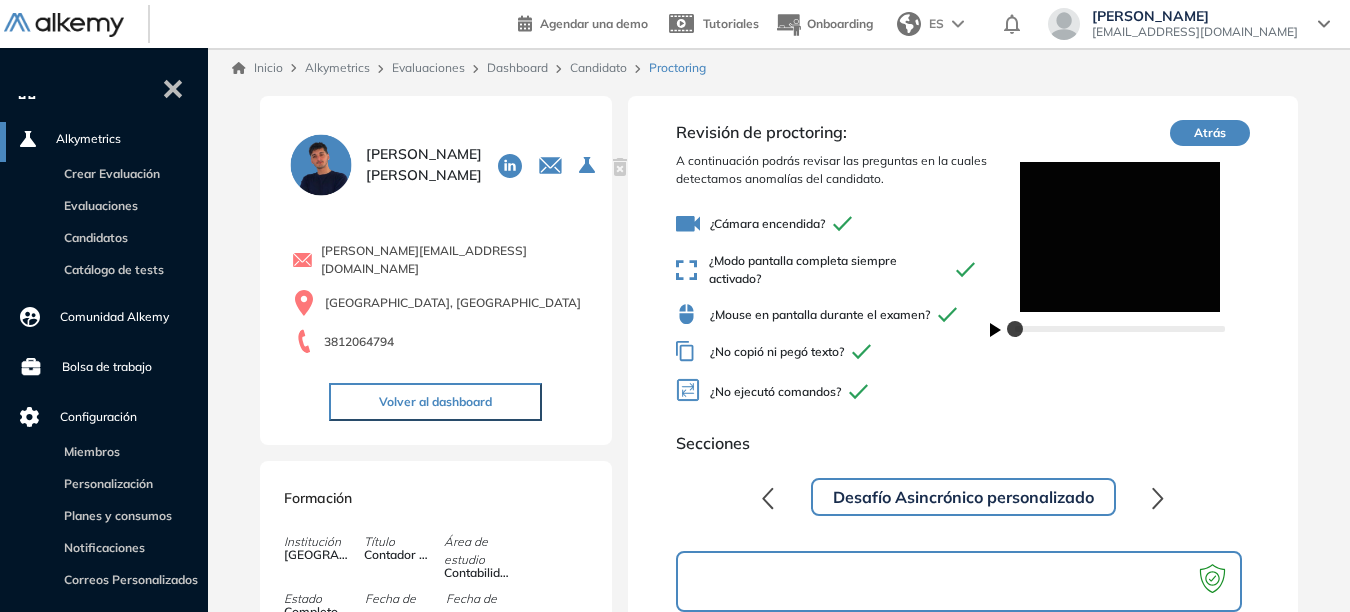 click 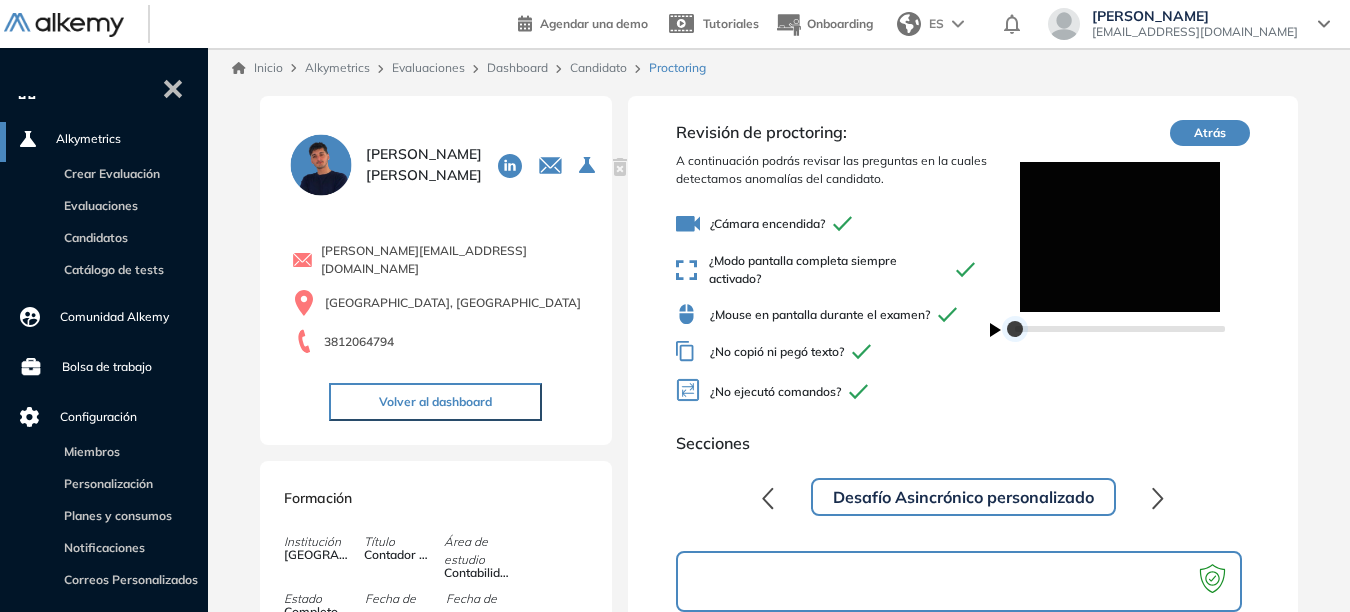 drag, startPoint x: 1023, startPoint y: 329, endPoint x: 1050, endPoint y: 329, distance: 27 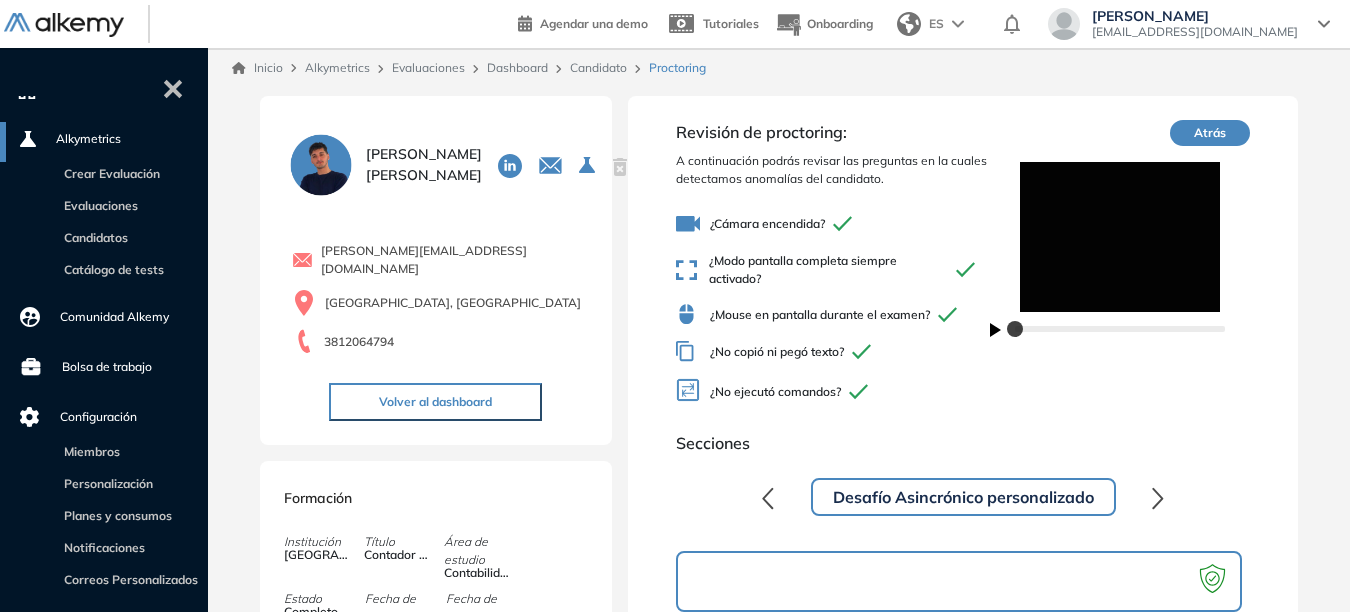 click 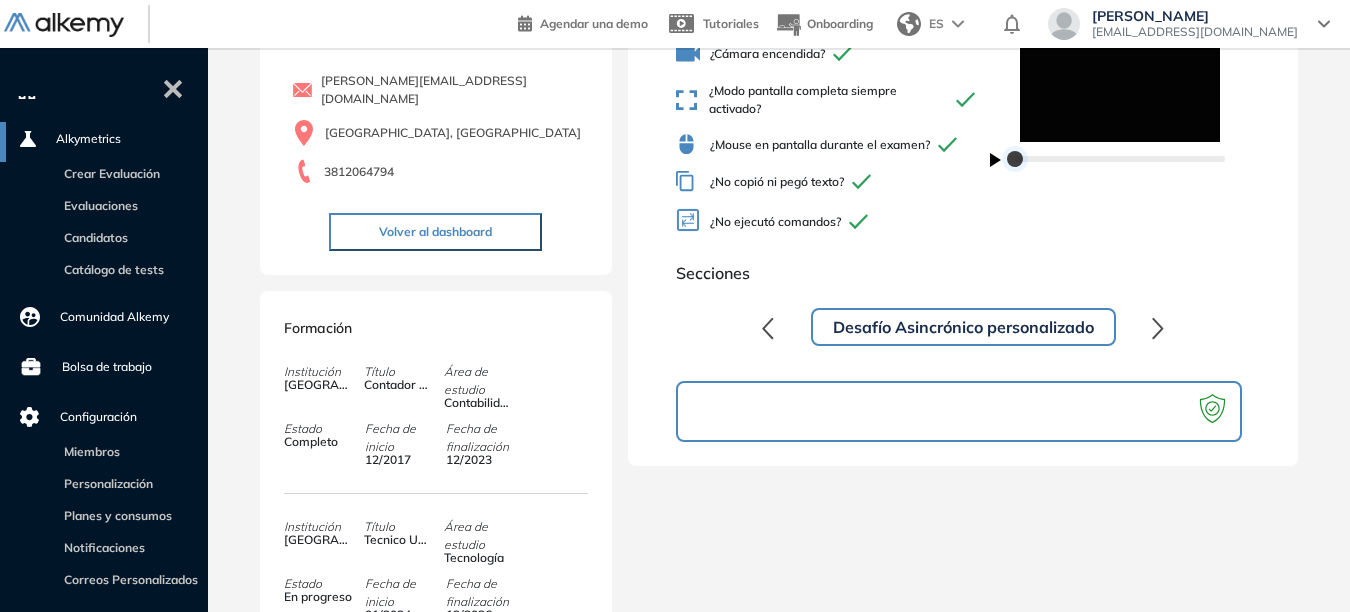 scroll, scrollTop: 200, scrollLeft: 0, axis: vertical 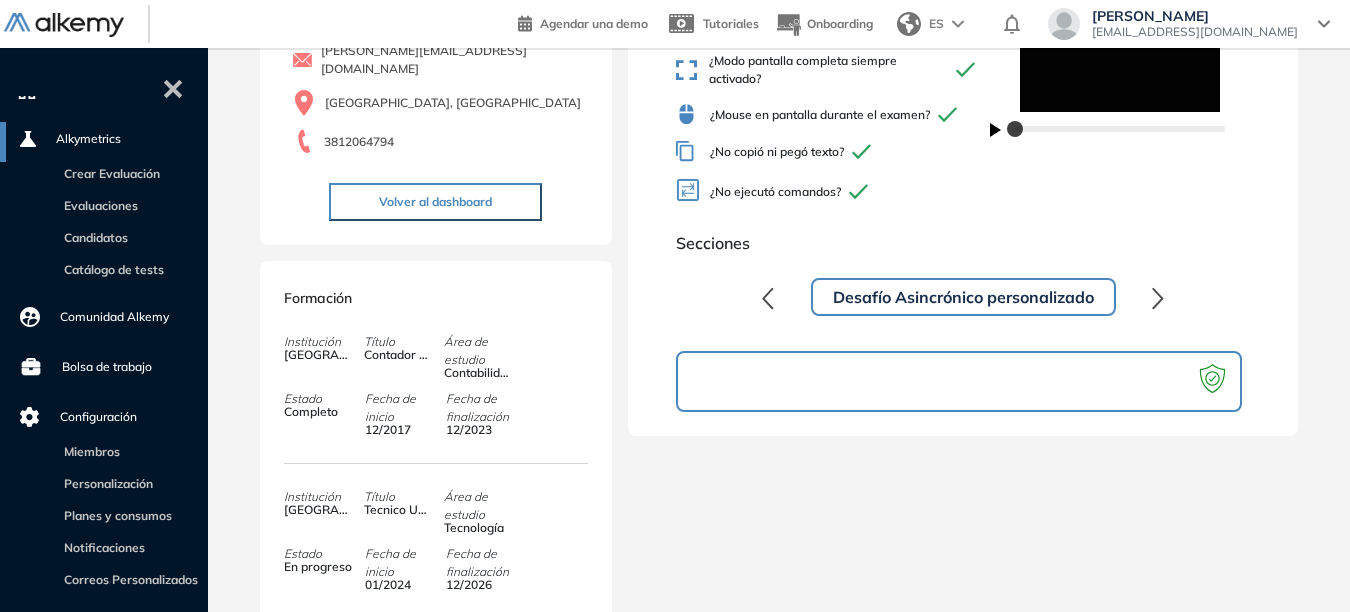click on "Desafío Asincrónico personalizado" at bounding box center (963, 297) 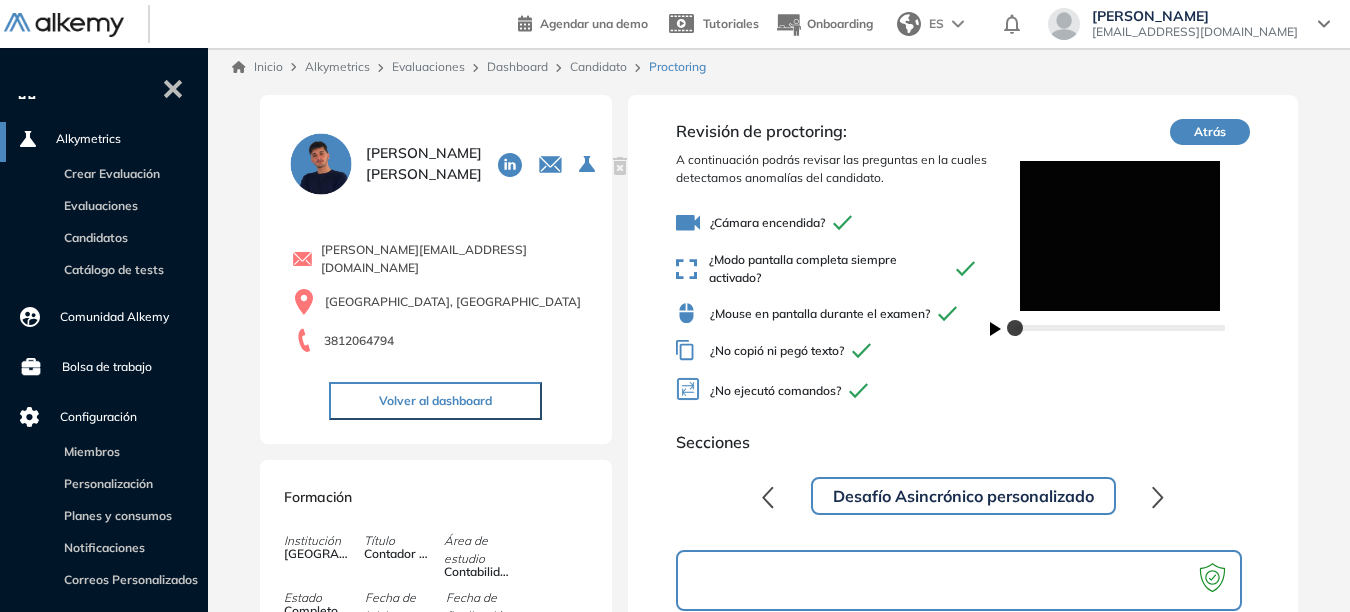 scroll, scrollTop: 0, scrollLeft: 0, axis: both 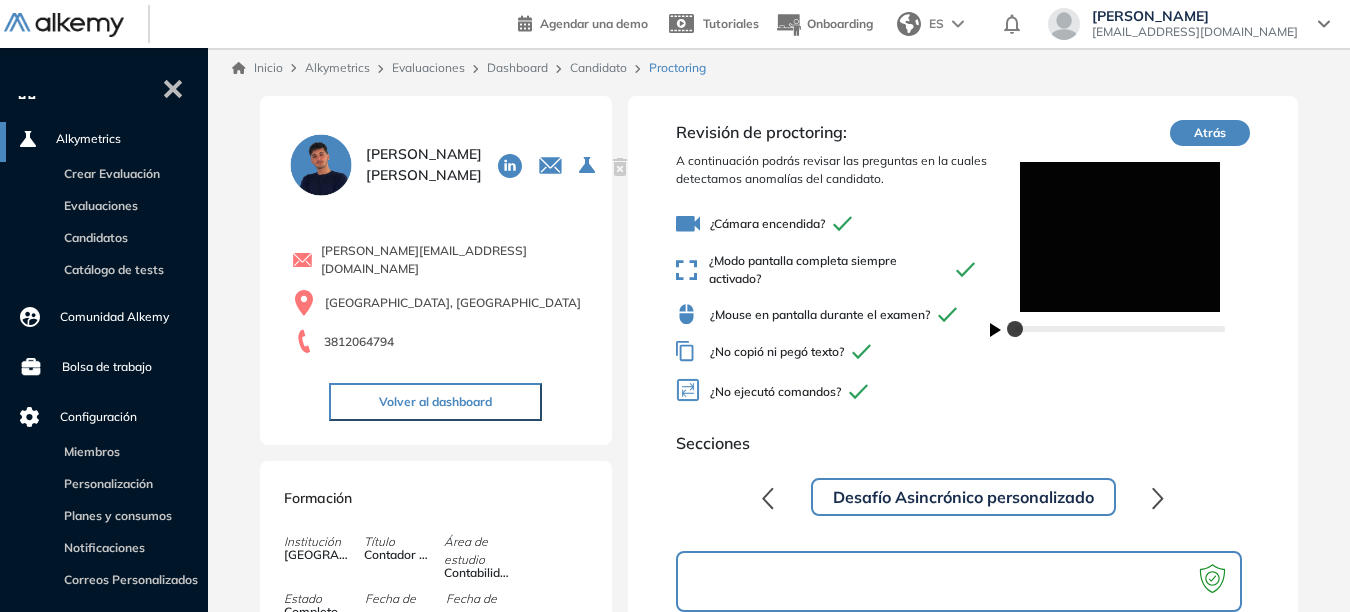 click on "Atrás" at bounding box center (1210, 133) 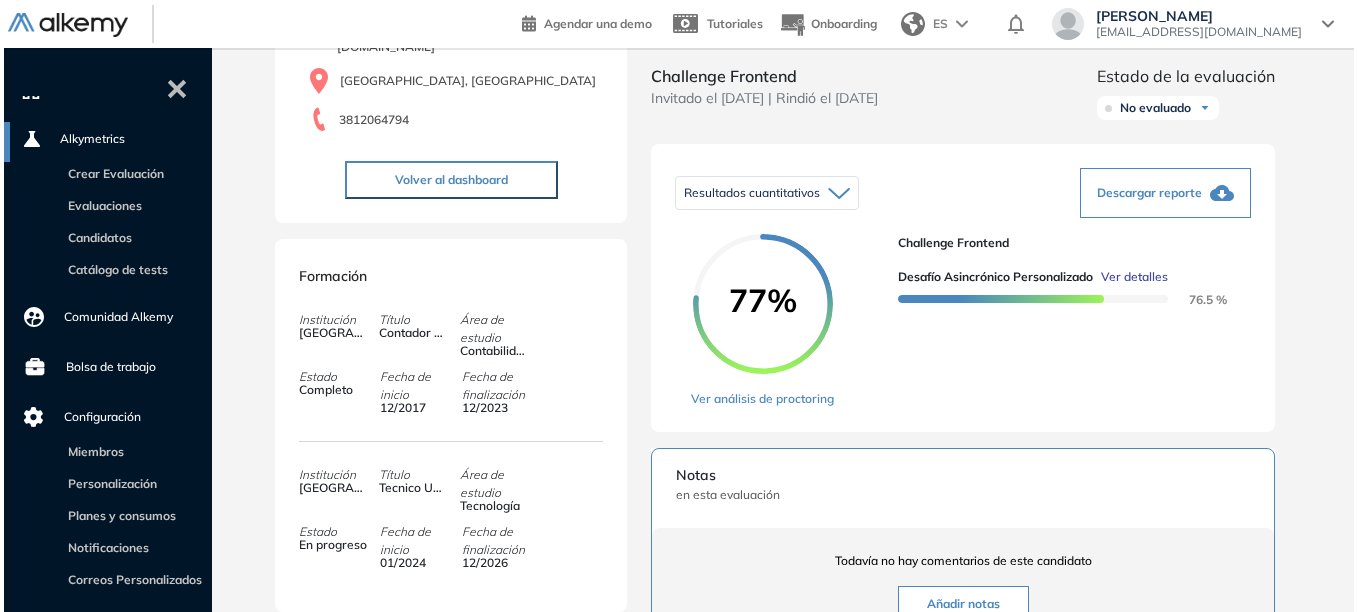 scroll, scrollTop: 300, scrollLeft: 0, axis: vertical 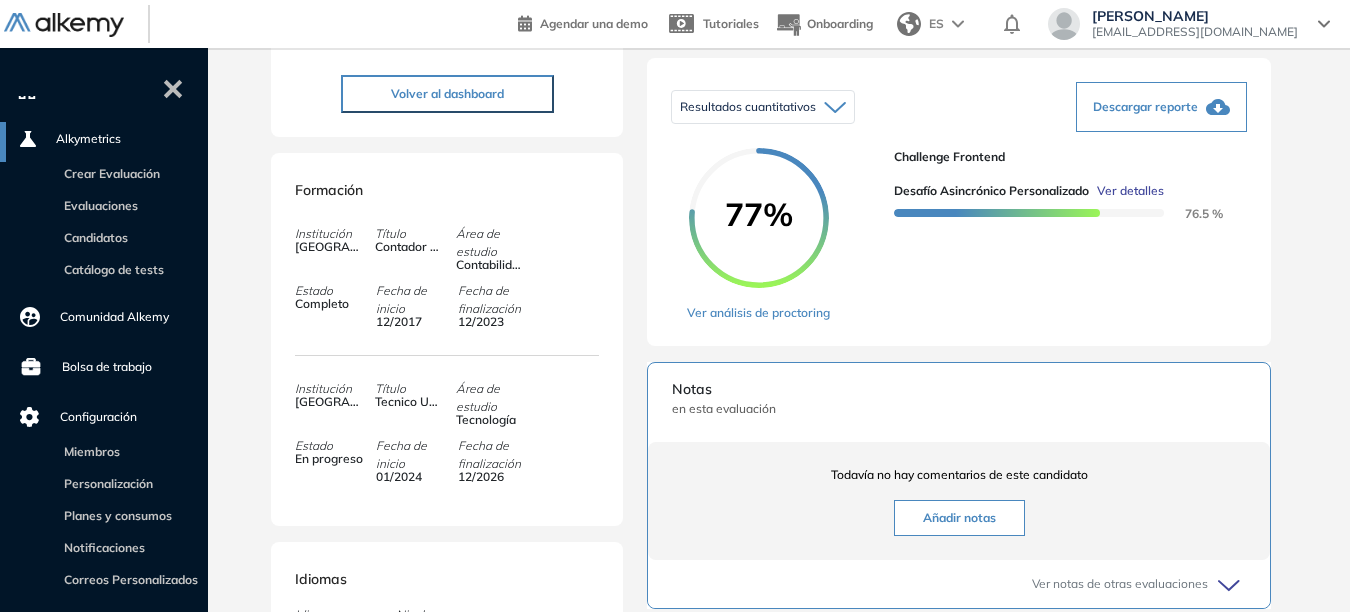 click on "Ver detalles" at bounding box center [1130, 191] 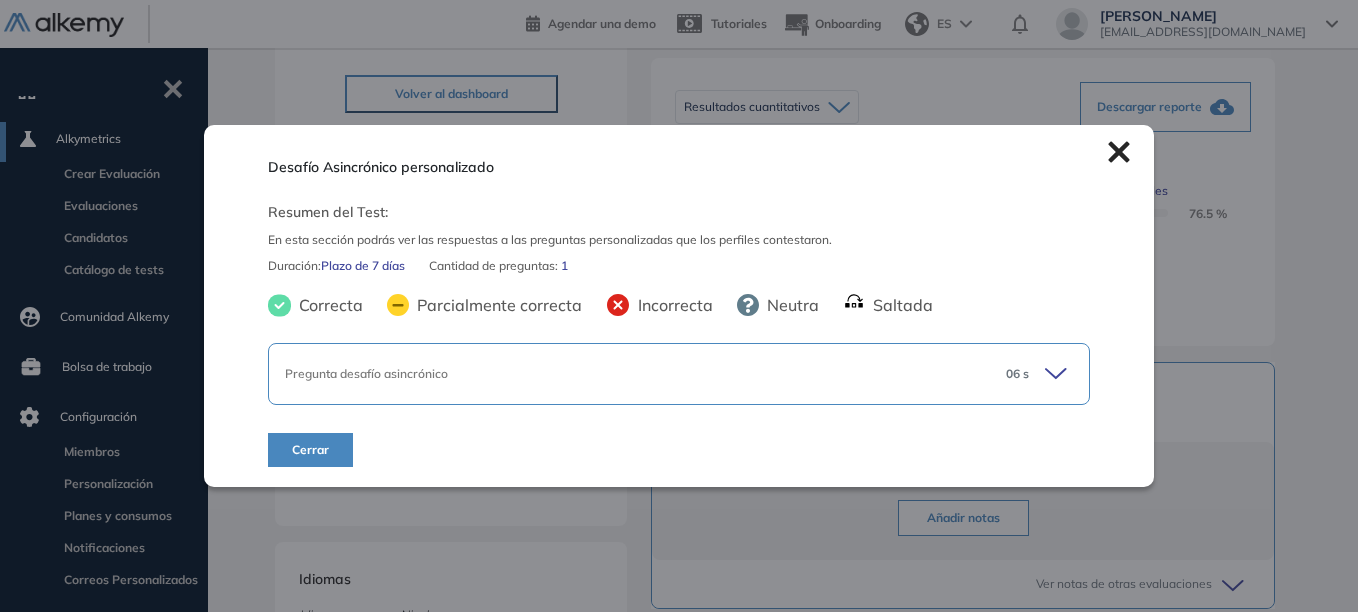 click 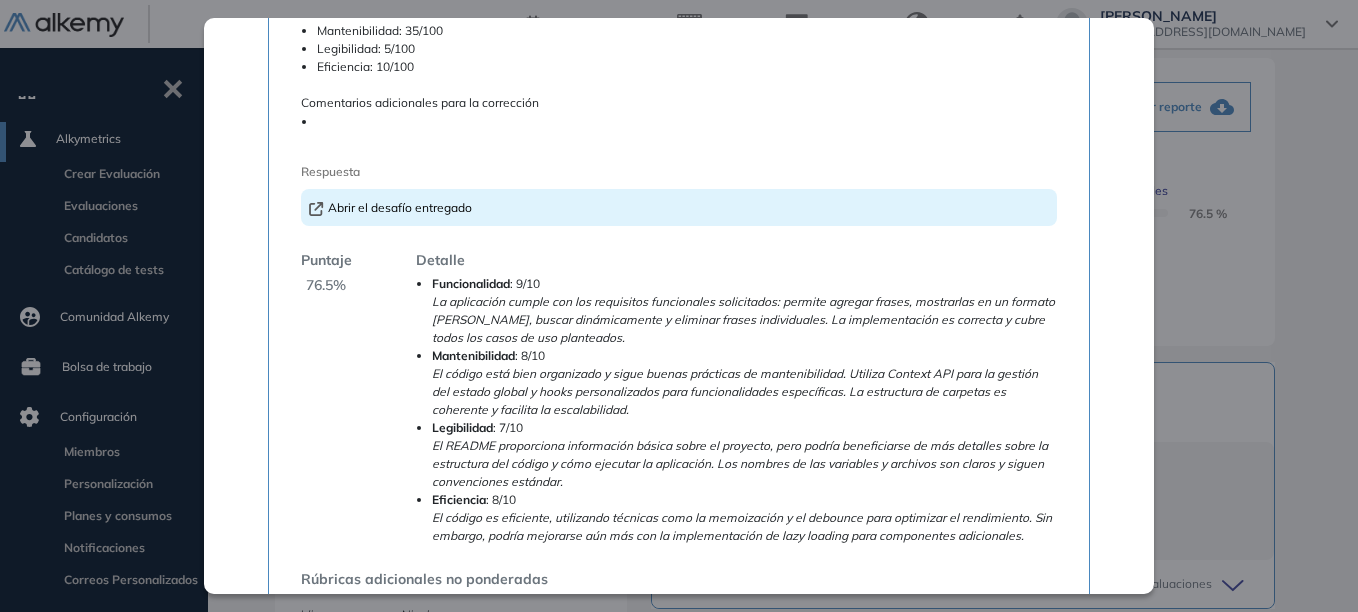 scroll, scrollTop: 391, scrollLeft: 0, axis: vertical 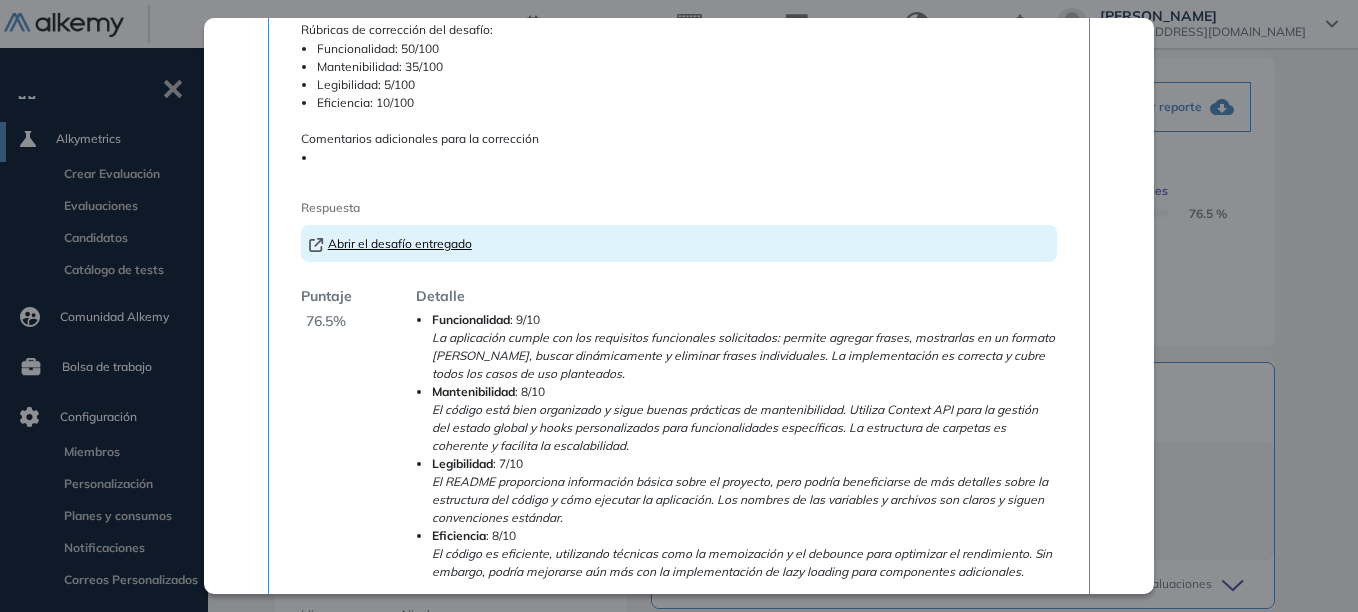 click on "Abrir el desafío entregado" at bounding box center (390, 243) 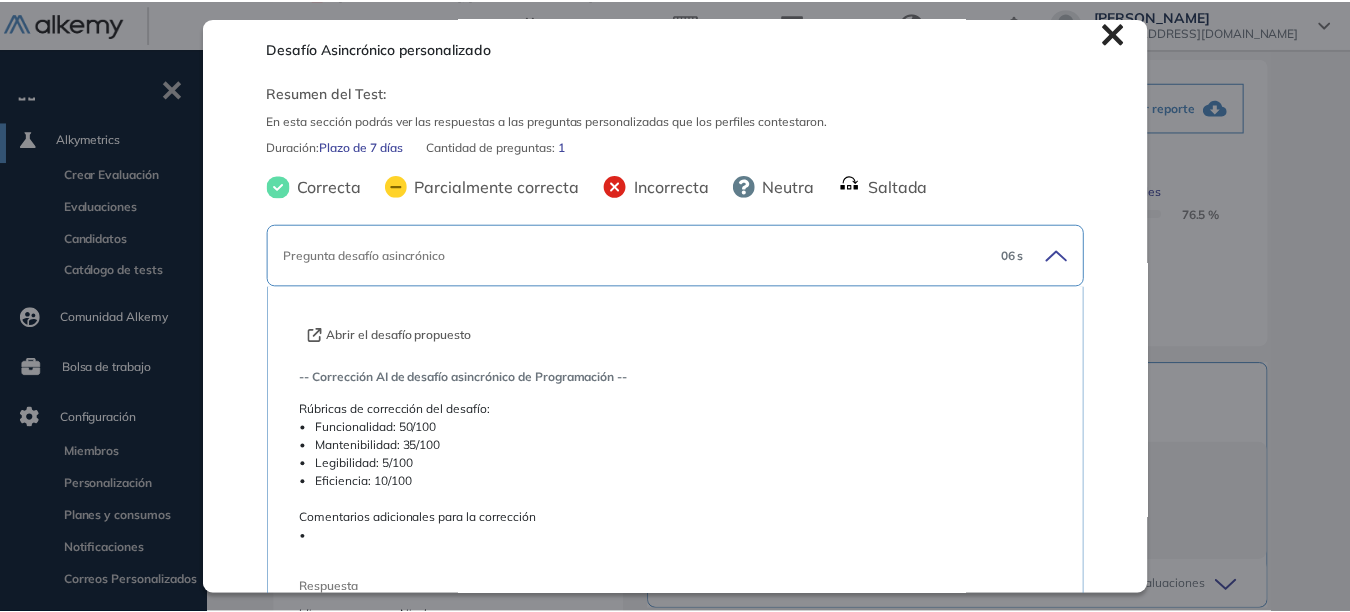 scroll, scrollTop: 0, scrollLeft: 0, axis: both 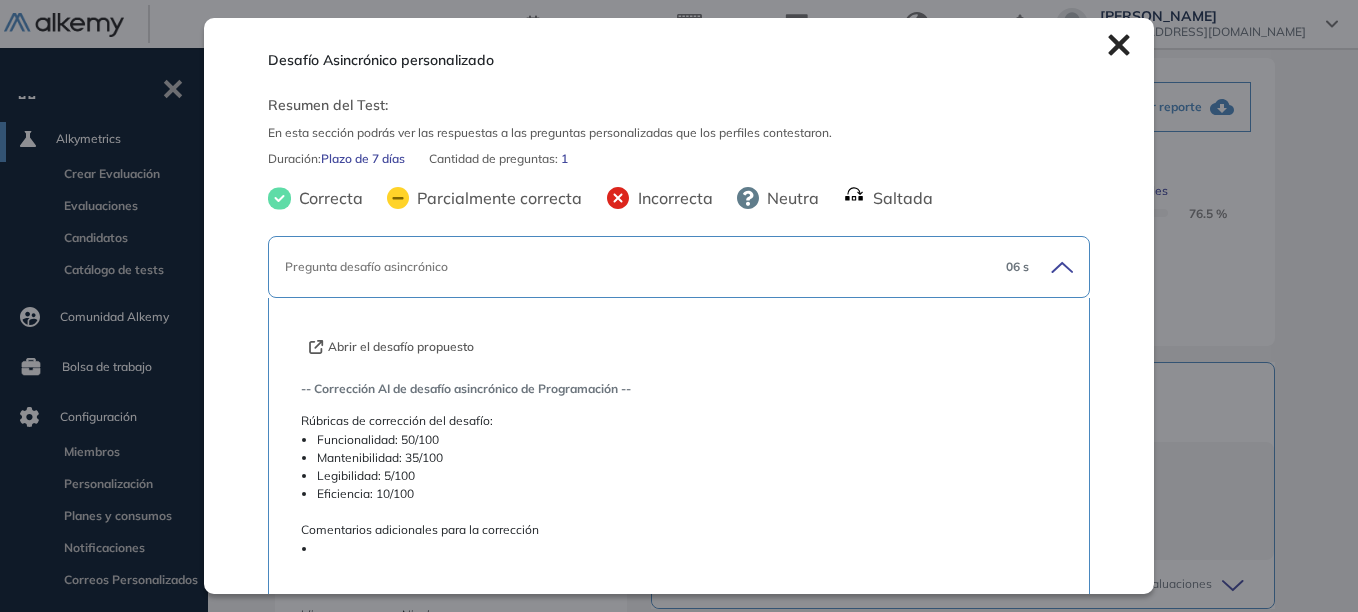 click on "Pregunta desafío asincrónico 06 s" at bounding box center [679, 267] 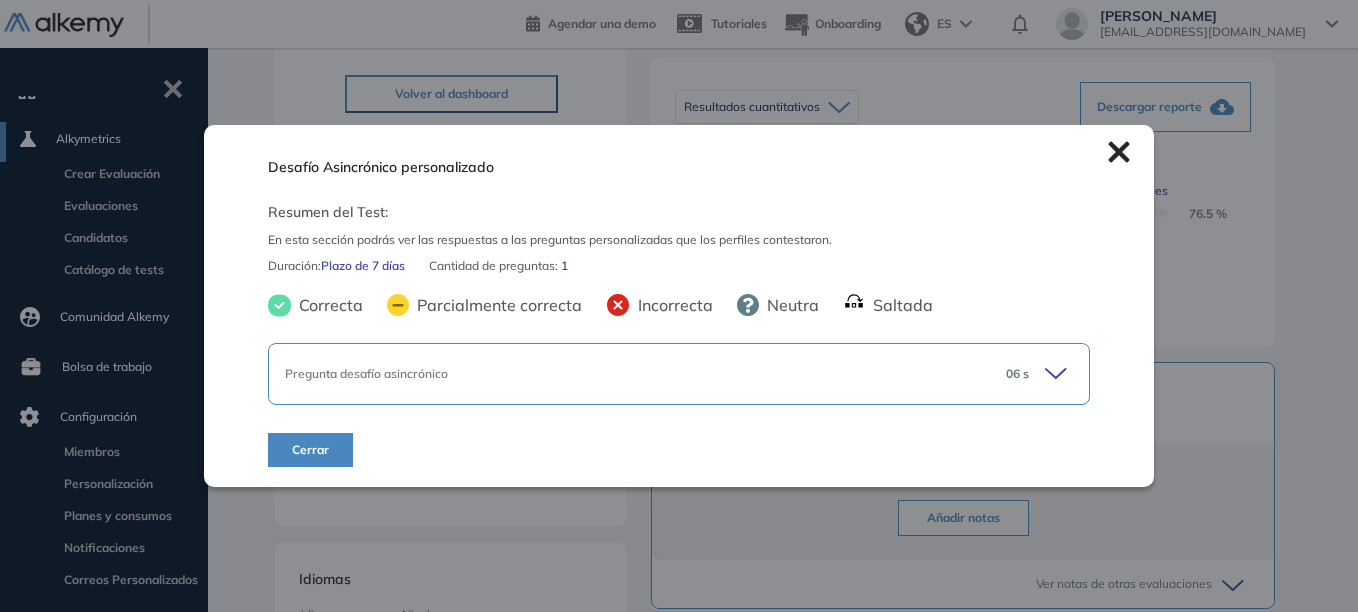 click 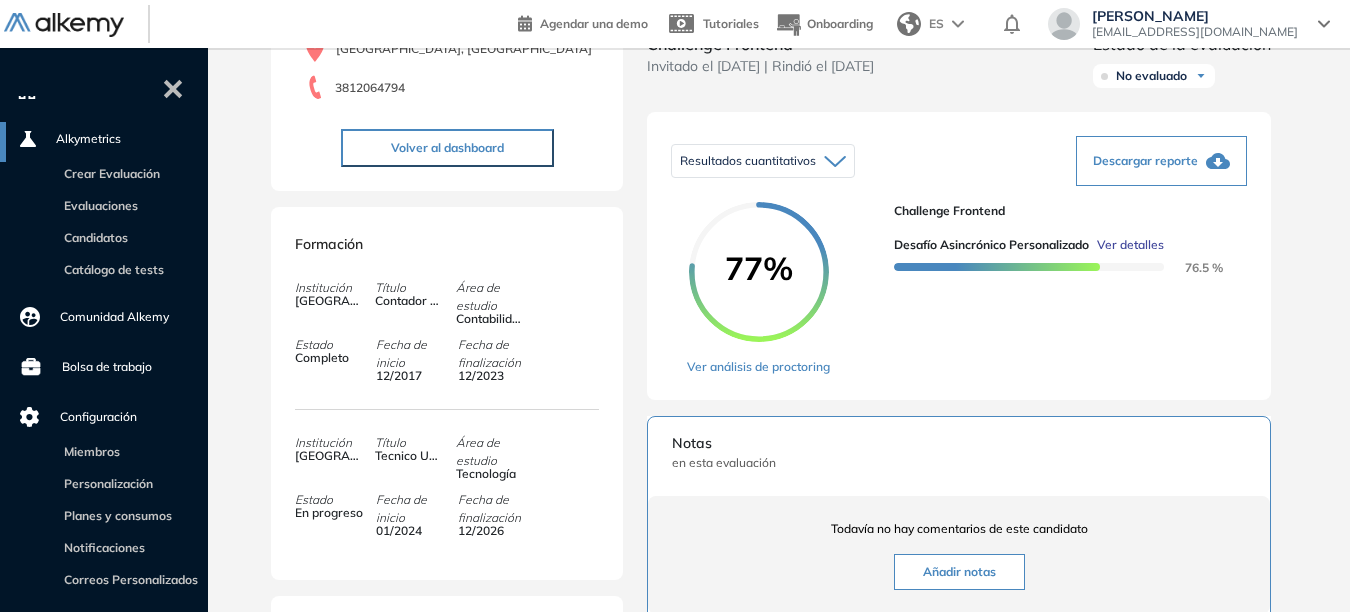 scroll, scrollTop: 0, scrollLeft: 0, axis: both 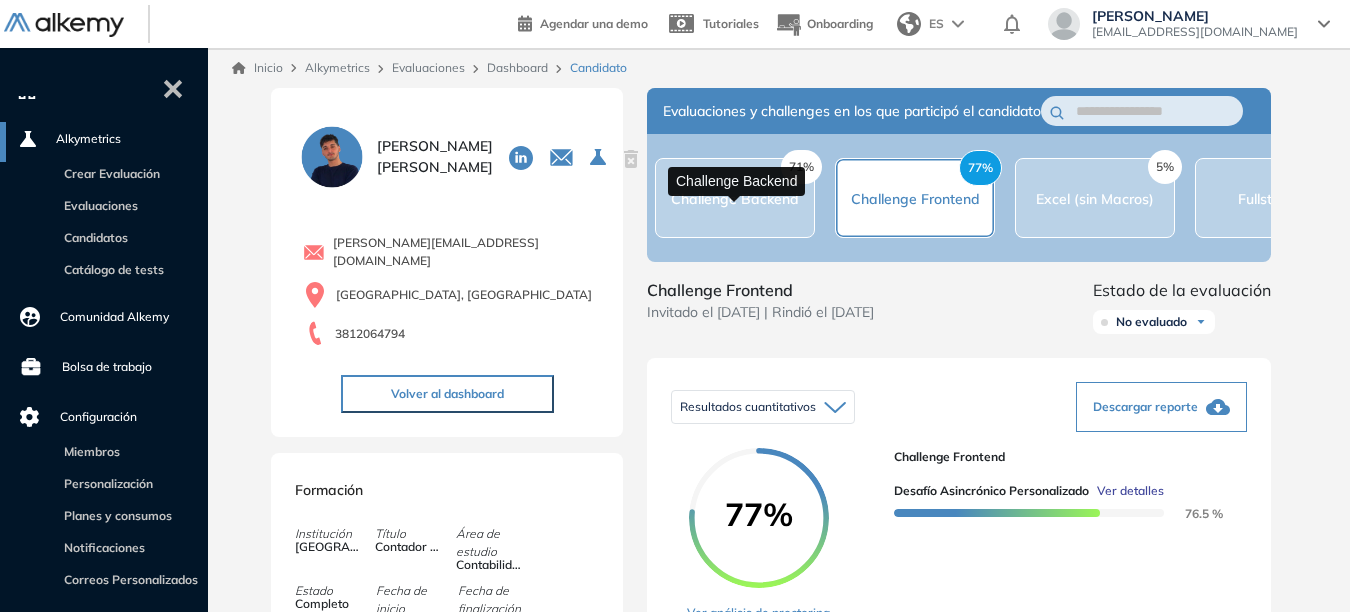 click on "Challenge Backend" at bounding box center [735, 199] 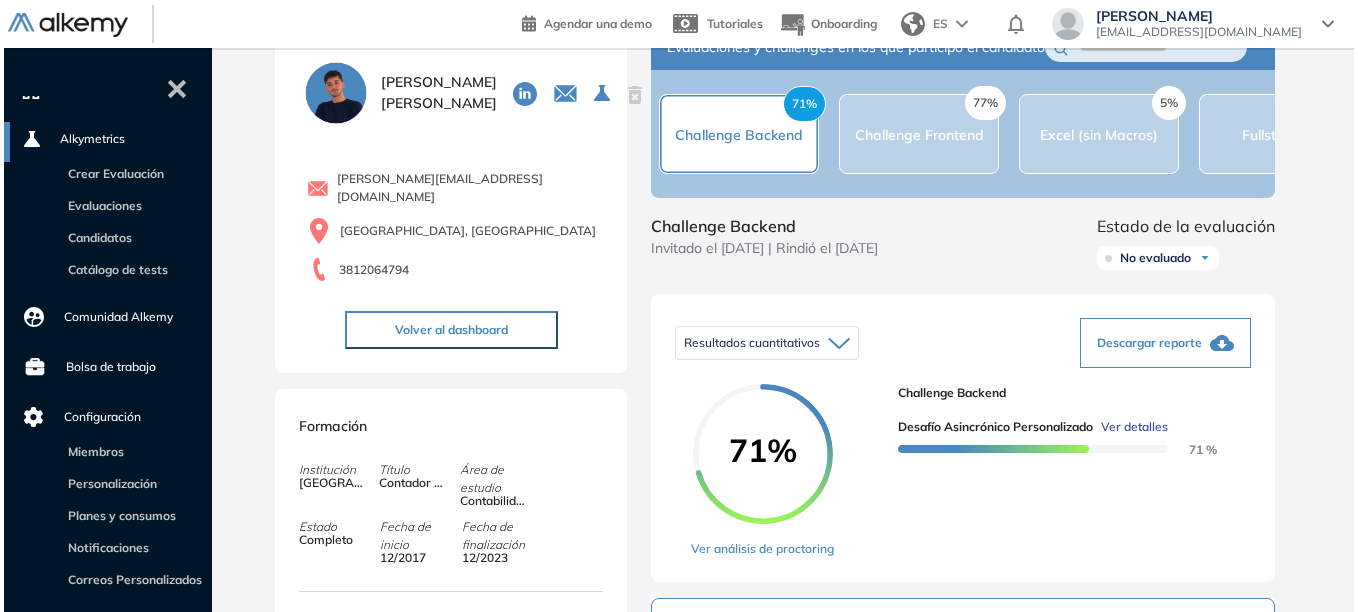 scroll, scrollTop: 100, scrollLeft: 0, axis: vertical 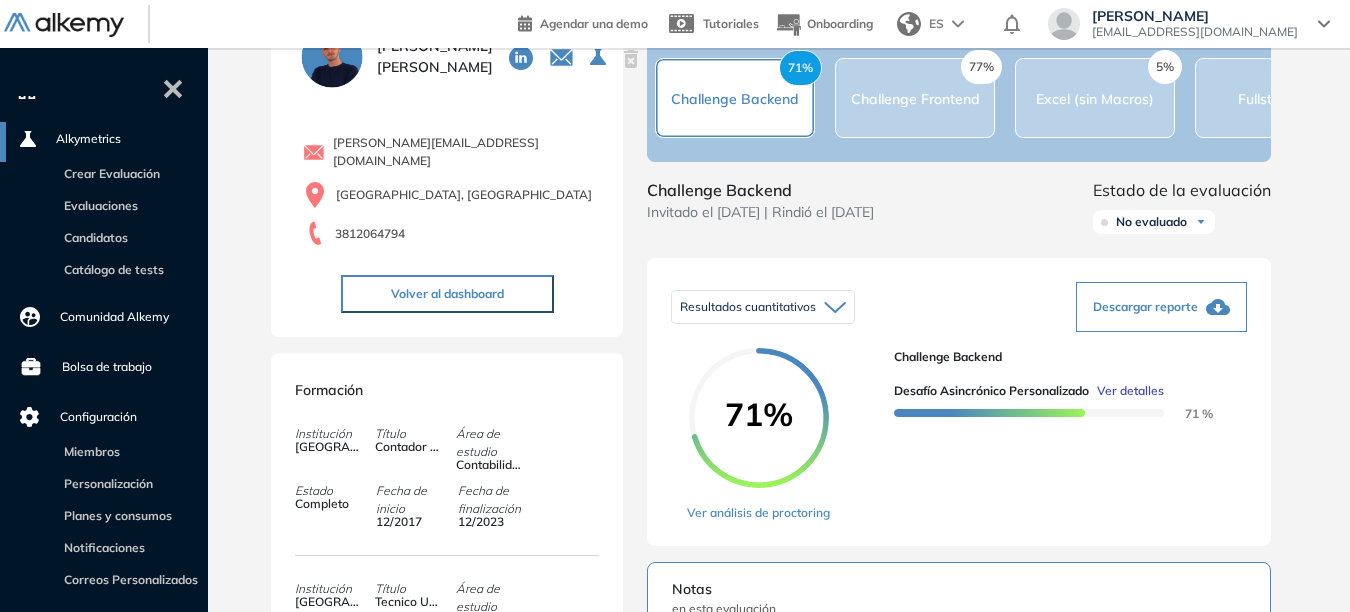 click on "Ver detalles" at bounding box center (1130, 391) 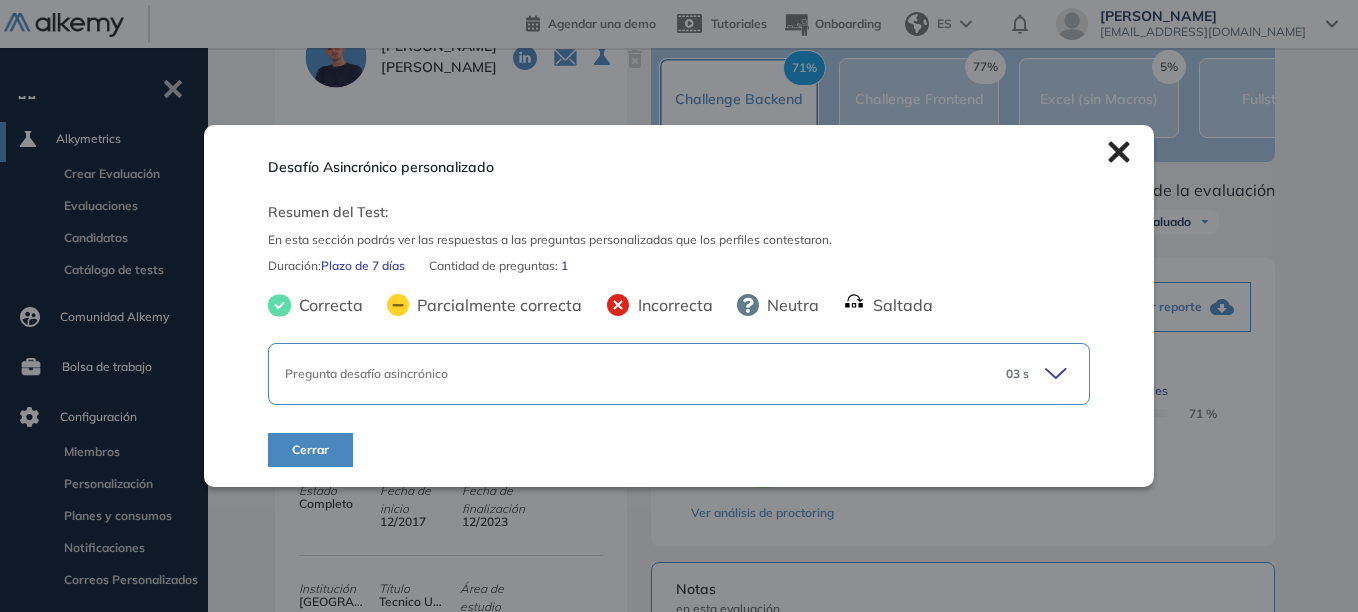 click 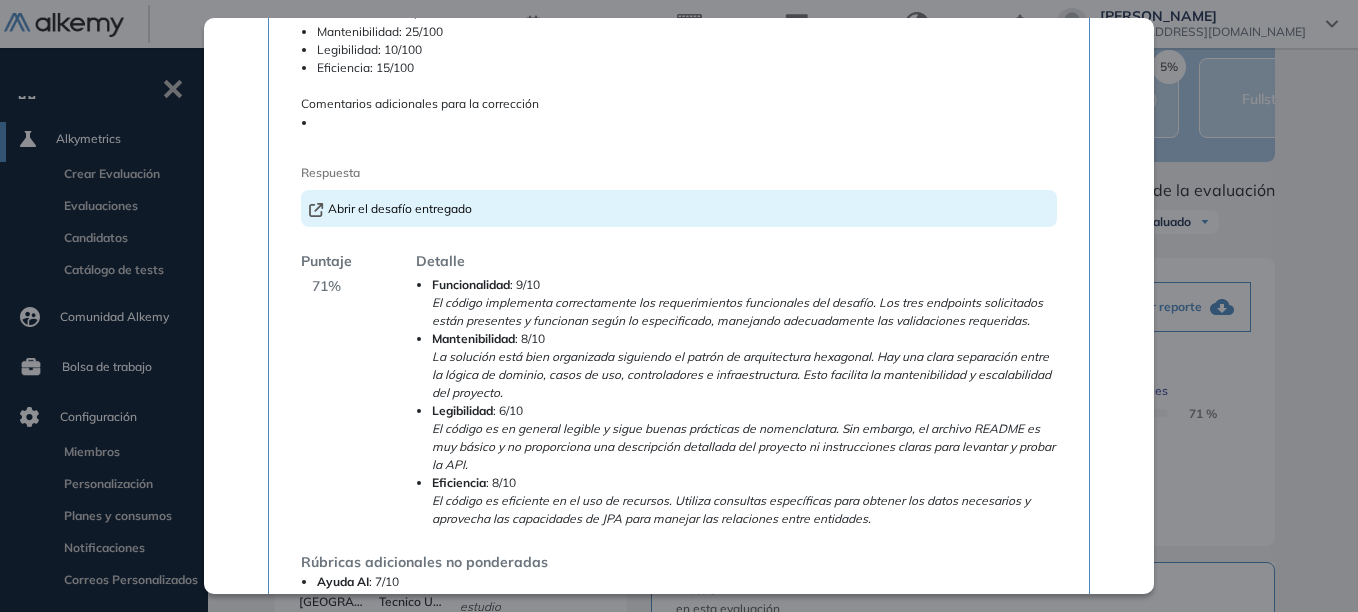 scroll, scrollTop: 391, scrollLeft: 0, axis: vertical 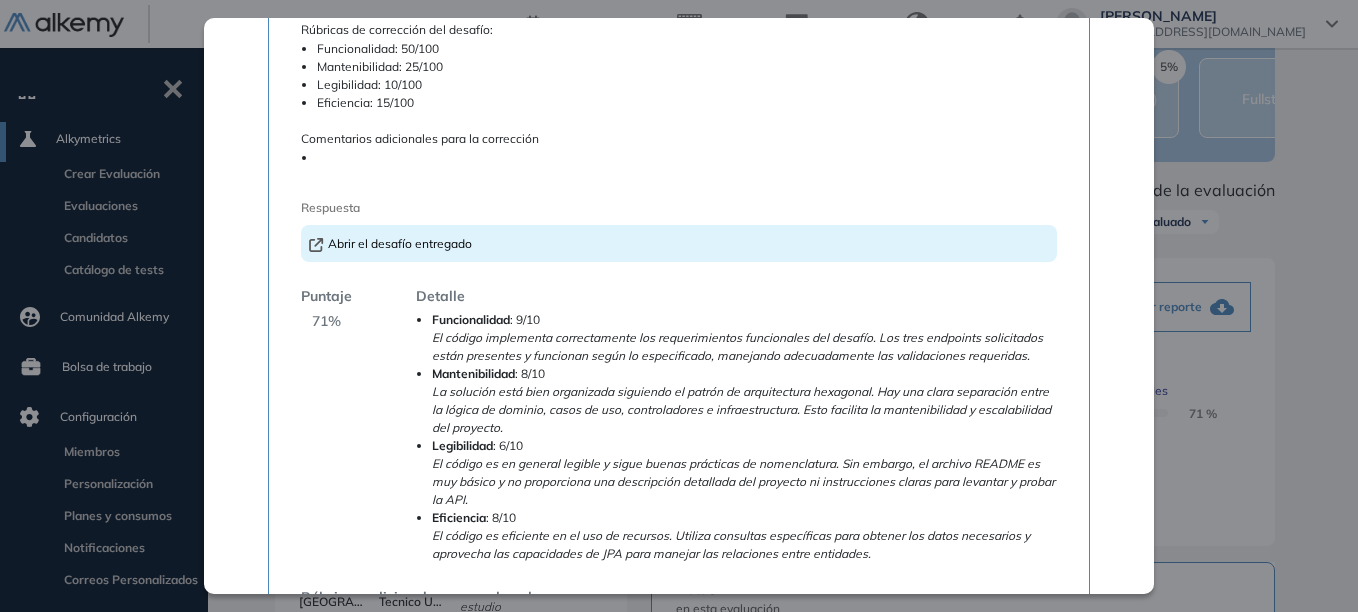 click on "Abrir el desafío entregado" at bounding box center [679, 243] 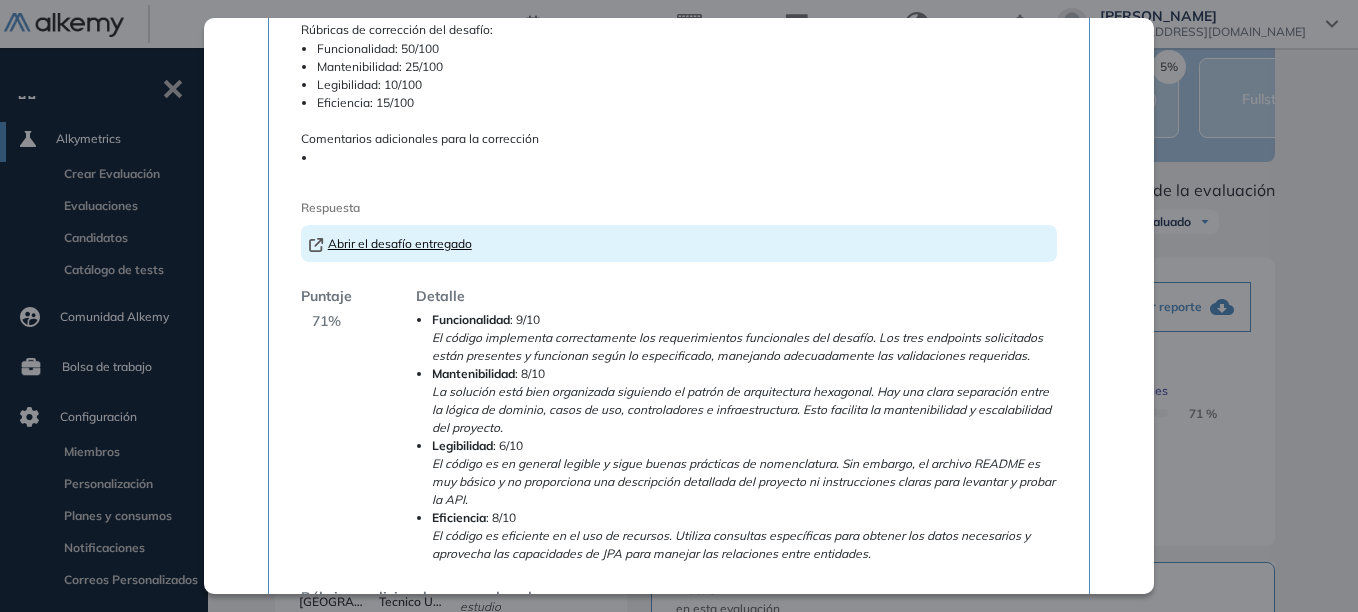 click on "Abrir el desafío entregado" at bounding box center [390, 243] 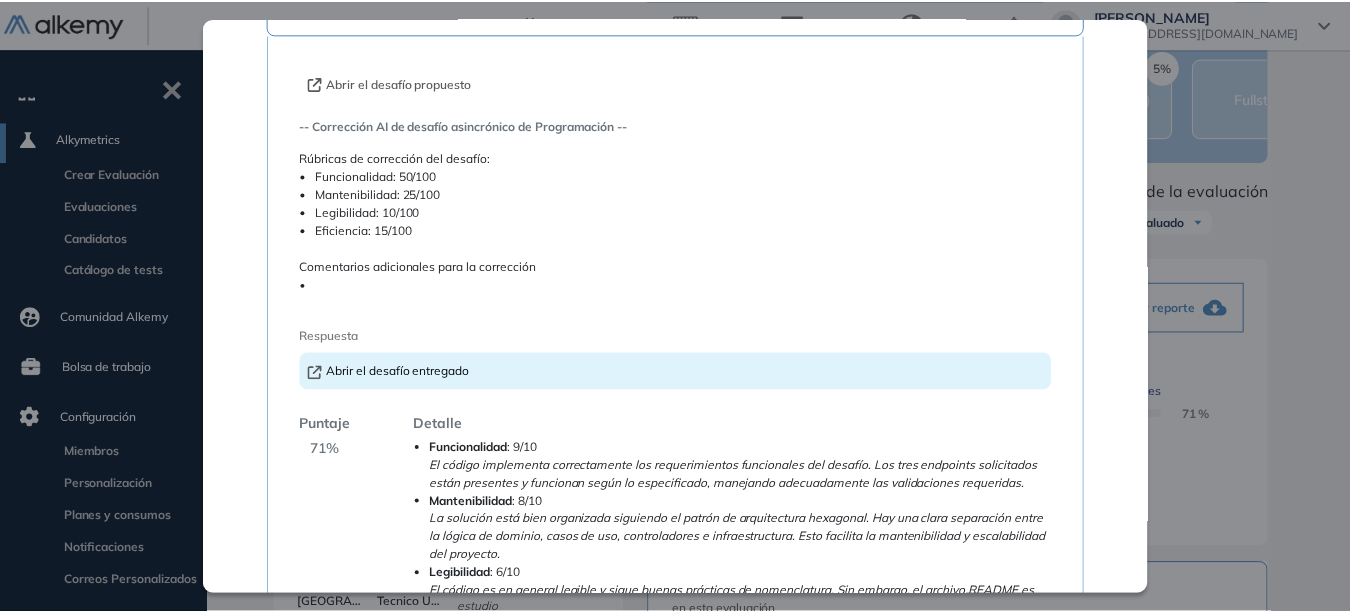 scroll, scrollTop: 0, scrollLeft: 0, axis: both 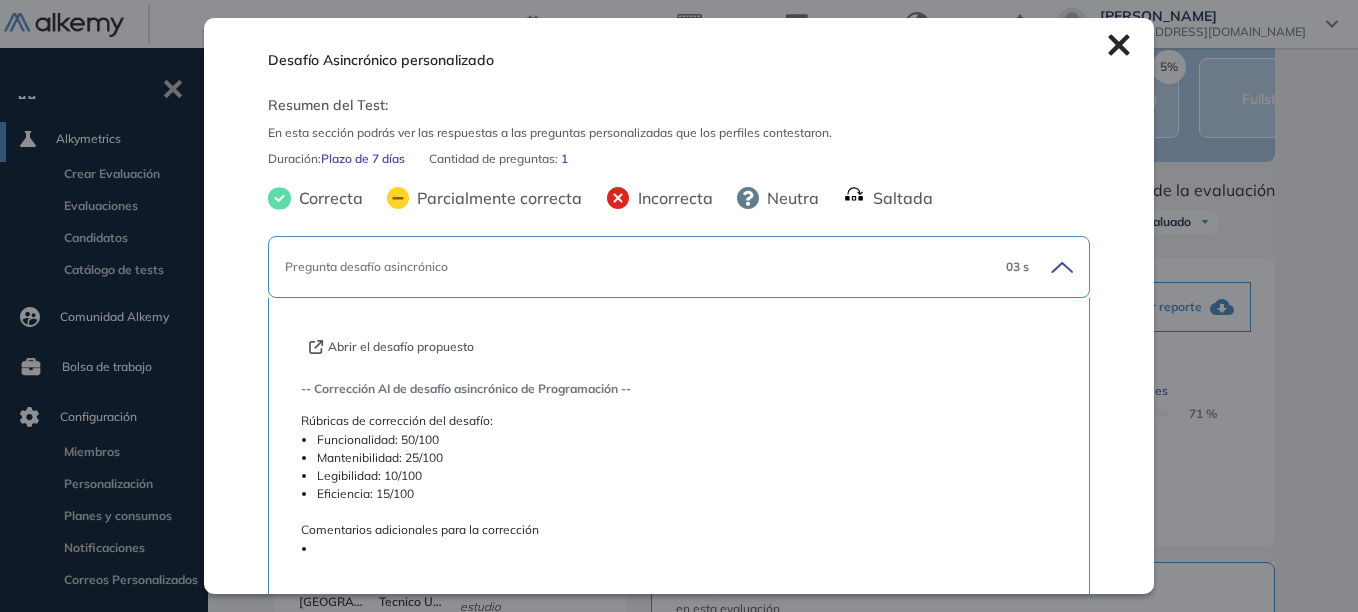 click 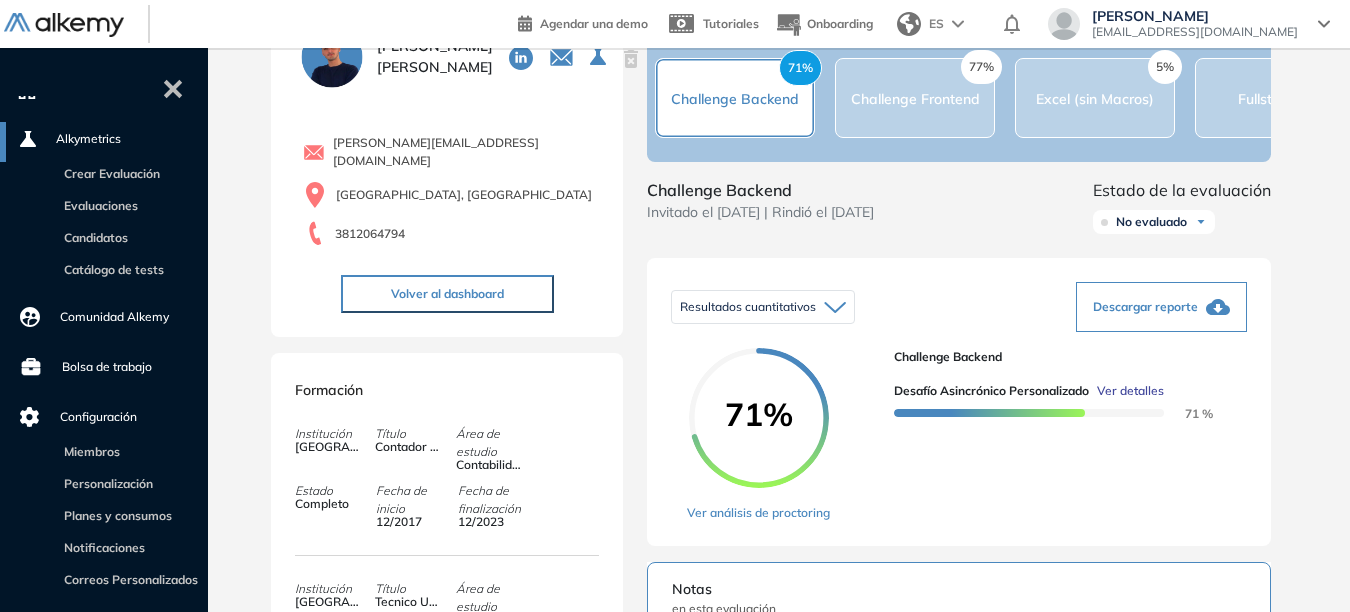 click on "Challenge Backend Invitado el 18/06/2025 | Rindió el 18/06/2025" at bounding box center (760, 210) 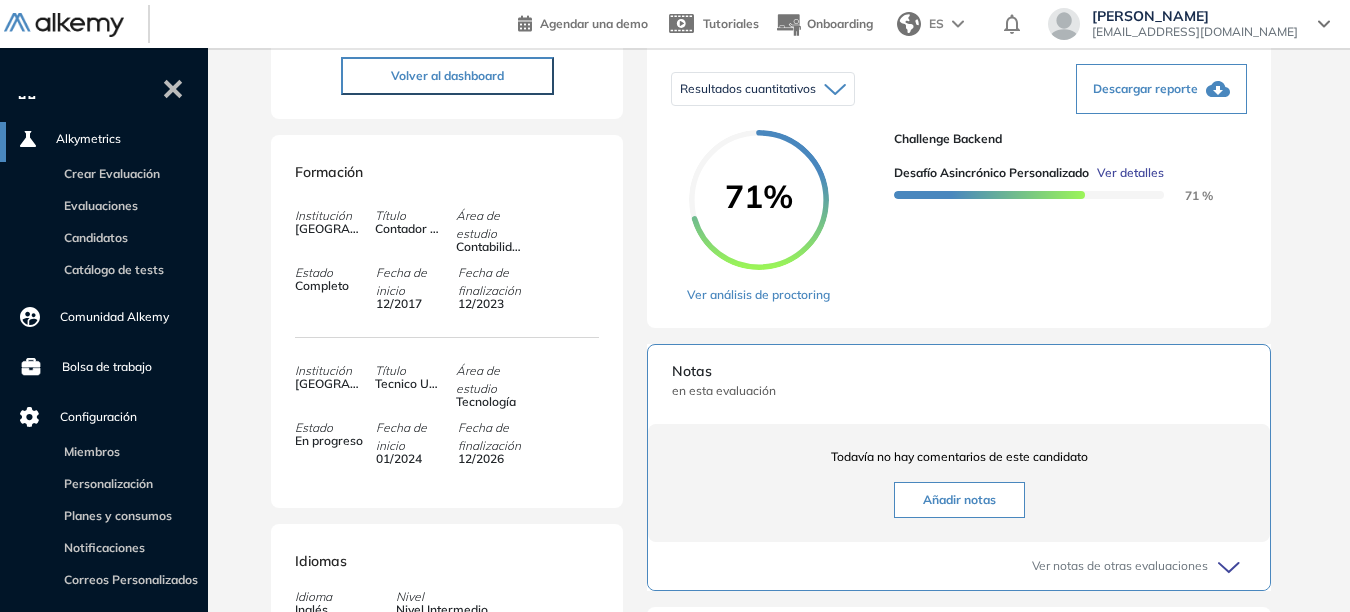 scroll, scrollTop: 311, scrollLeft: 0, axis: vertical 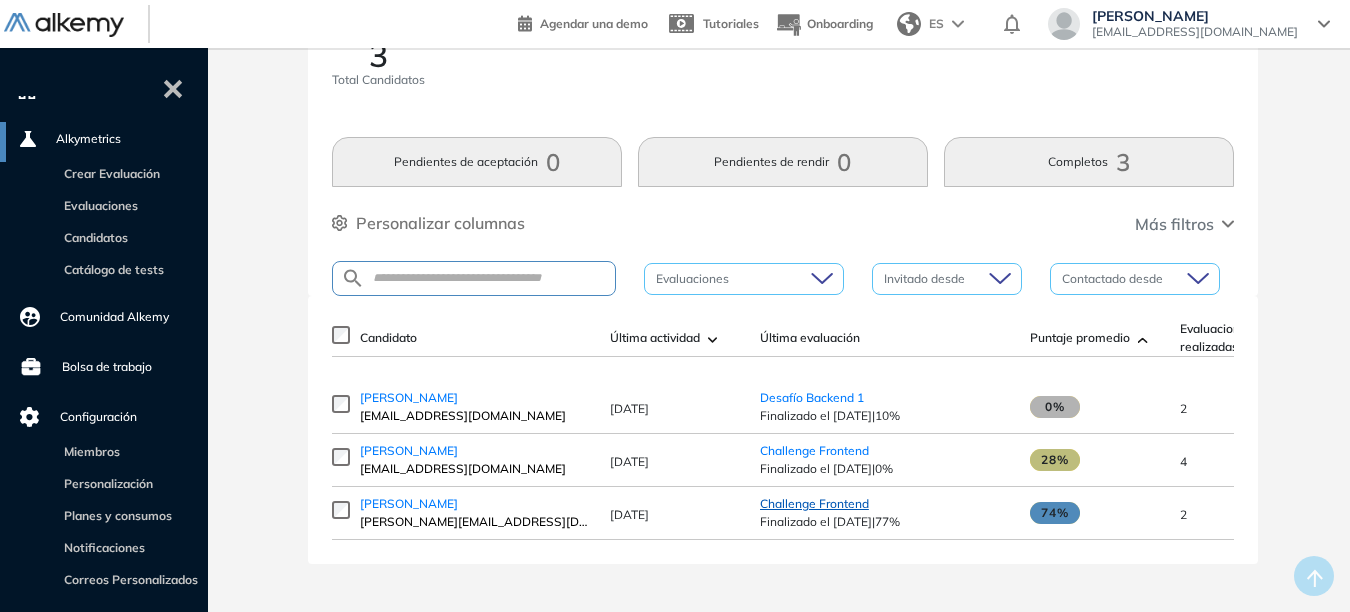 click on "Challenge Frontend" at bounding box center [814, 503] 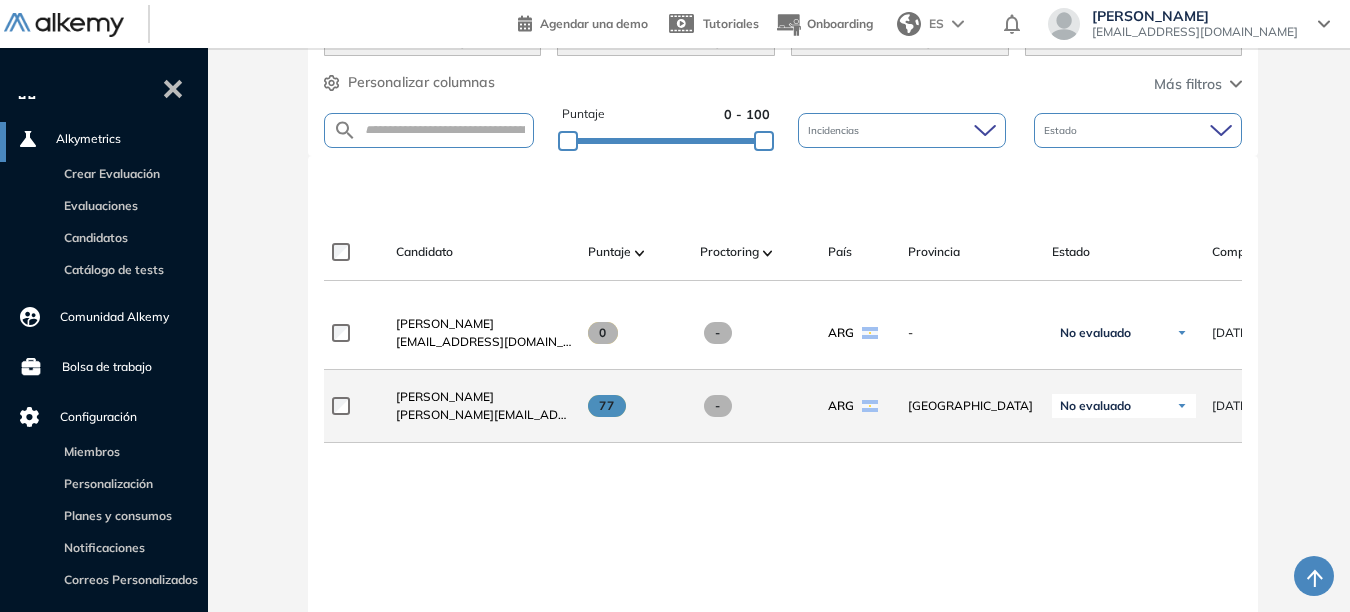 scroll, scrollTop: 400, scrollLeft: 0, axis: vertical 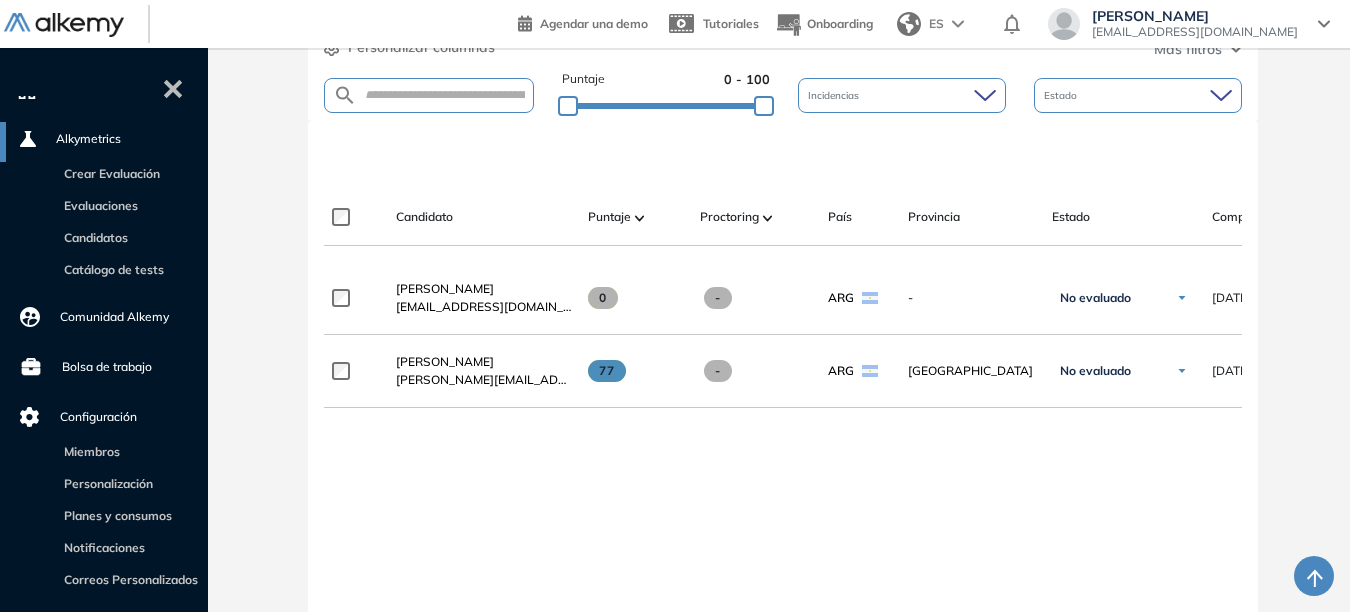 drag, startPoint x: 1191, startPoint y: 371, endPoint x: 1319, endPoint y: 368, distance: 128.03516 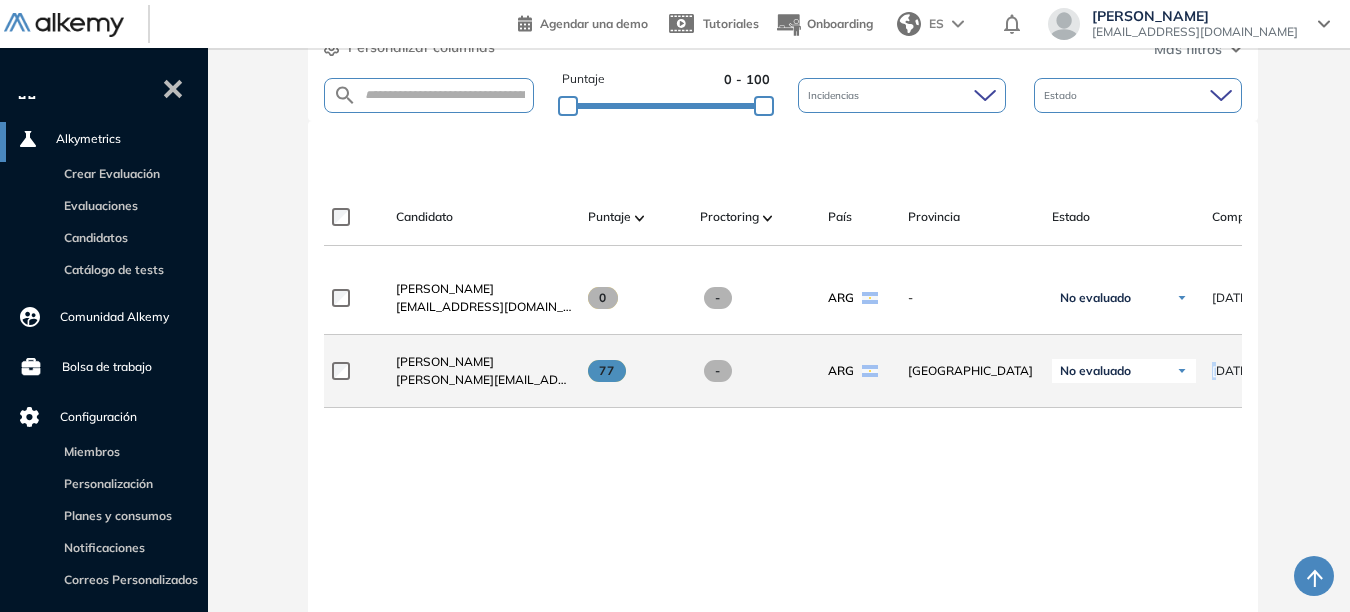 drag, startPoint x: 1201, startPoint y: 378, endPoint x: 1217, endPoint y: 378, distance: 16 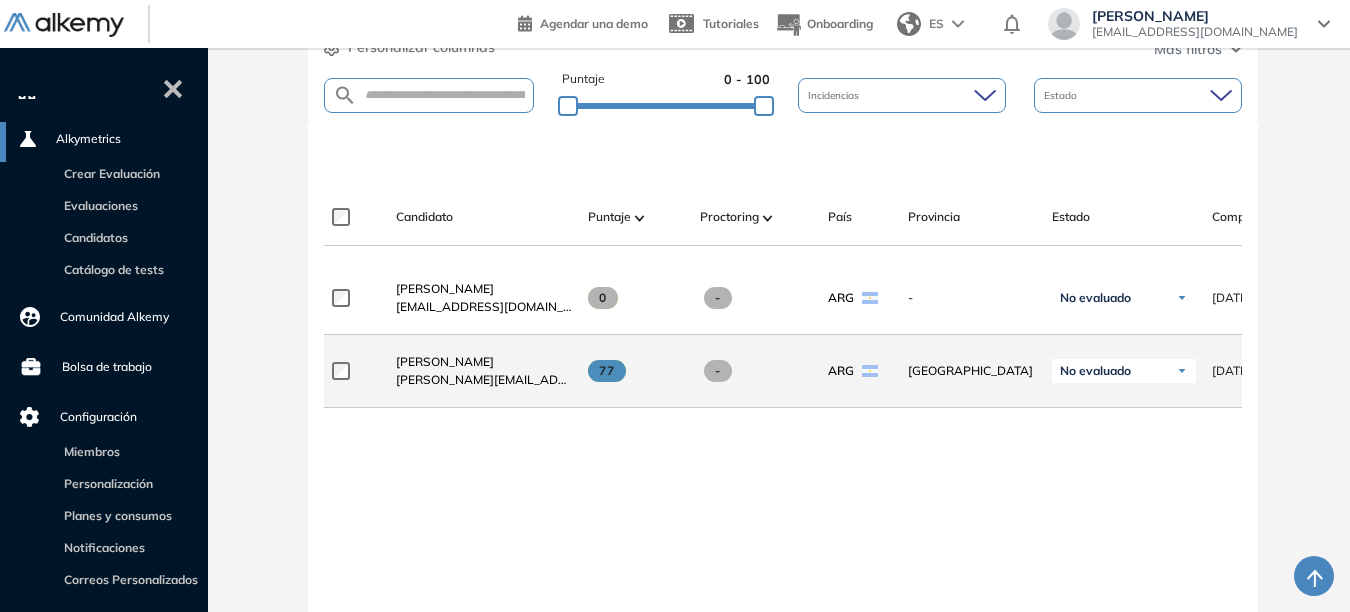 click on "18/06/2025" at bounding box center [1231, 371] 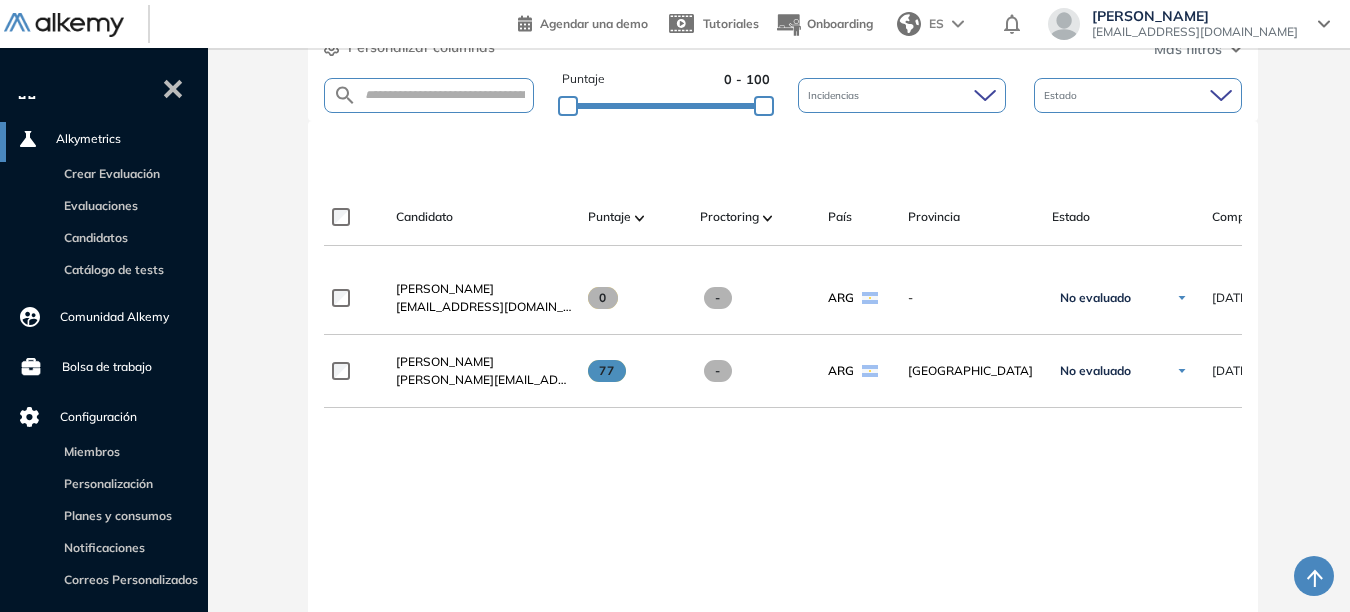 drag, startPoint x: 1233, startPoint y: 381, endPoint x: 1273, endPoint y: 384, distance: 40.112343 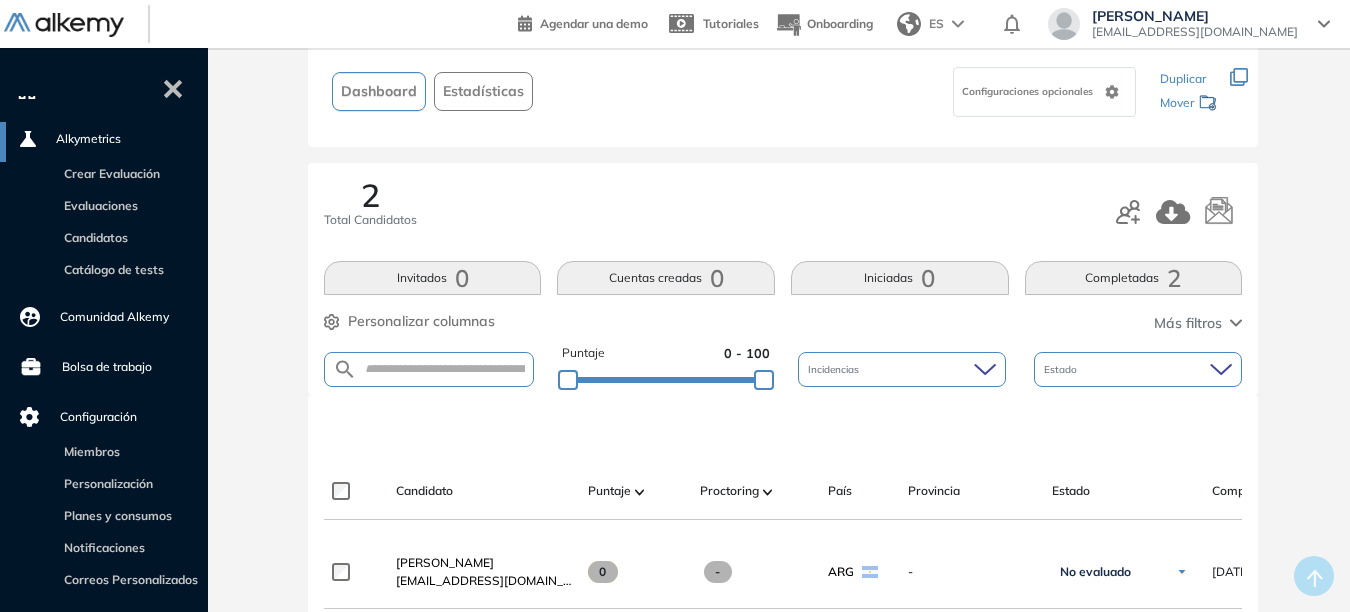 scroll, scrollTop: 0, scrollLeft: 0, axis: both 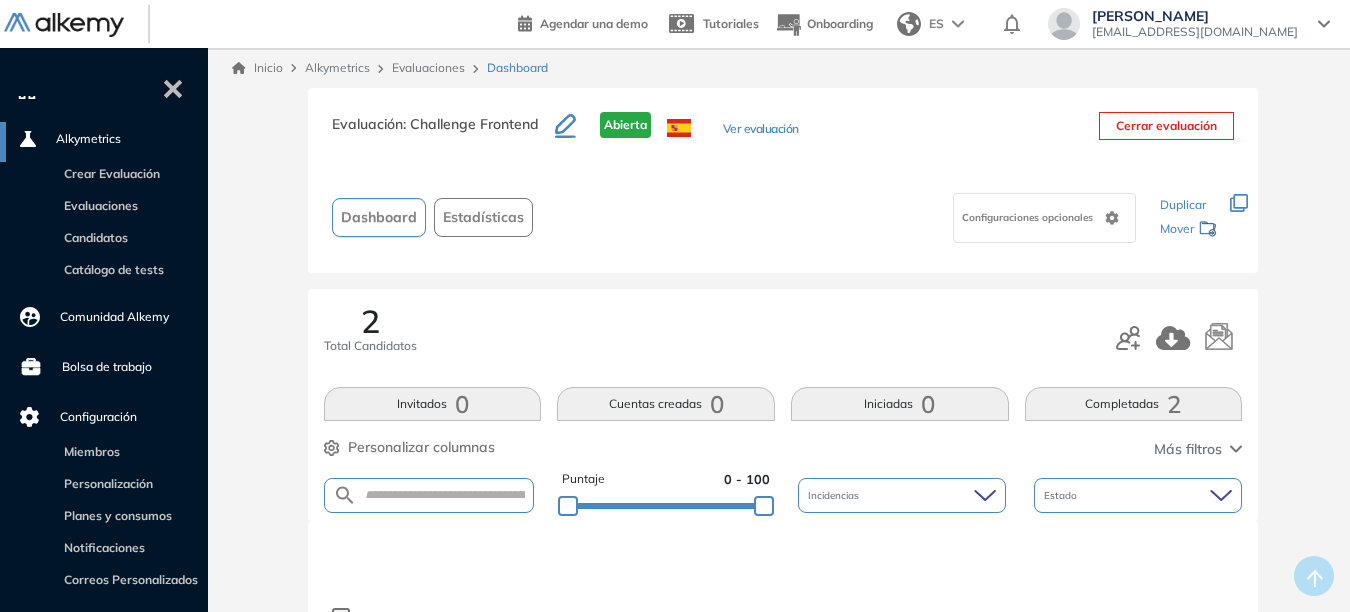 click on "Completadas 2" at bounding box center [1134, 404] 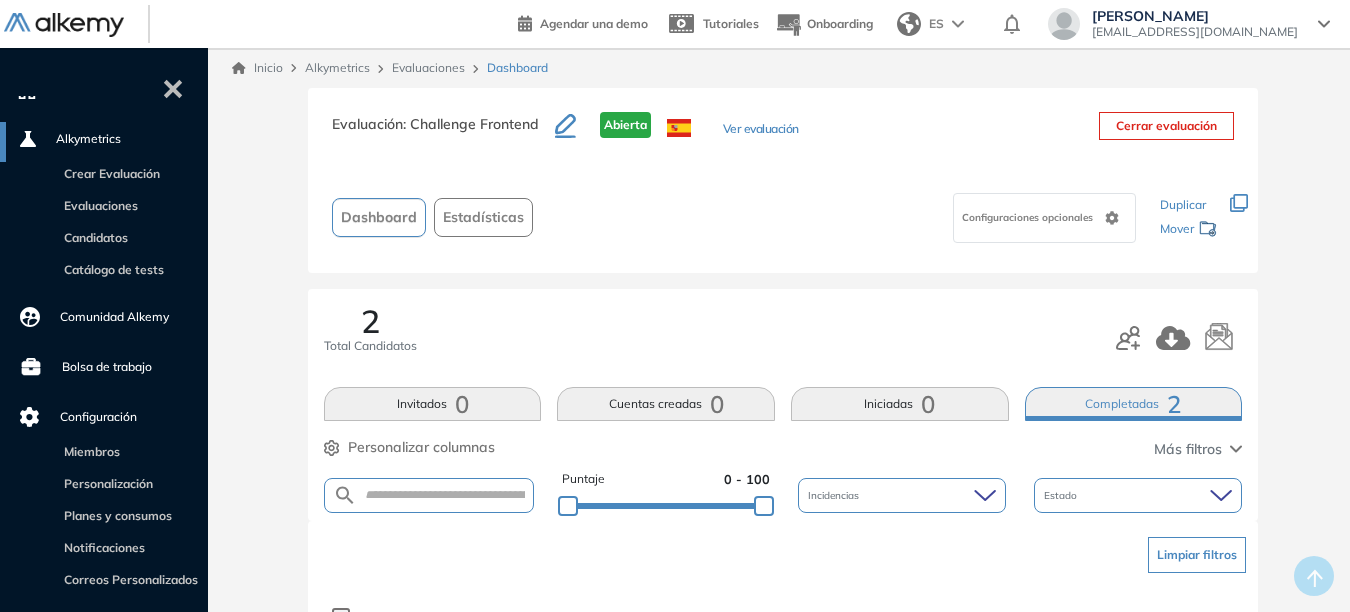click on "Evaluación : Challenge Frontend Abierta Ver evaluación" at bounding box center [565, 137] 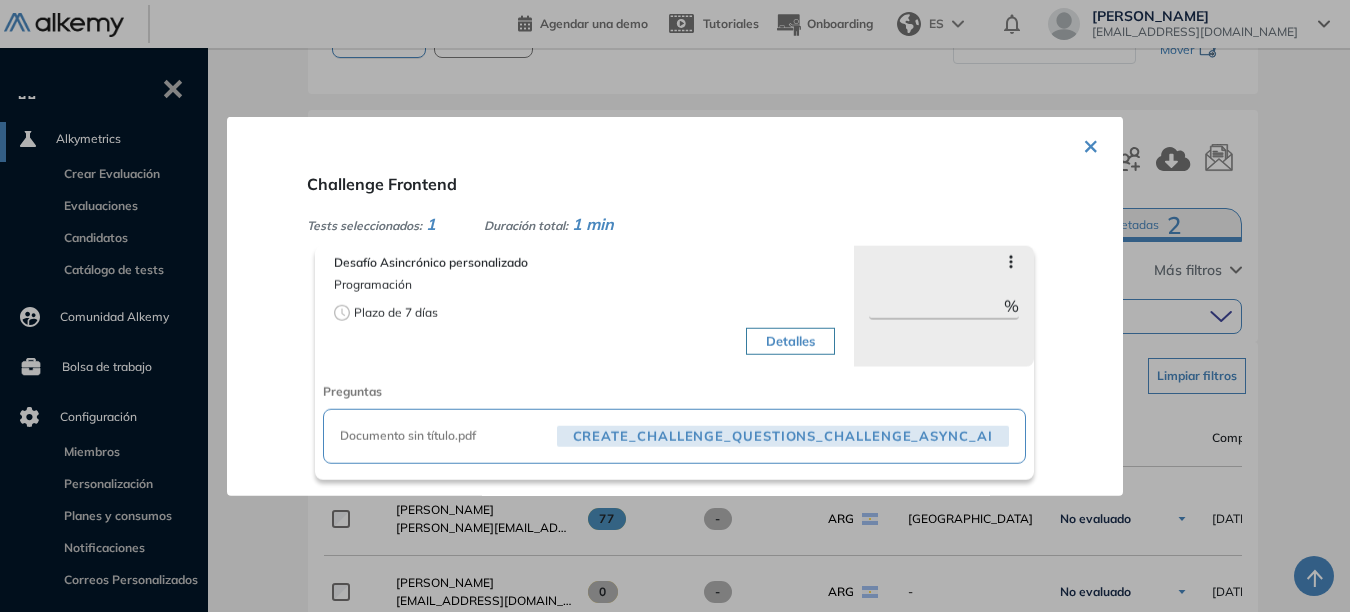scroll, scrollTop: 200, scrollLeft: 0, axis: vertical 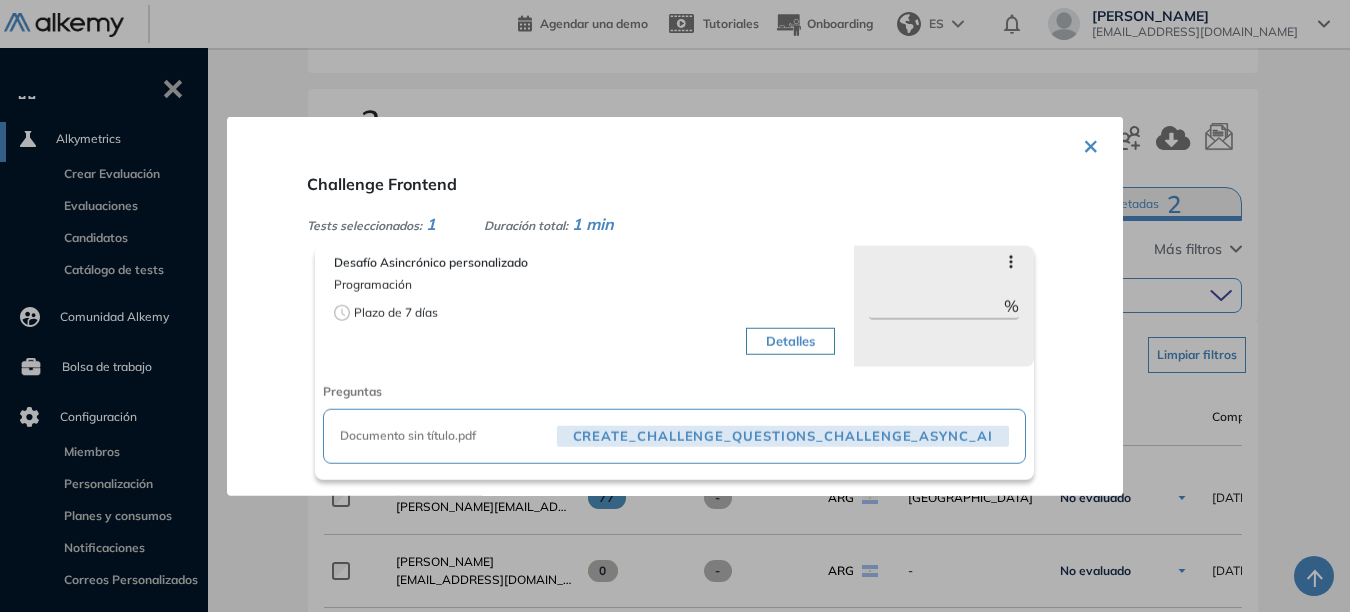 click on "Documento sin título.pdf CREATE_CHALLENGE_QUESTIONS_CHALLENGE_ASYNC_AI" at bounding box center [674, 436] 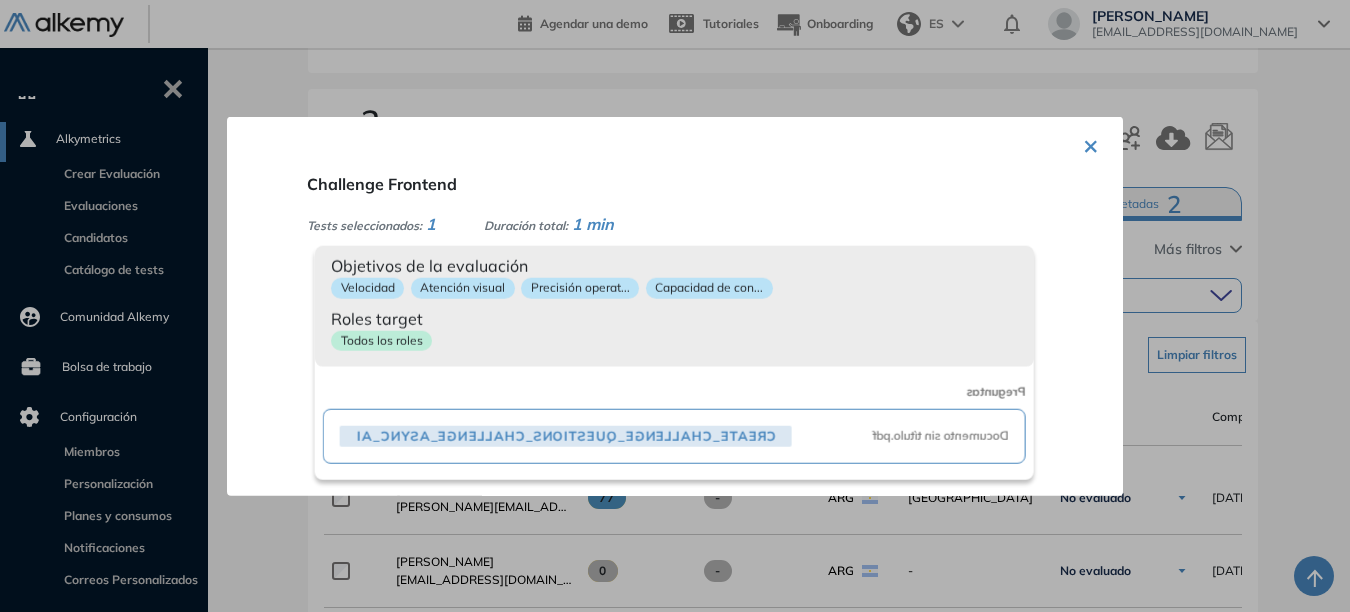 click on "CREATE_CHALLENGE_QUESTIONS_CHALLENGE_ASYNC_AI" at bounding box center [566, 436] 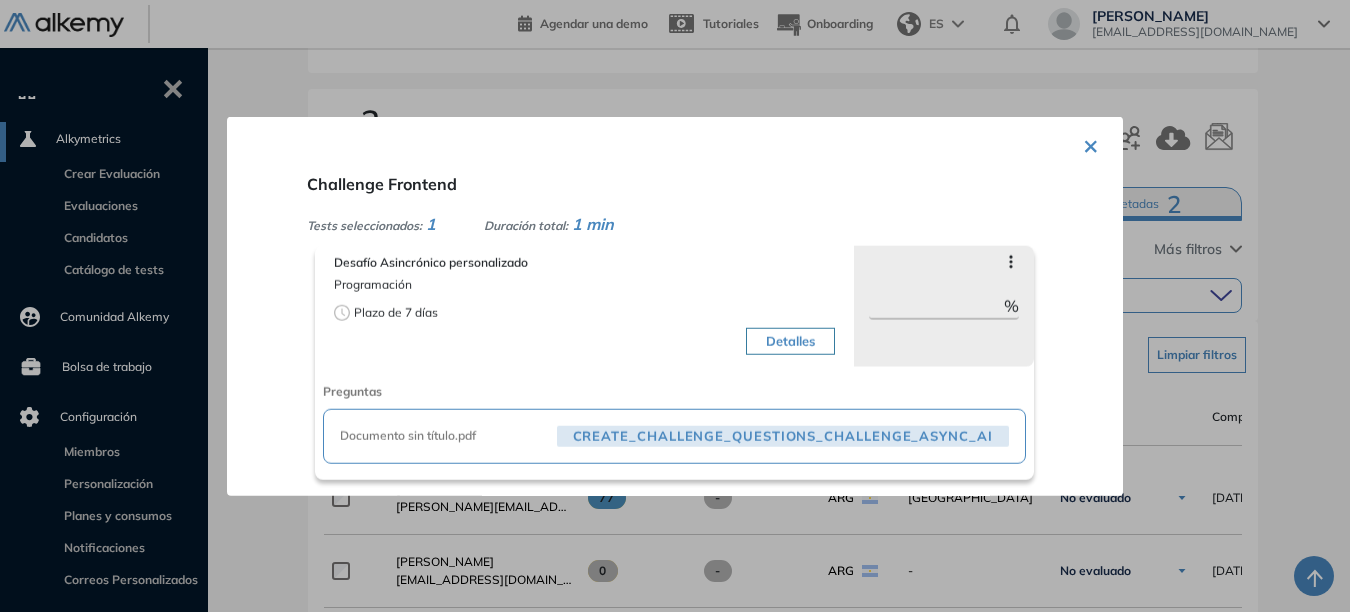 click on "CREATE_CHALLENGE_QUESTIONS_CHALLENGE_ASYNC_AI" at bounding box center [783, 436] 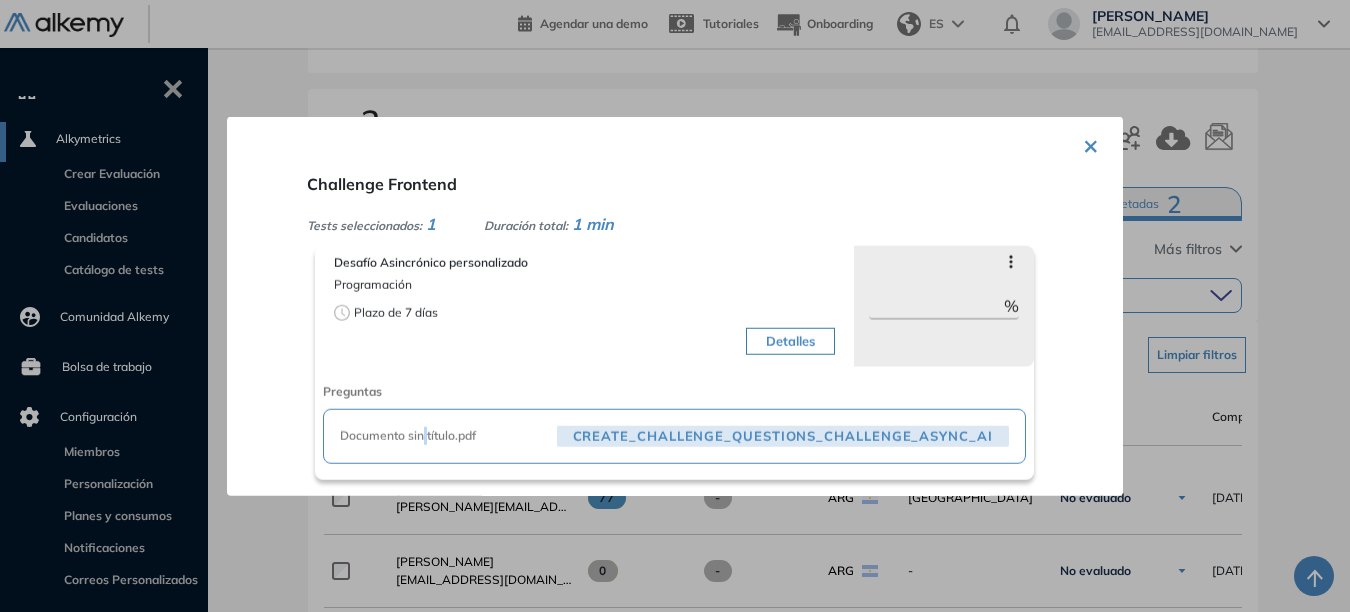 click on "Documento sin título.pdf" at bounding box center [444, 436] 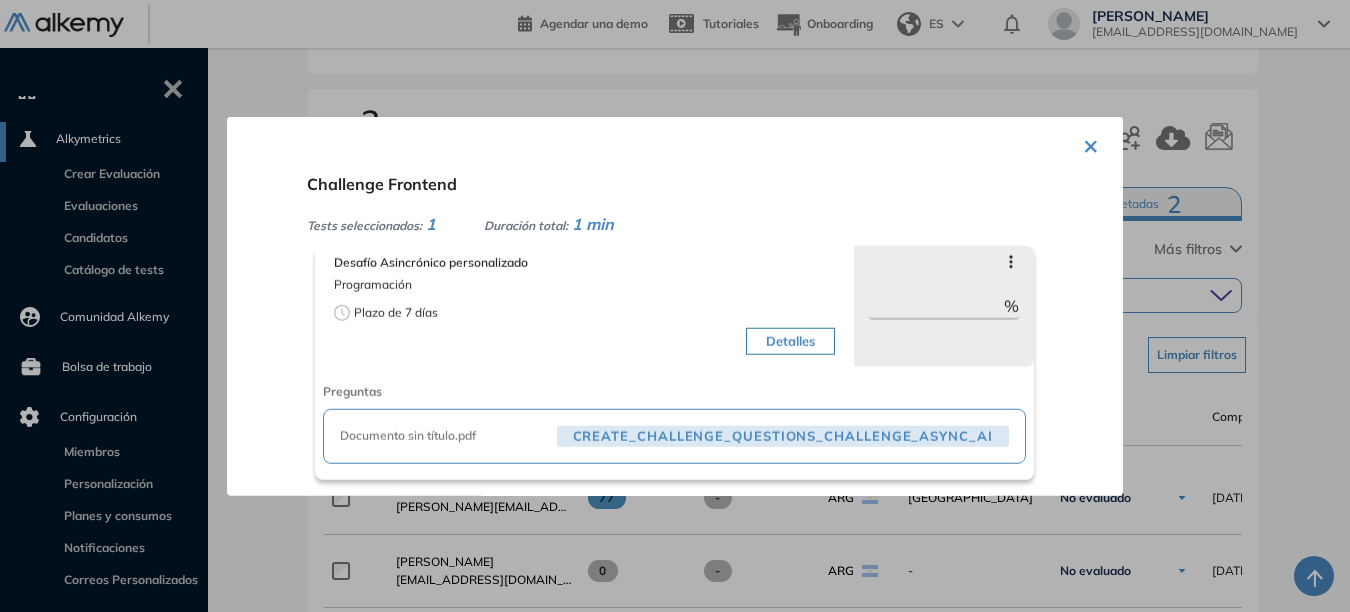 click on "Documento sin título.pdf" at bounding box center (444, 436) 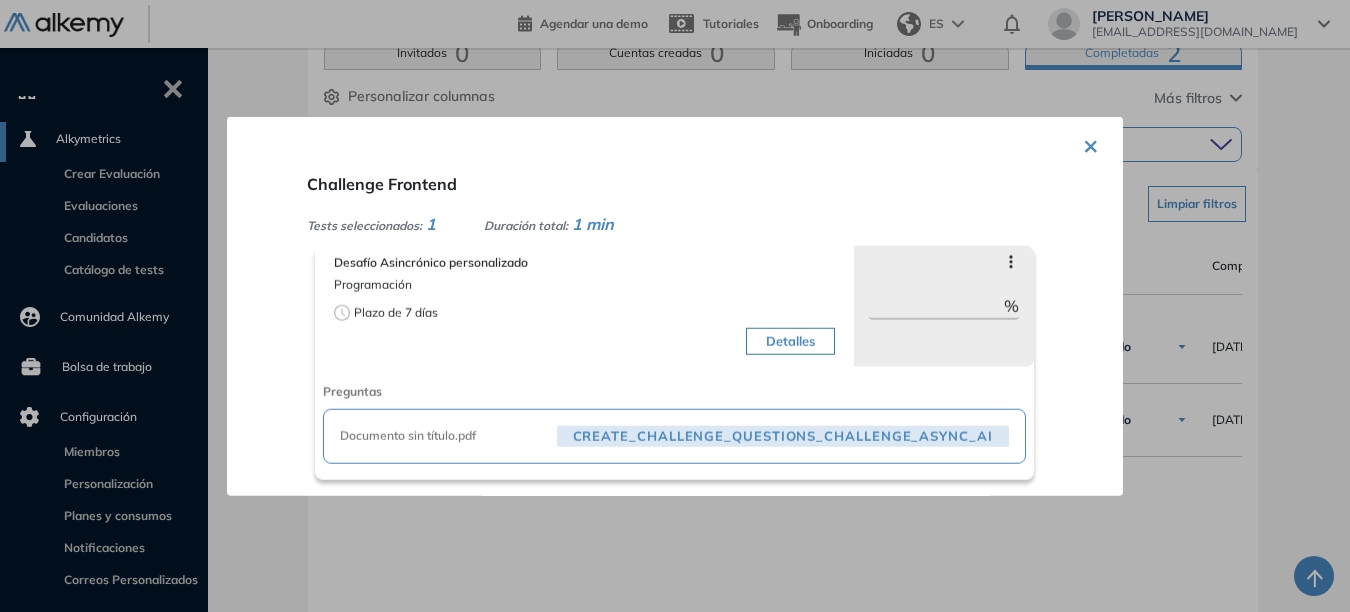 scroll, scrollTop: 500, scrollLeft: 0, axis: vertical 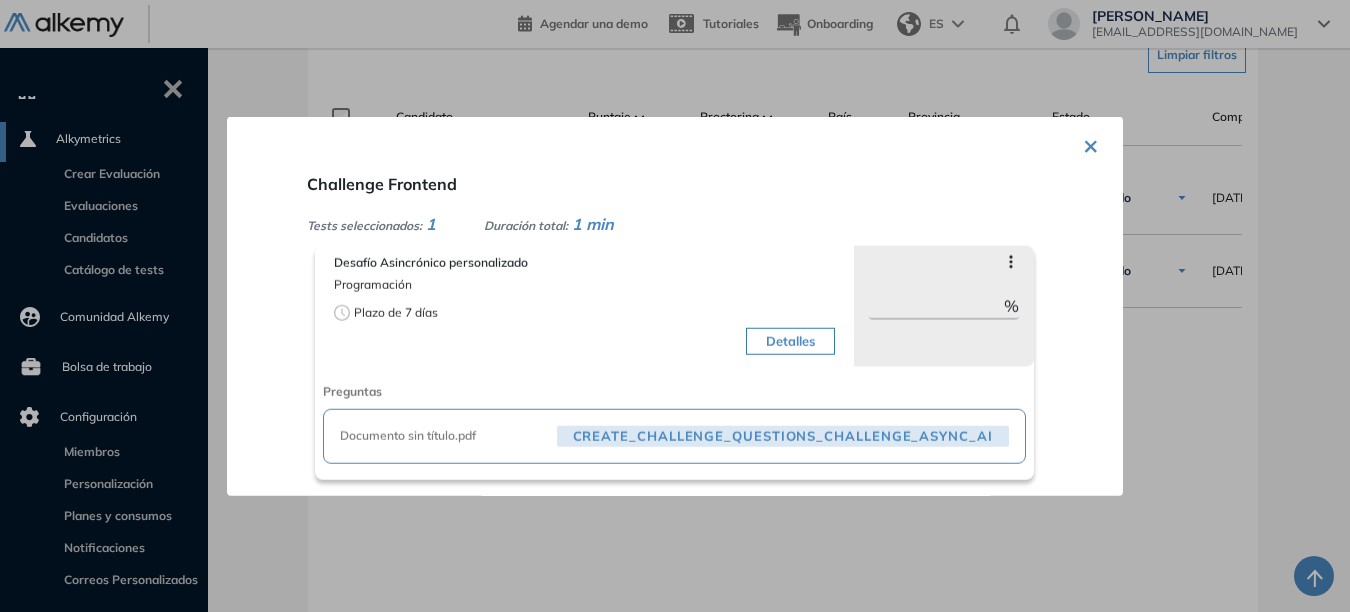 click 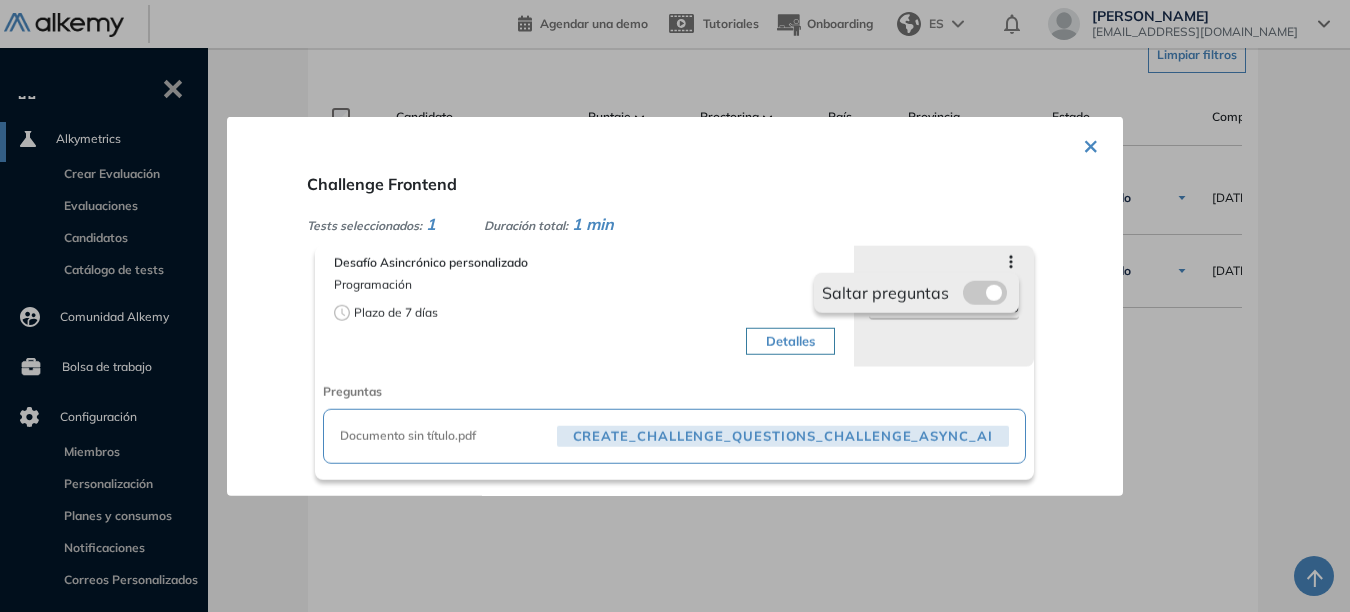 click 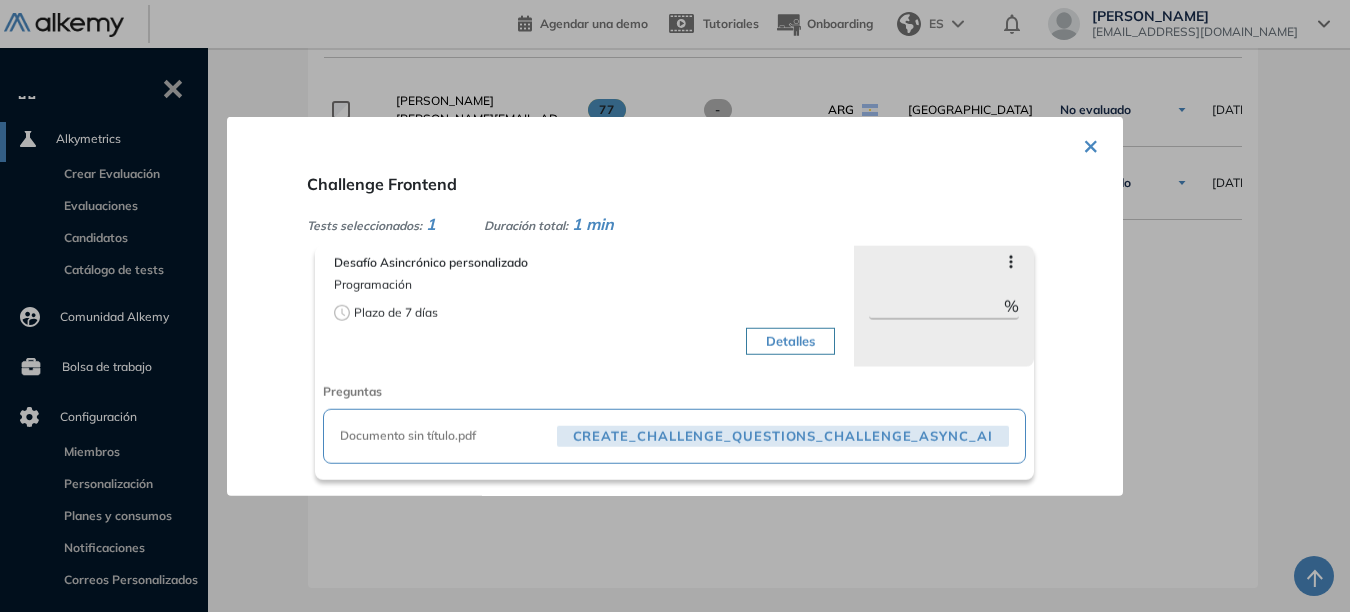 scroll, scrollTop: 604, scrollLeft: 0, axis: vertical 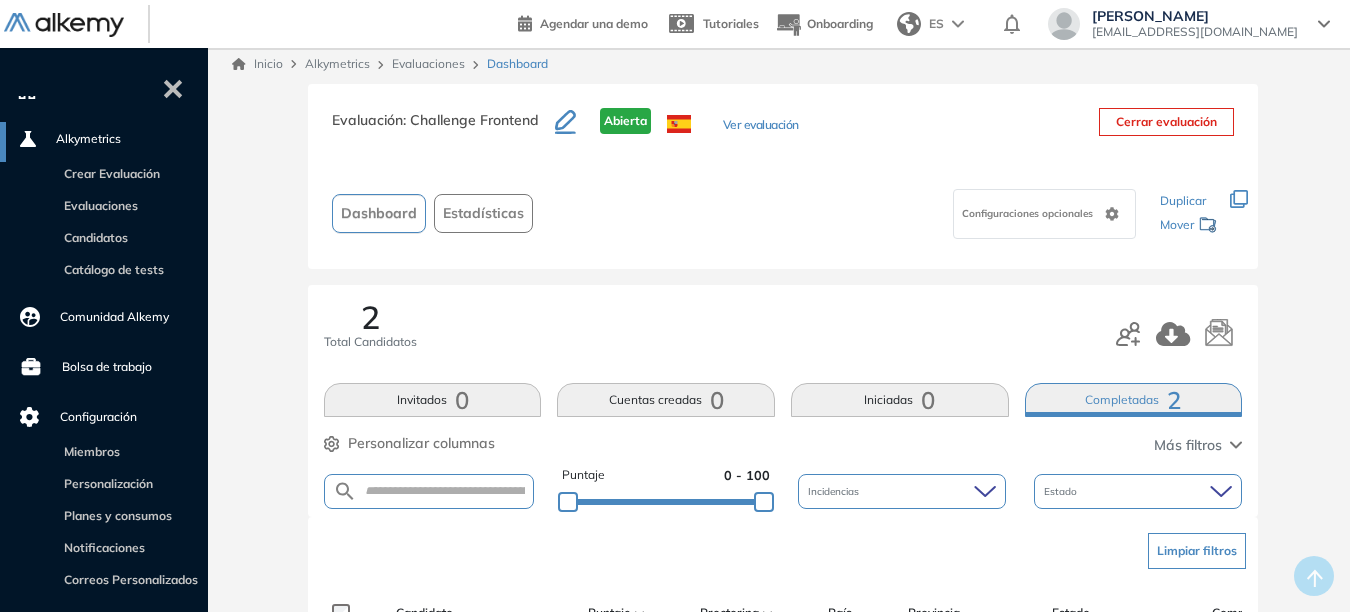 click on "Ver evaluación" at bounding box center (761, 126) 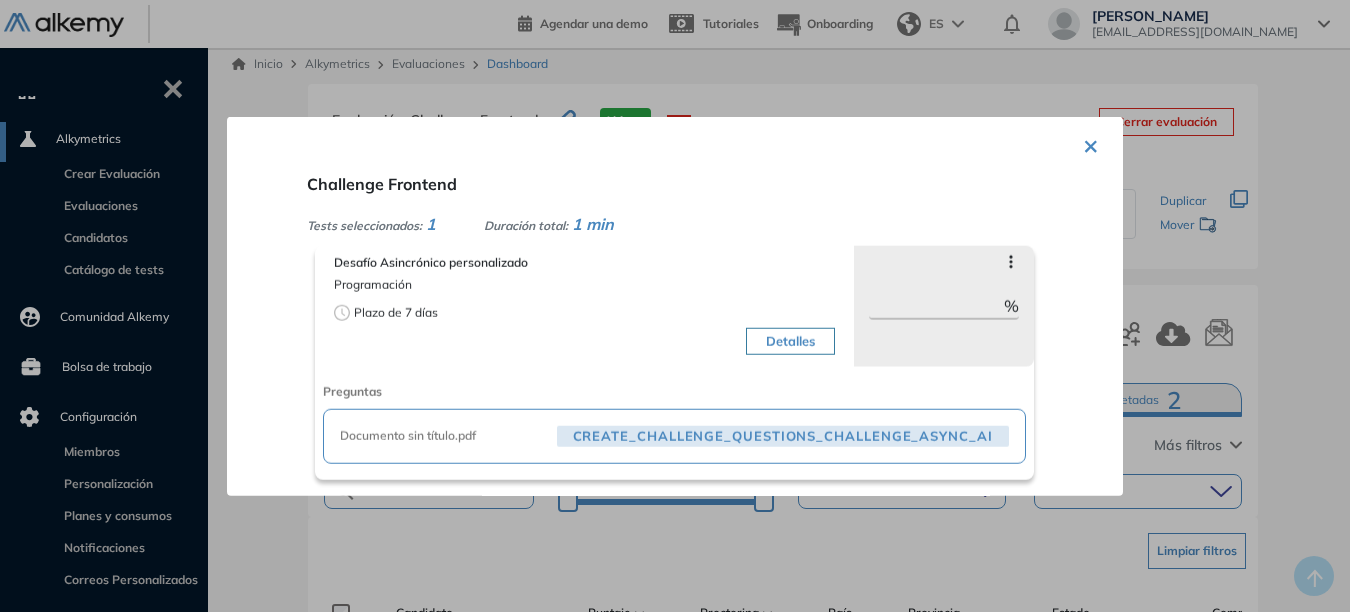 click on "Duración total:  1 min" at bounding box center [549, 224] 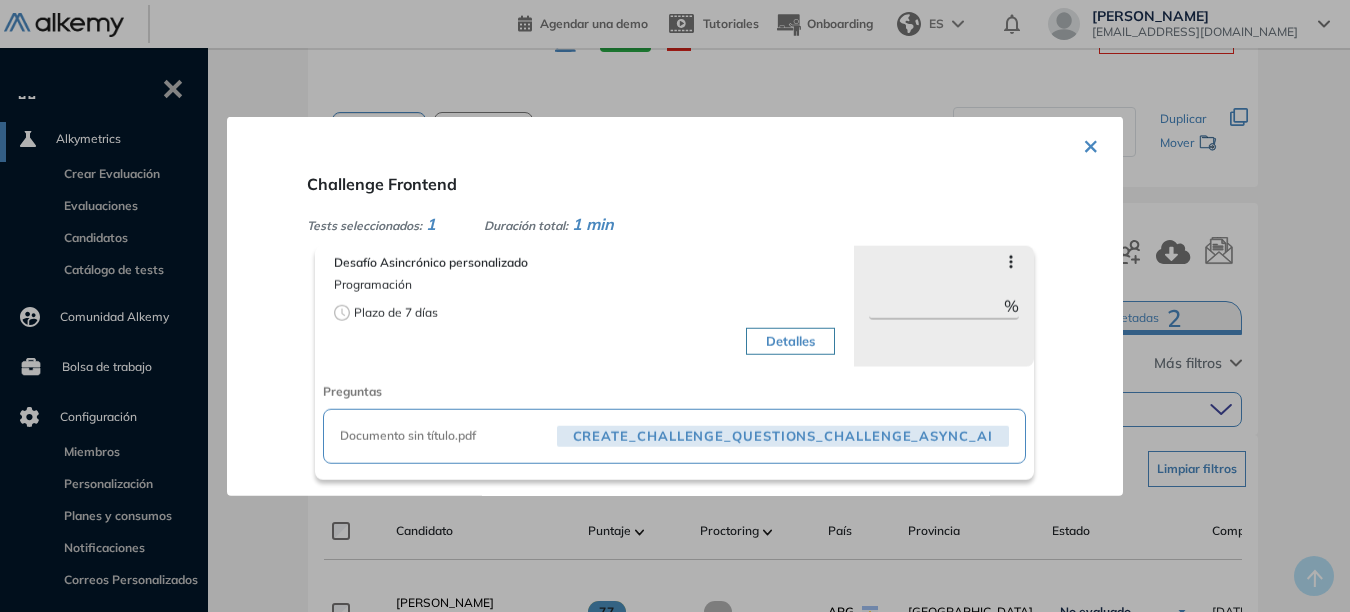 scroll, scrollTop: 204, scrollLeft: 0, axis: vertical 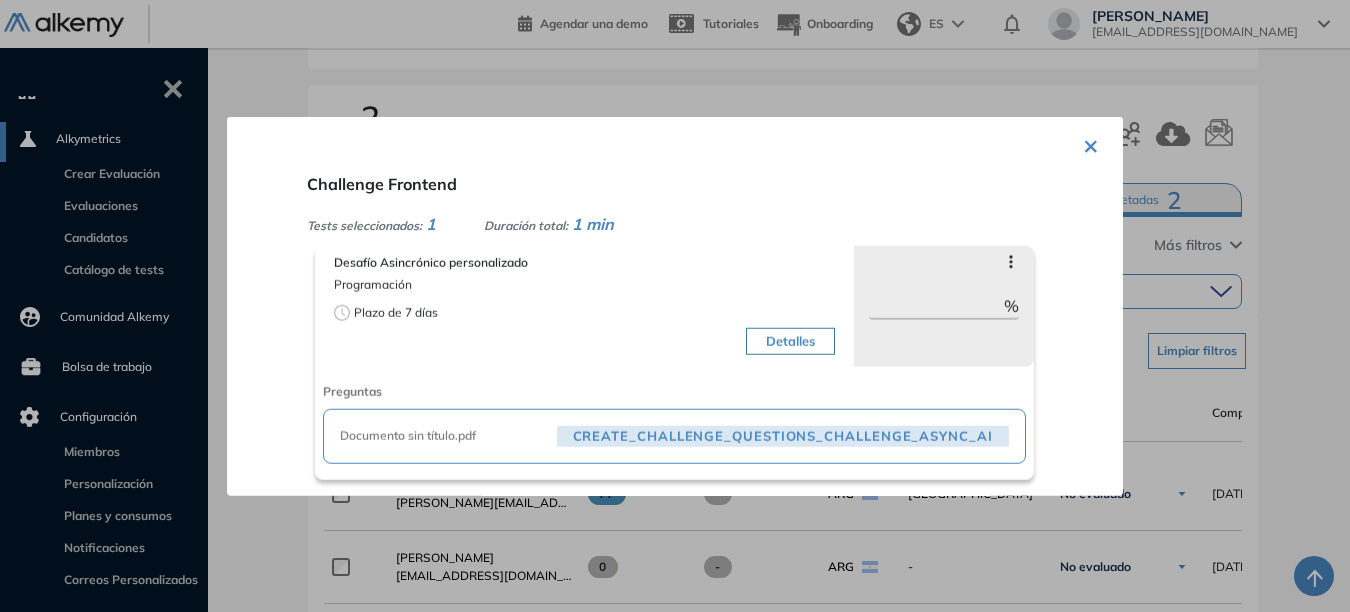 click on "Detalles" at bounding box center (790, 341) 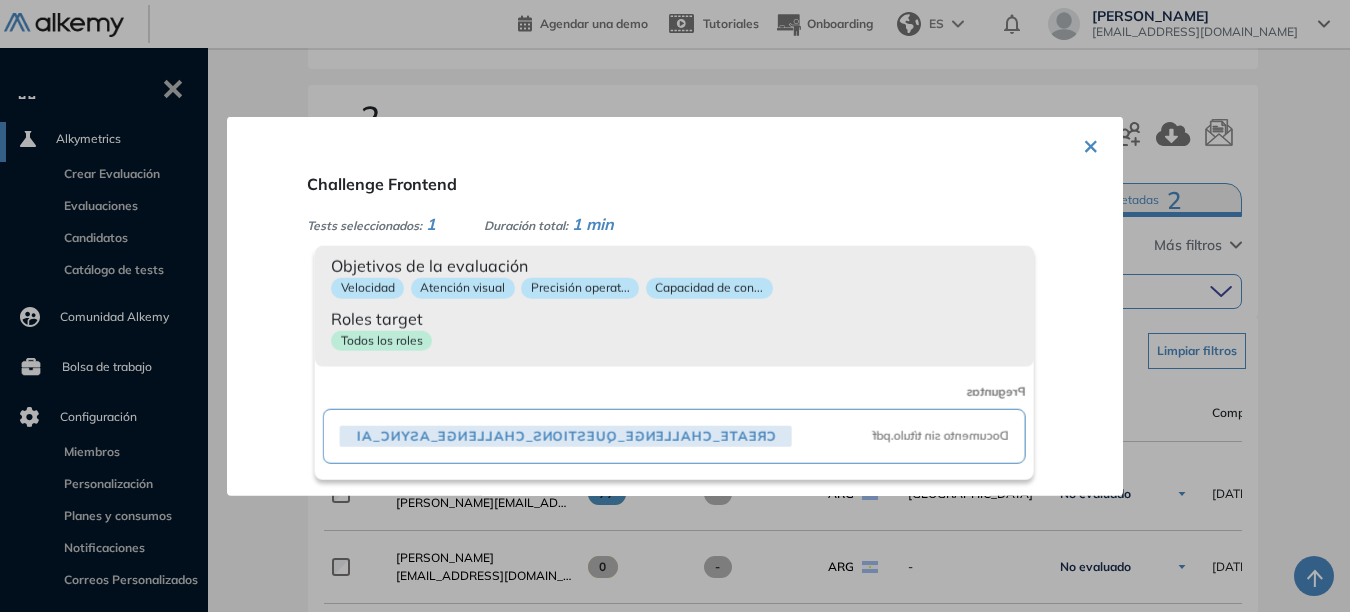 click on "Roles target" at bounding box center [674, 318] 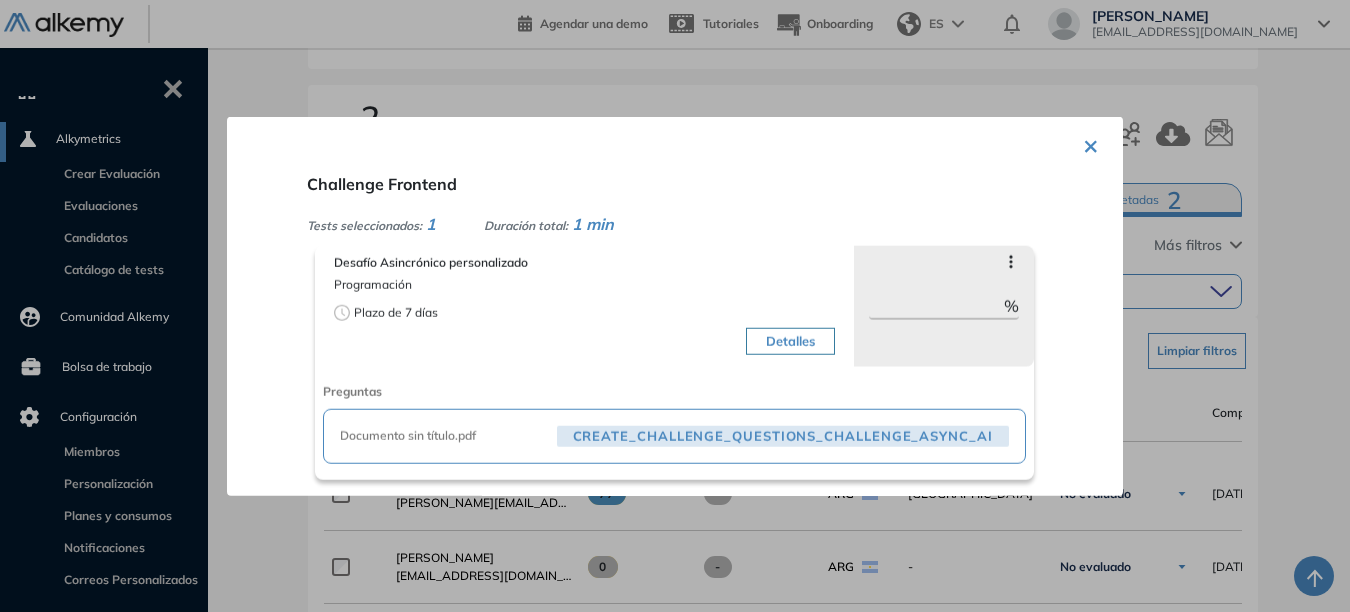 click on "×" at bounding box center (1091, 144) 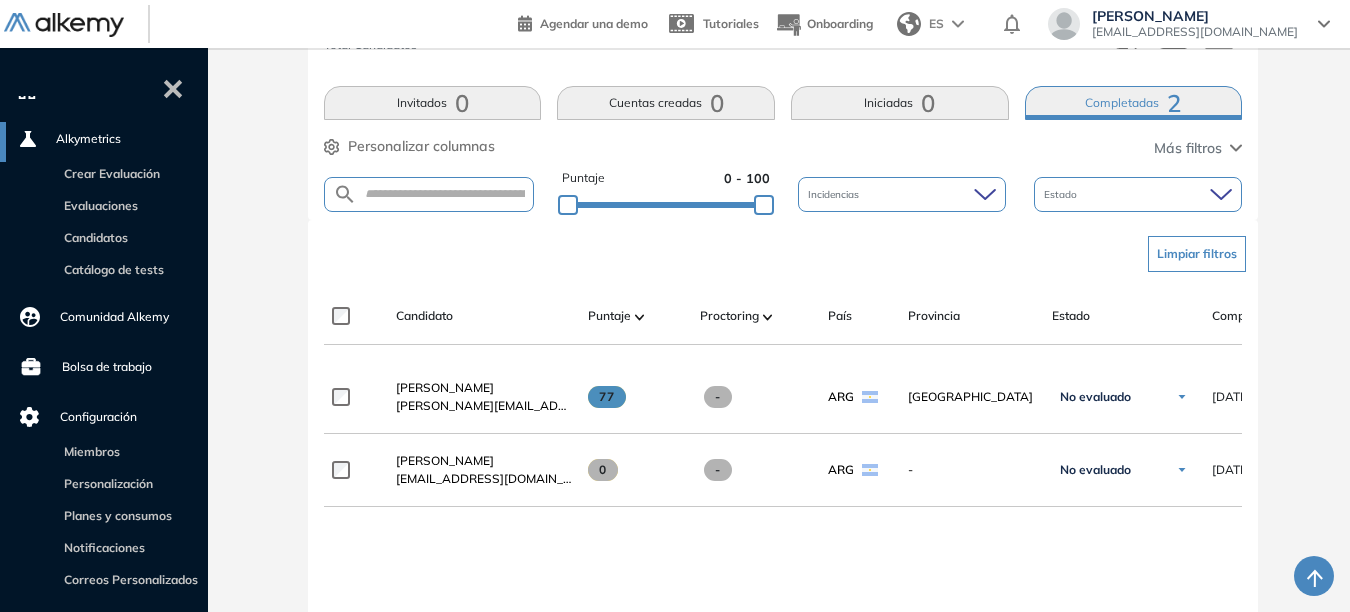 scroll, scrollTop: 404, scrollLeft: 0, axis: vertical 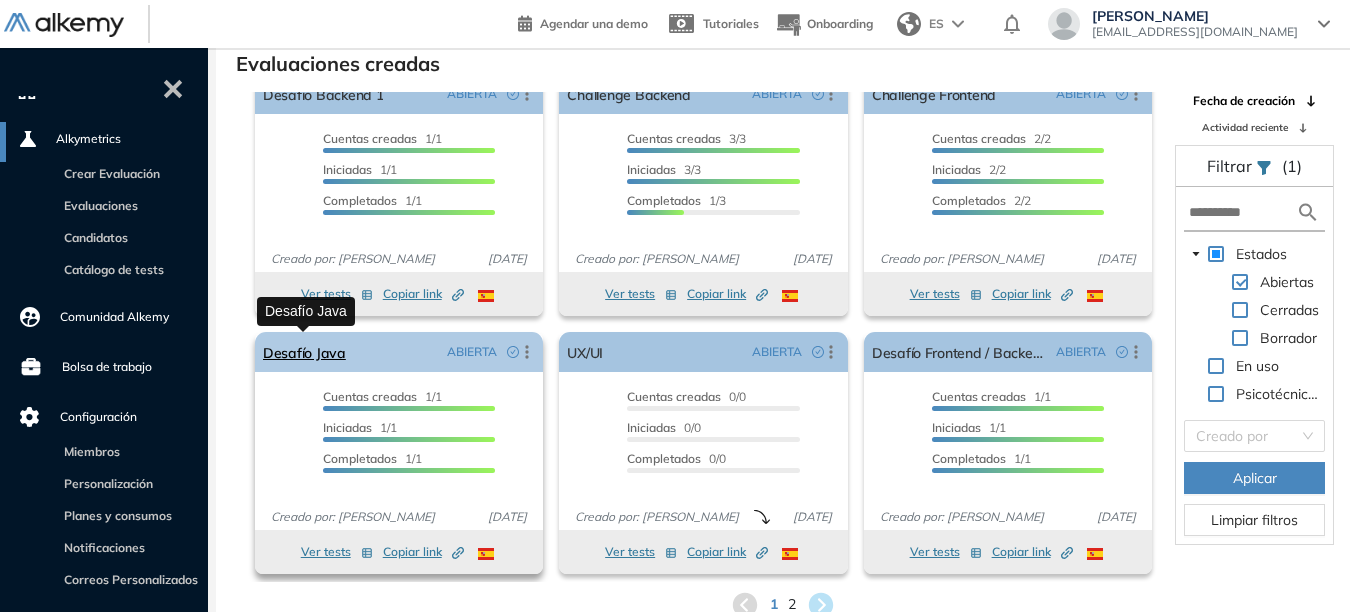 click on "Desafío Java" at bounding box center (304, 352) 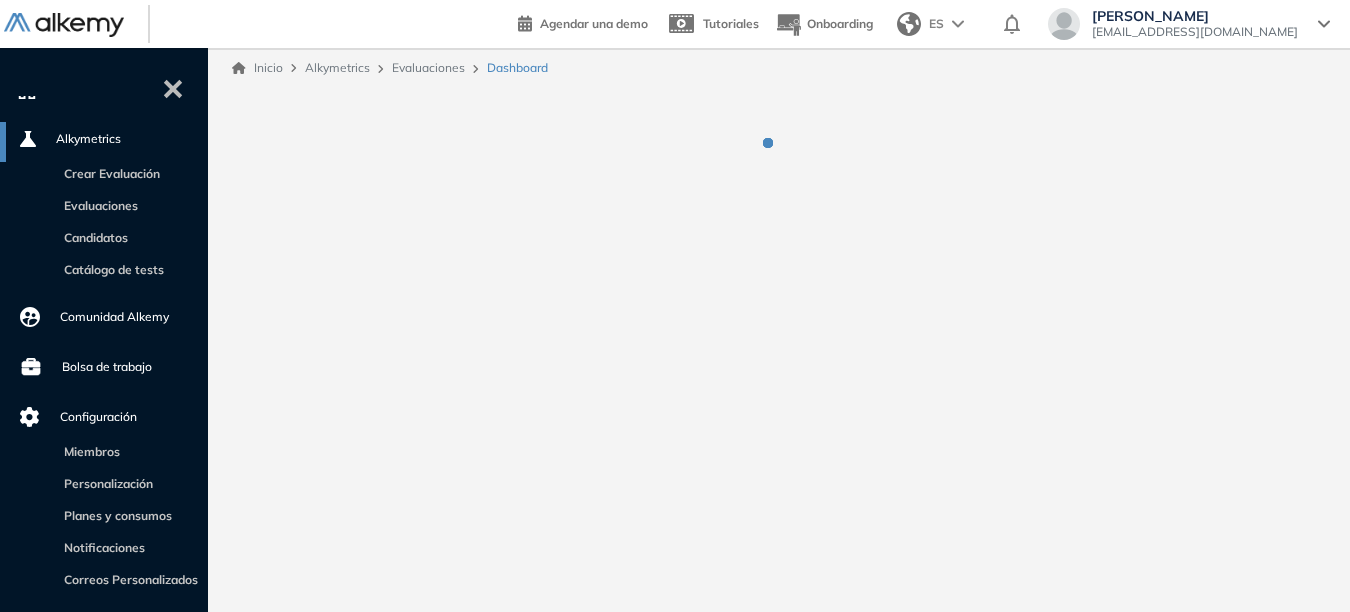 scroll, scrollTop: 0, scrollLeft: 0, axis: both 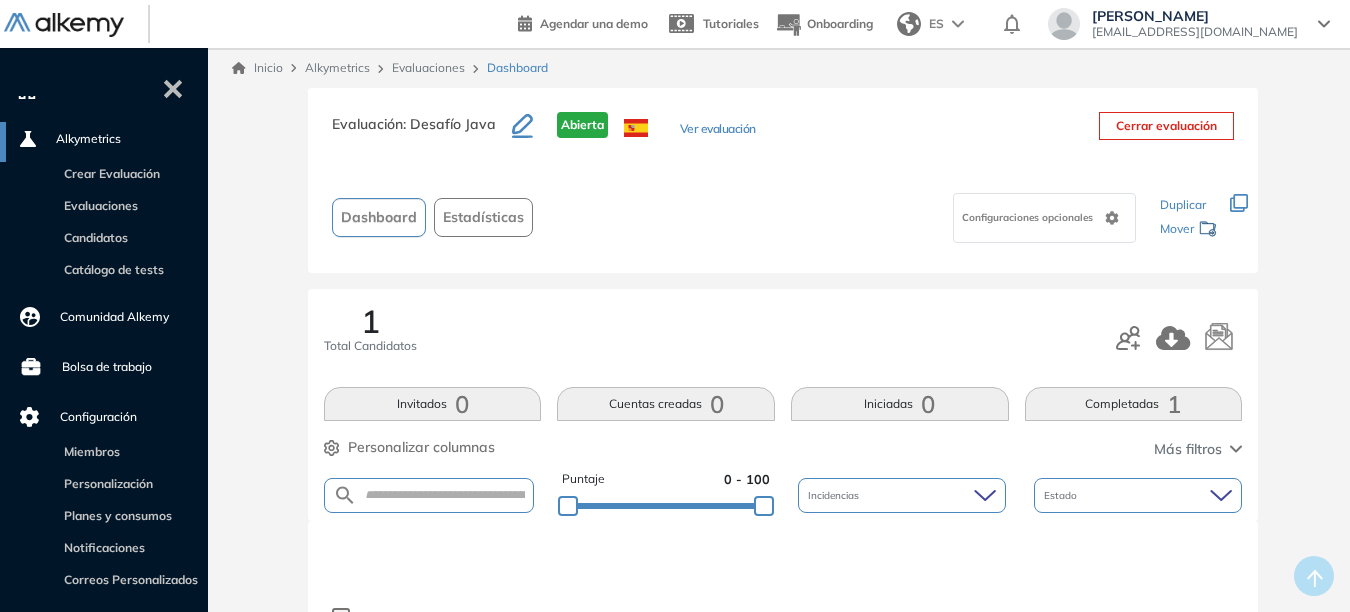click on "Ver evaluación" at bounding box center (718, 130) 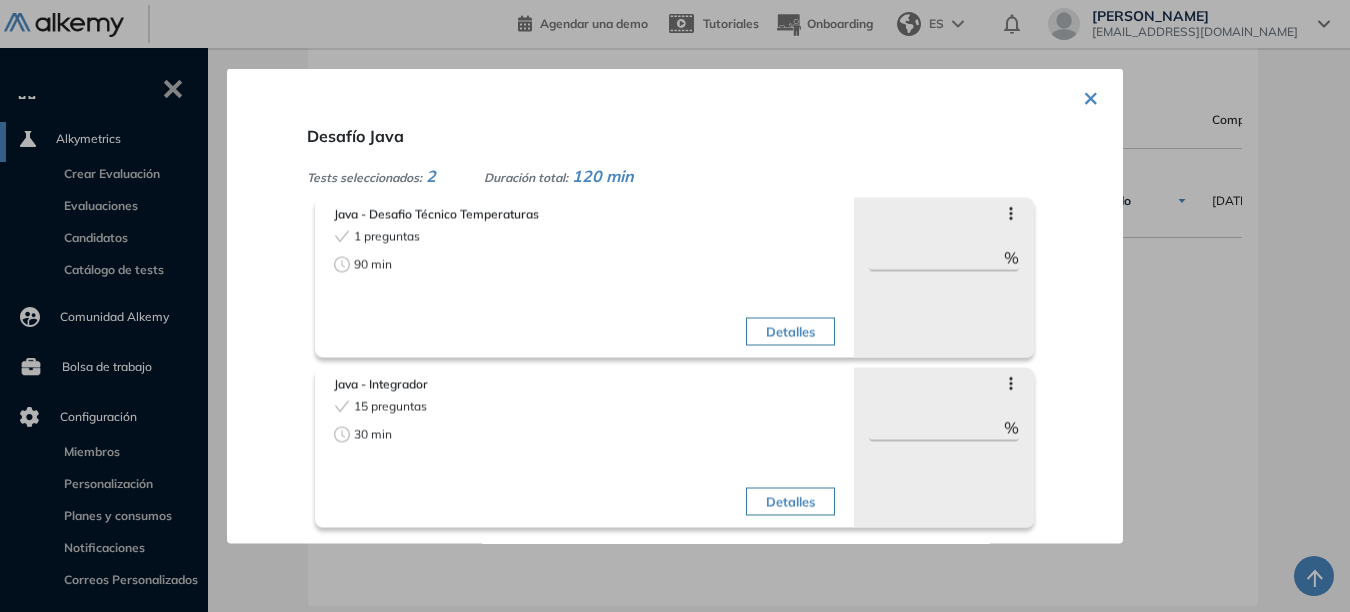 scroll, scrollTop: 500, scrollLeft: 0, axis: vertical 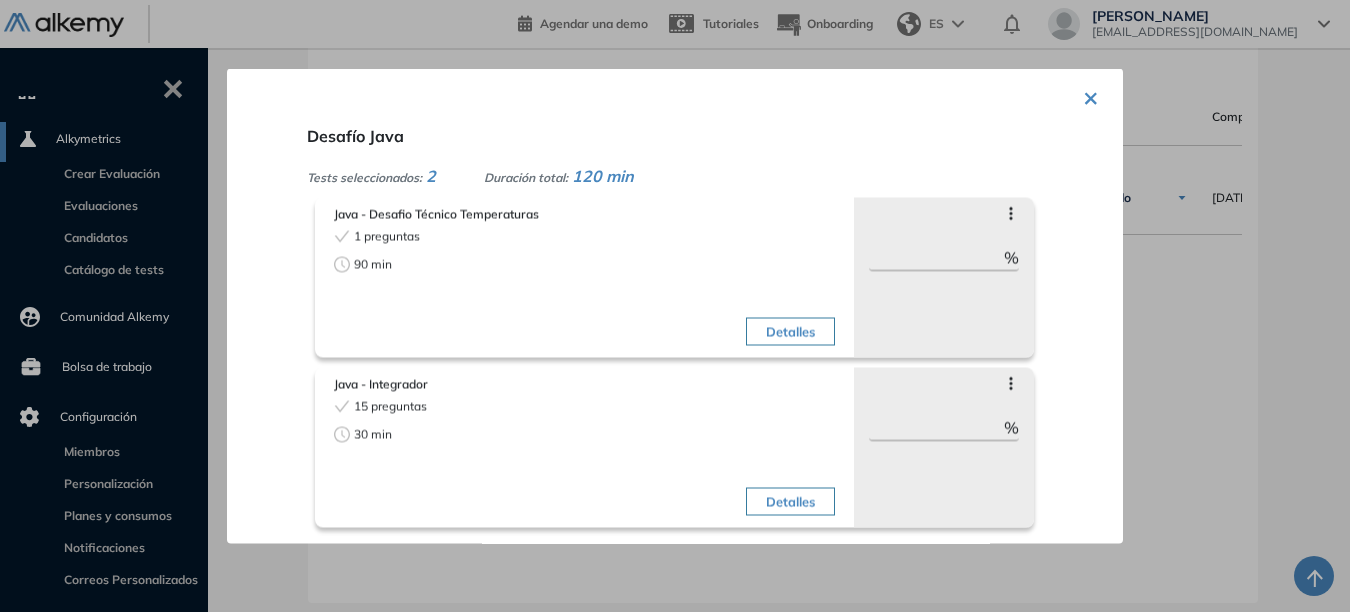 click on "15 preguntas" at bounding box center [456, 407] 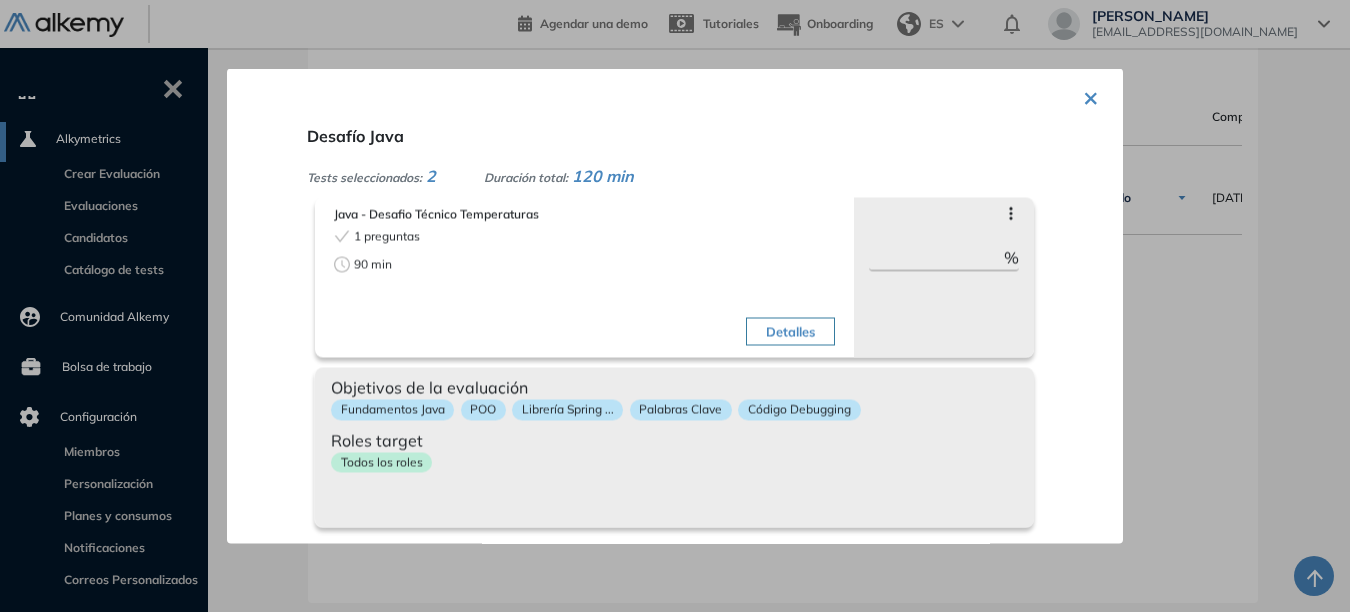 click on "Todos los roles" at bounding box center [674, 466] 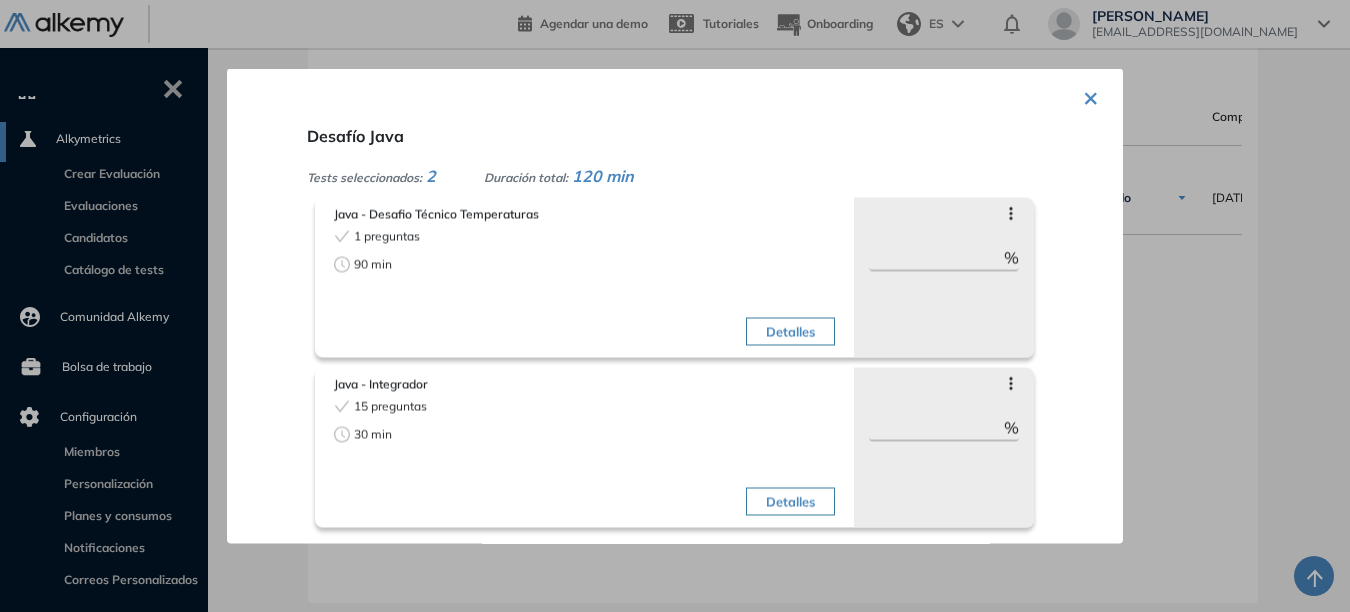 click on "×" at bounding box center [1091, 96] 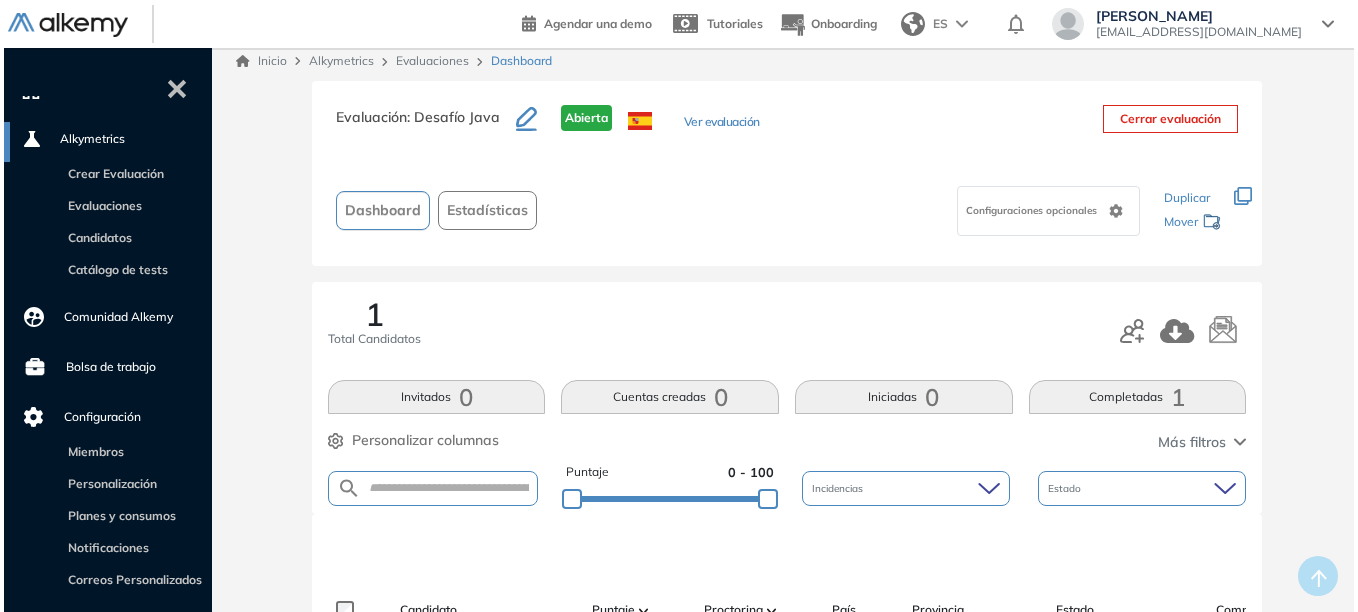 scroll, scrollTop: 0, scrollLeft: 0, axis: both 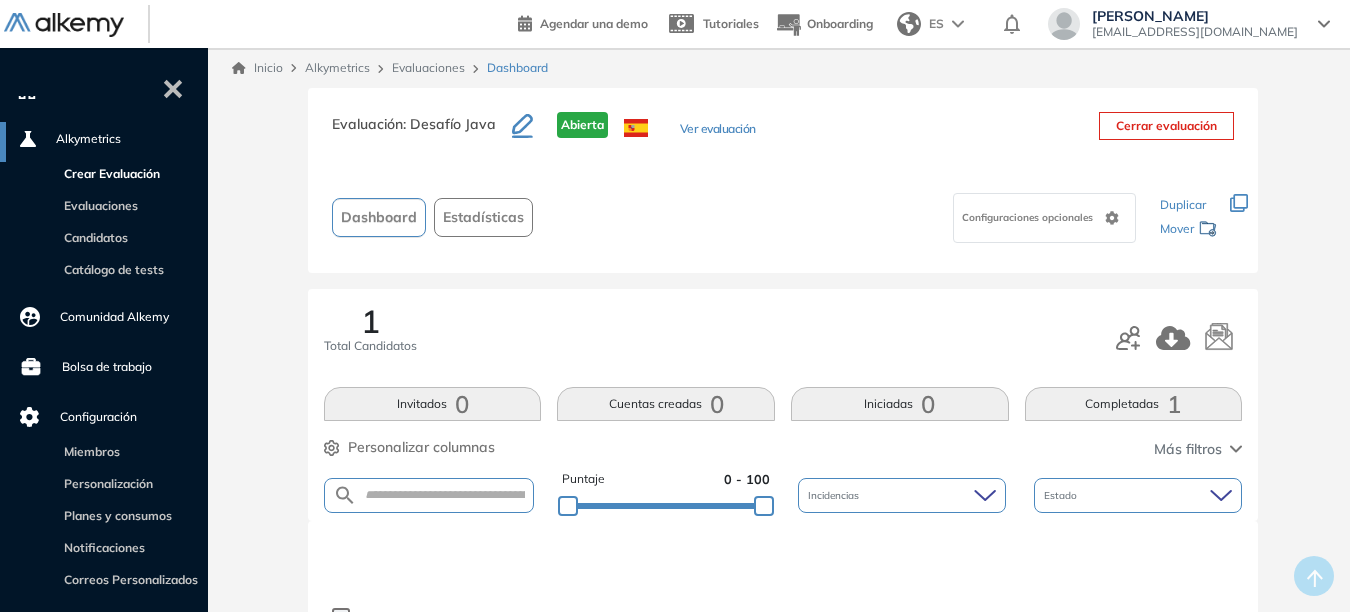 click on "Crear Evaluación" at bounding box center [108, 173] 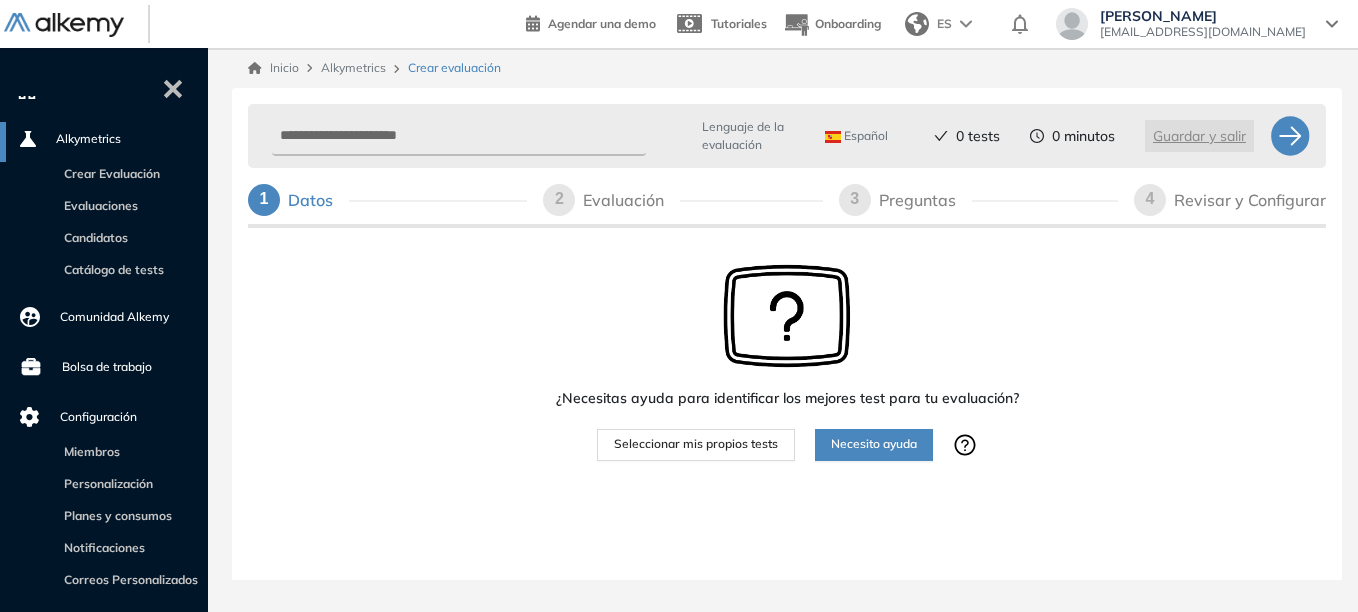 click on "Necesito ayuda" at bounding box center (874, 444) 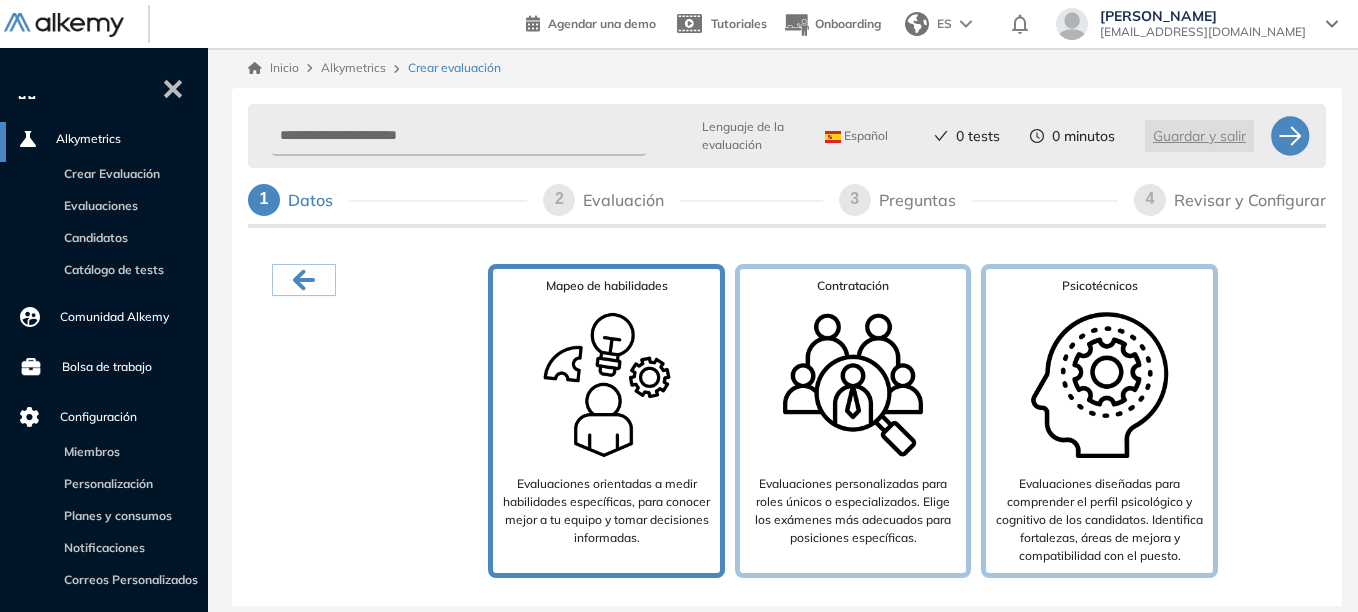 click at bounding box center (607, 385) 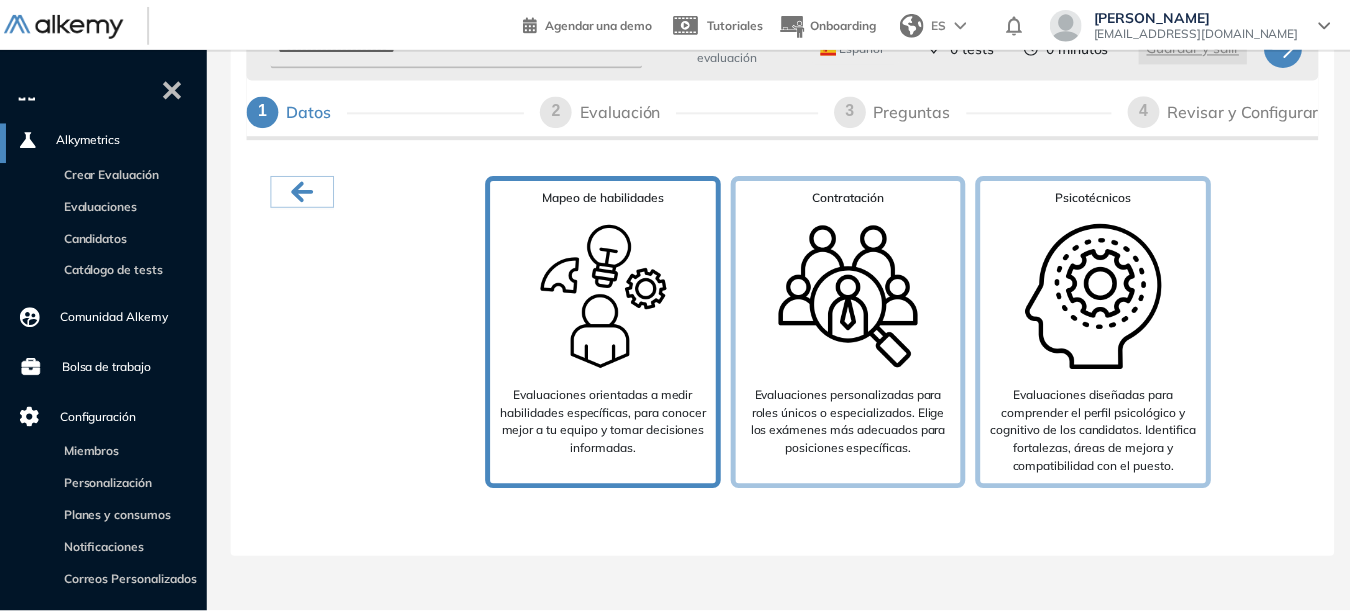 scroll, scrollTop: 128, scrollLeft: 0, axis: vertical 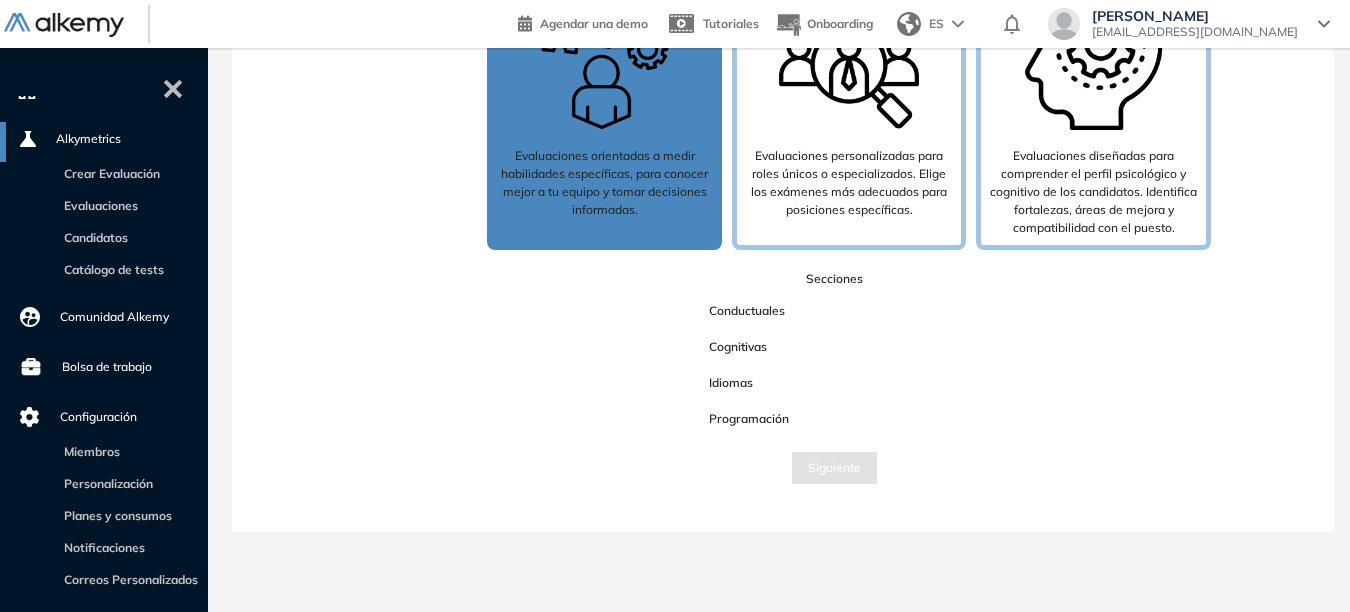 click on "Programación" at bounding box center (749, 419) 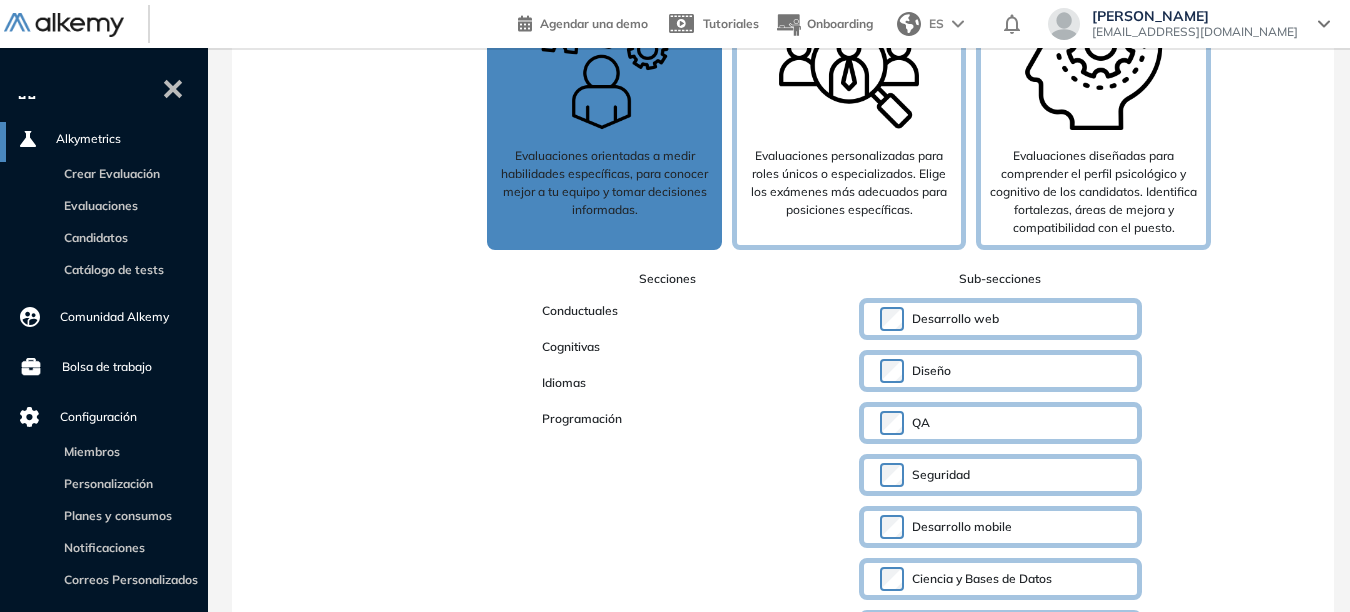 click on "Programación" at bounding box center [667, 419] 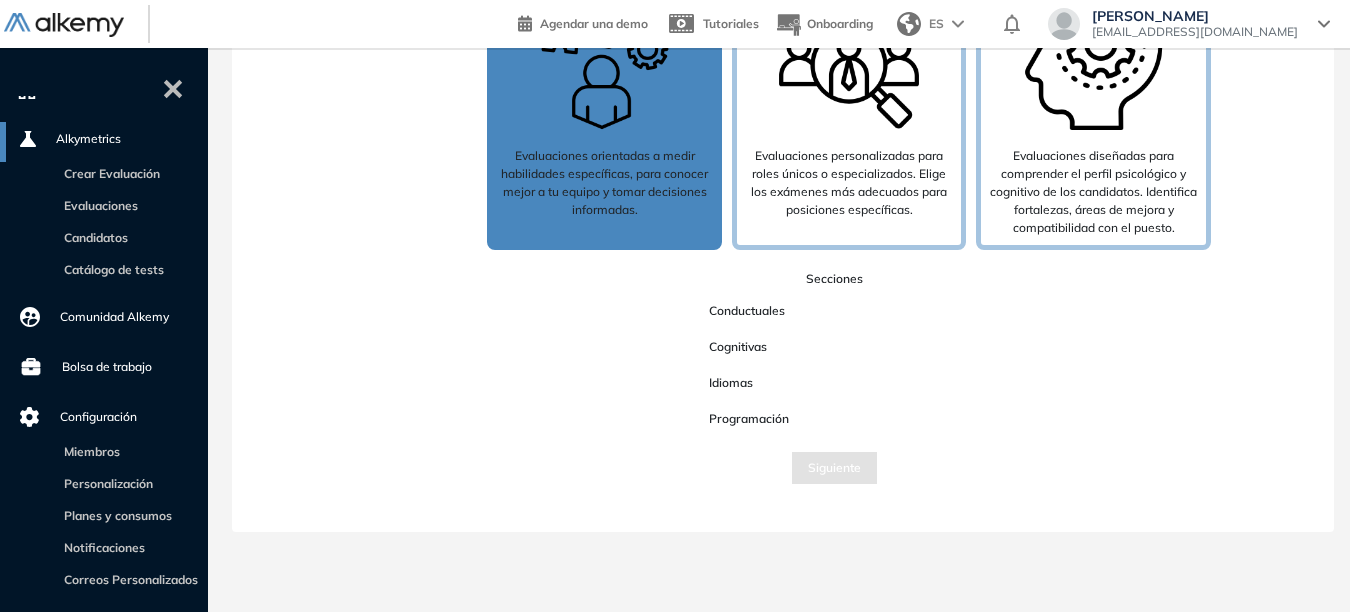click on "Programación" at bounding box center (749, 419) 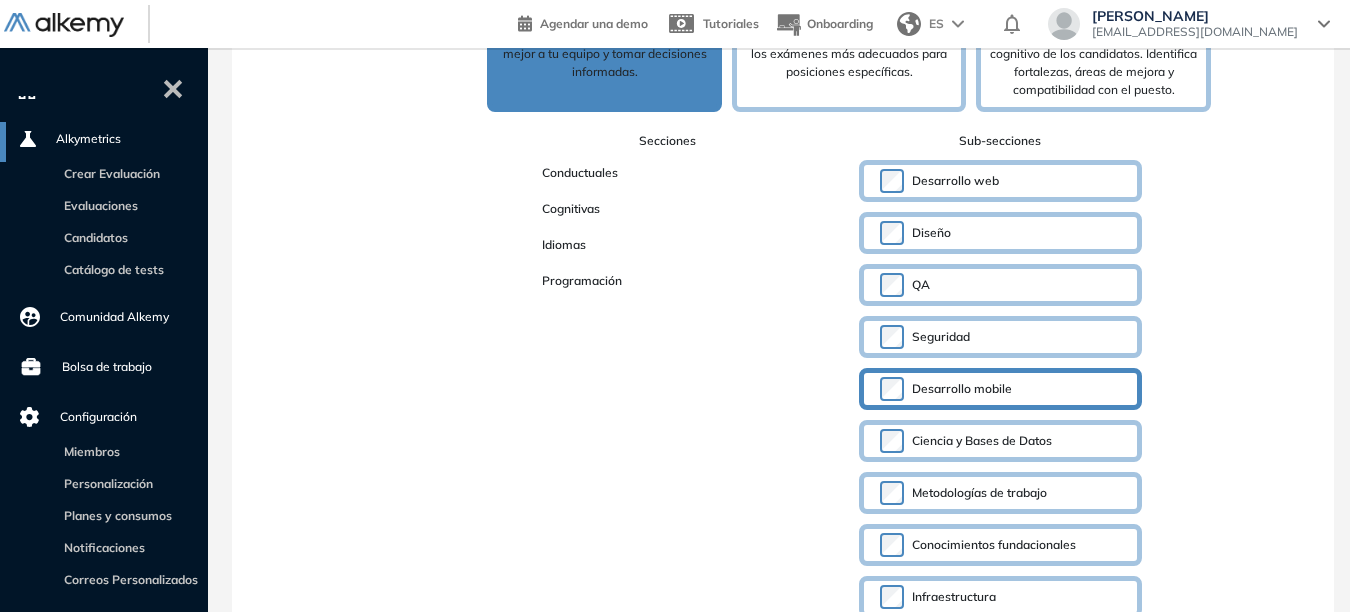 scroll, scrollTop: 332, scrollLeft: 0, axis: vertical 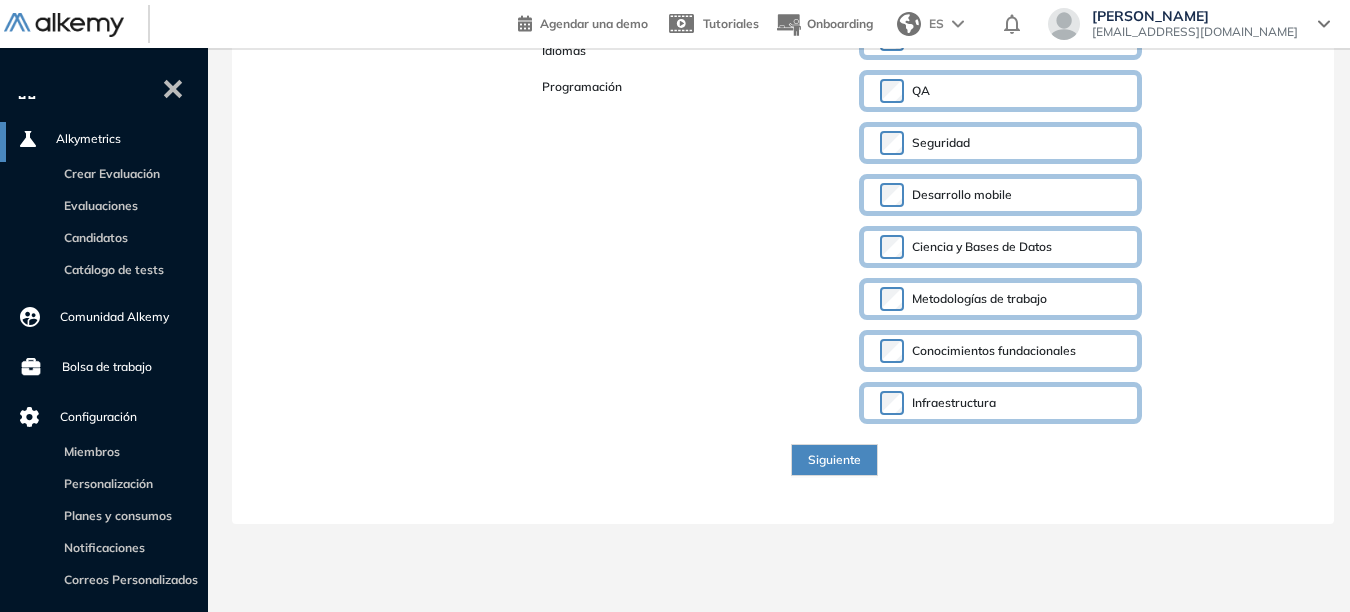 click on "Siguiente" at bounding box center (834, 460) 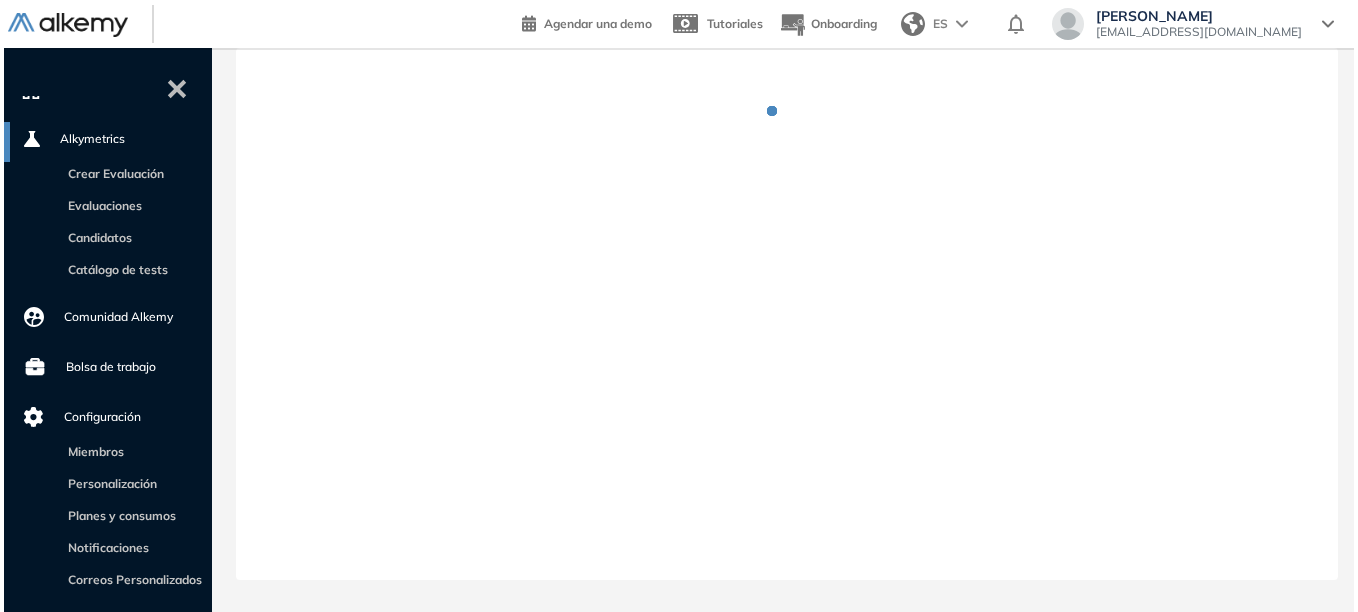 scroll, scrollTop: 0, scrollLeft: 0, axis: both 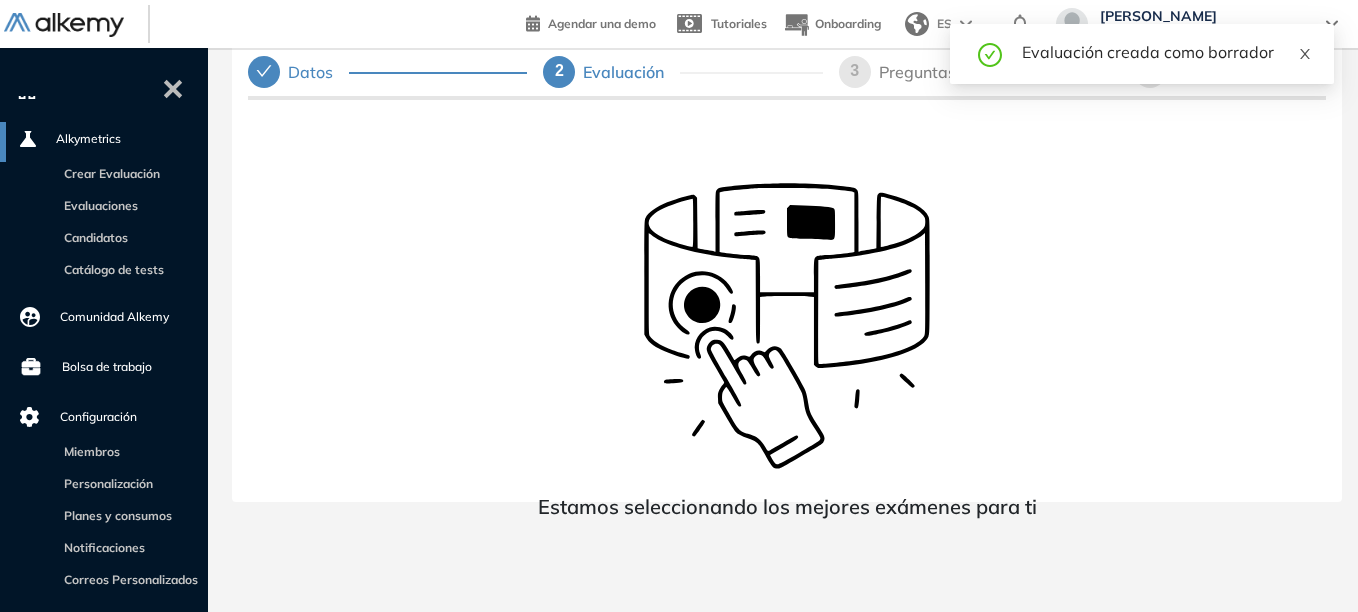 click 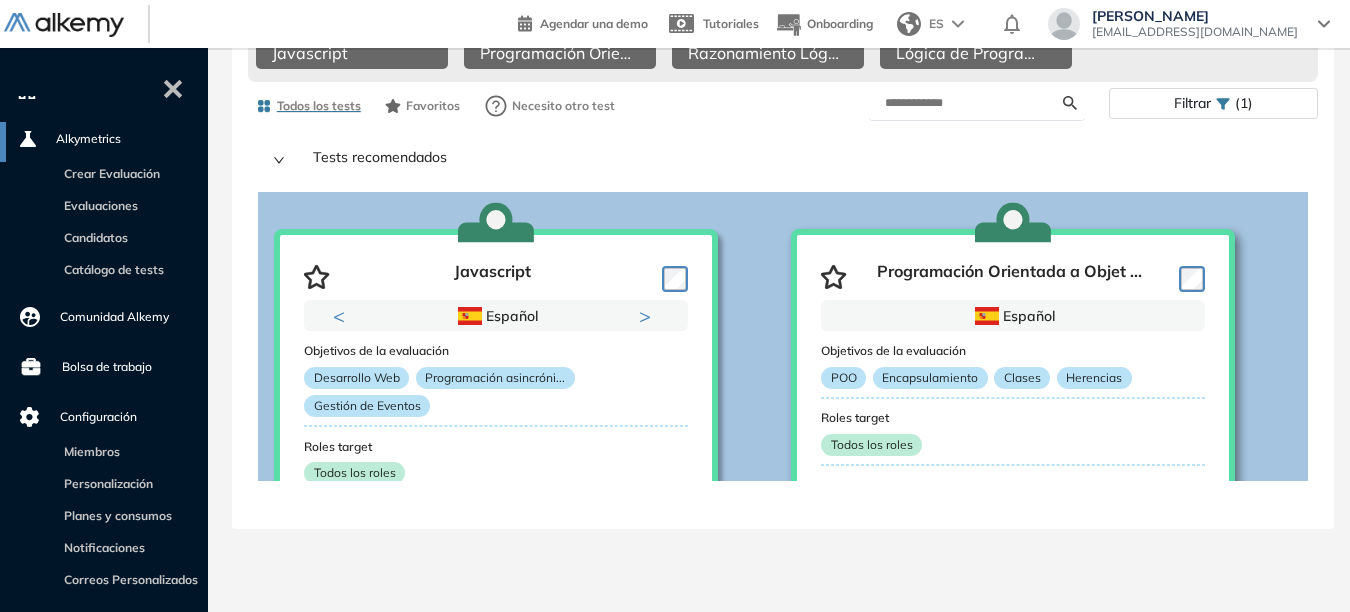 scroll, scrollTop: 151, scrollLeft: 0, axis: vertical 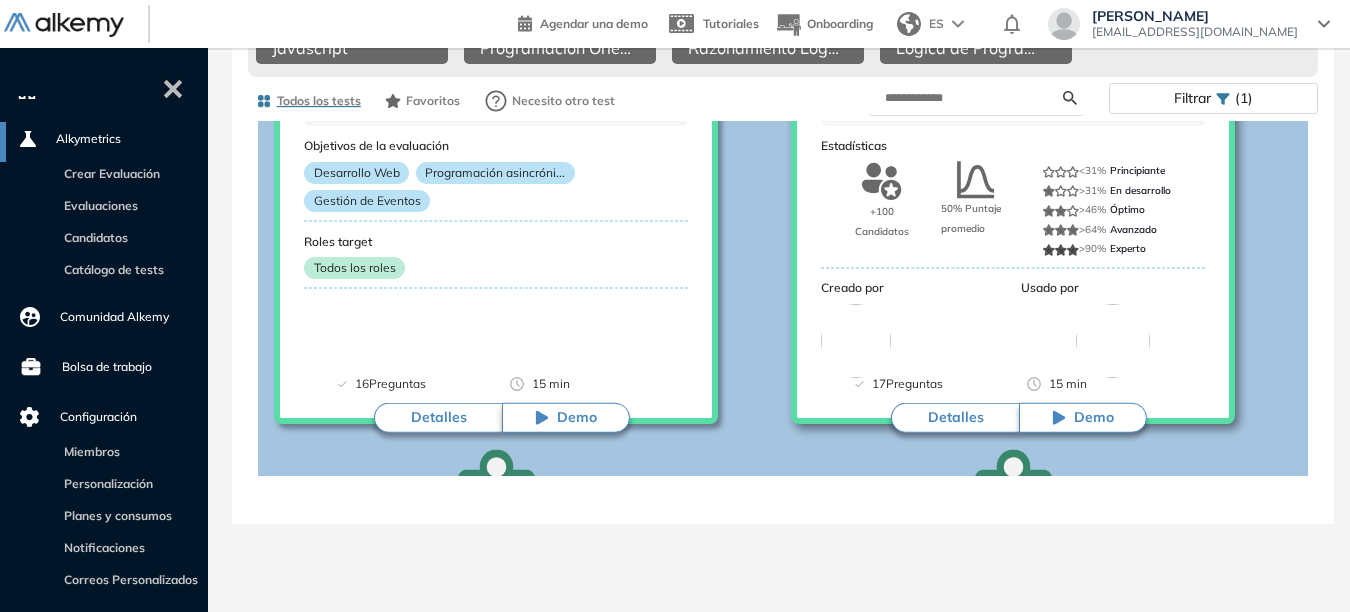 click on "Detalles" at bounding box center [955, 418] 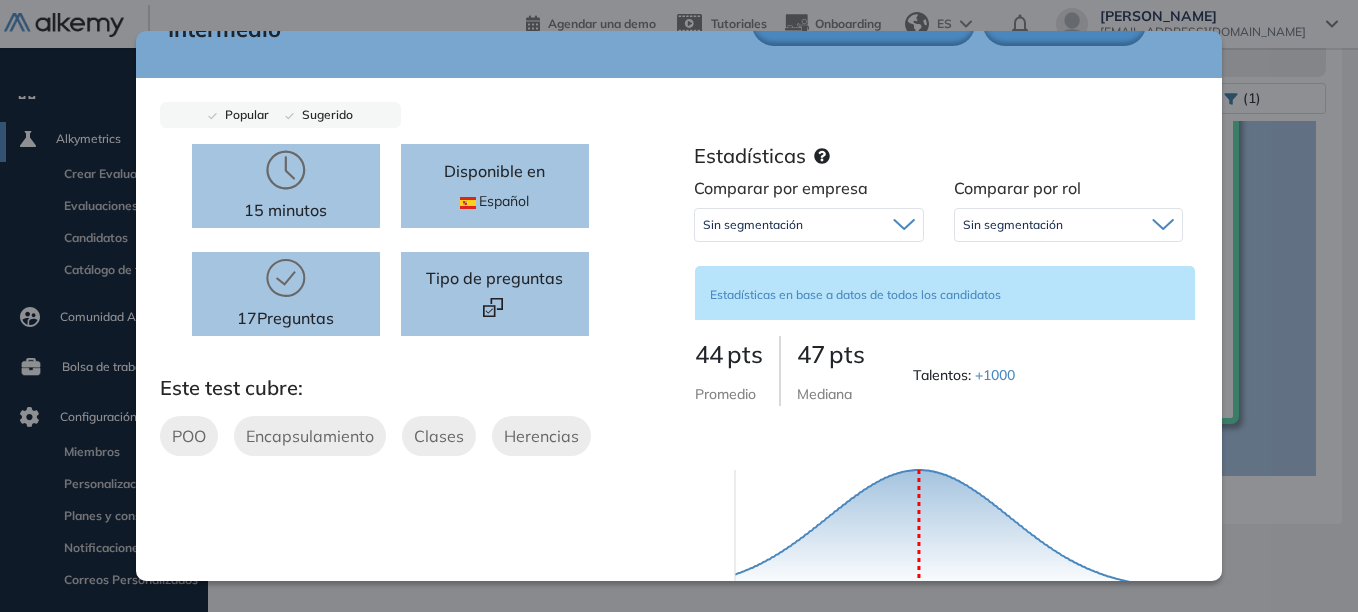 scroll, scrollTop: 0, scrollLeft: 0, axis: both 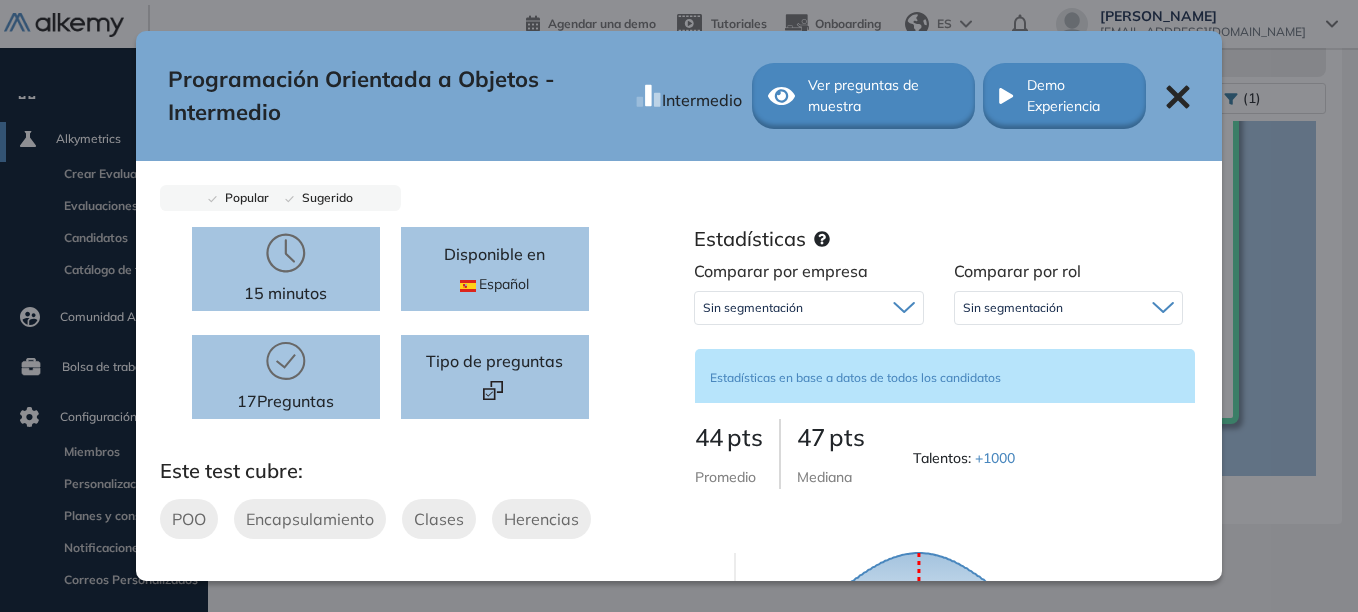 click on "Ver preguntas de muestra" at bounding box center [884, 96] 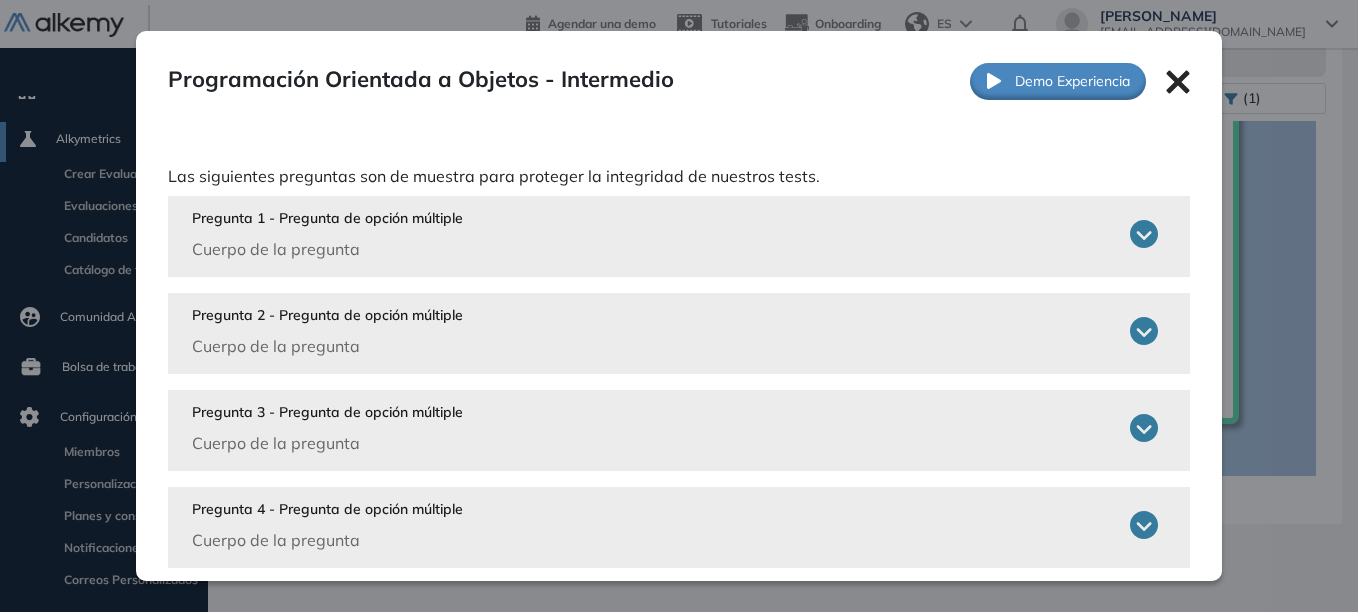 scroll, scrollTop: 100, scrollLeft: 0, axis: vertical 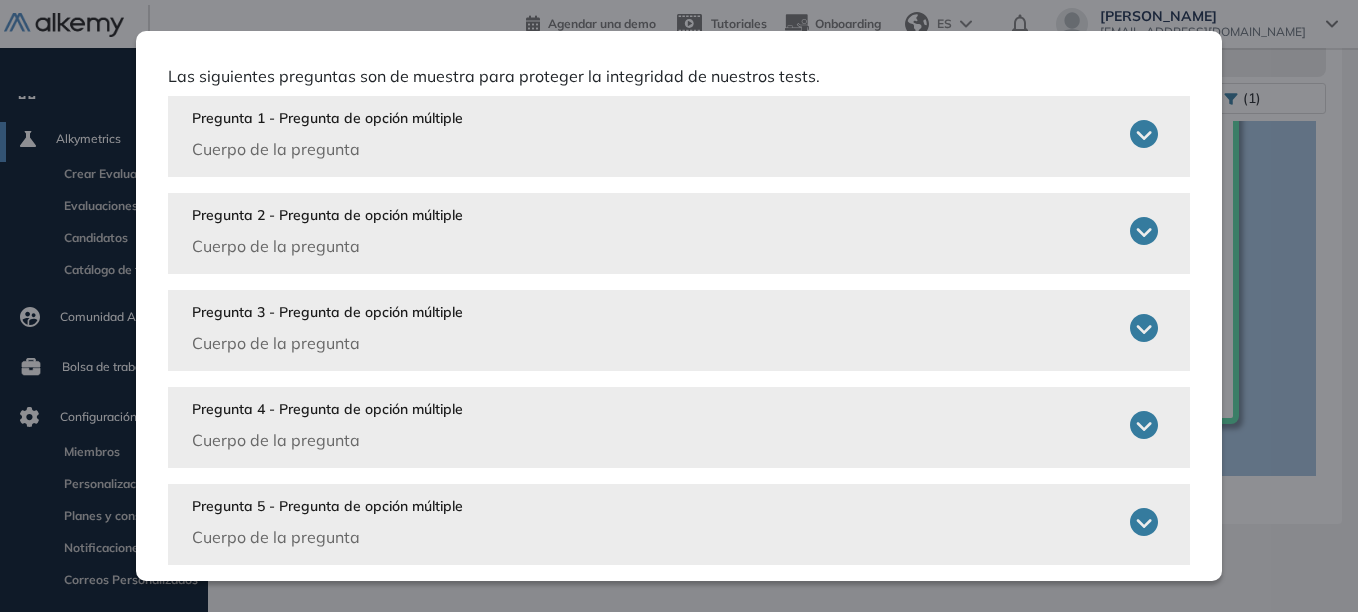 click on "Pregunta 1 -
Pregunta de opción múltiple  Cuerpo de la pregunta" at bounding box center [675, 134] 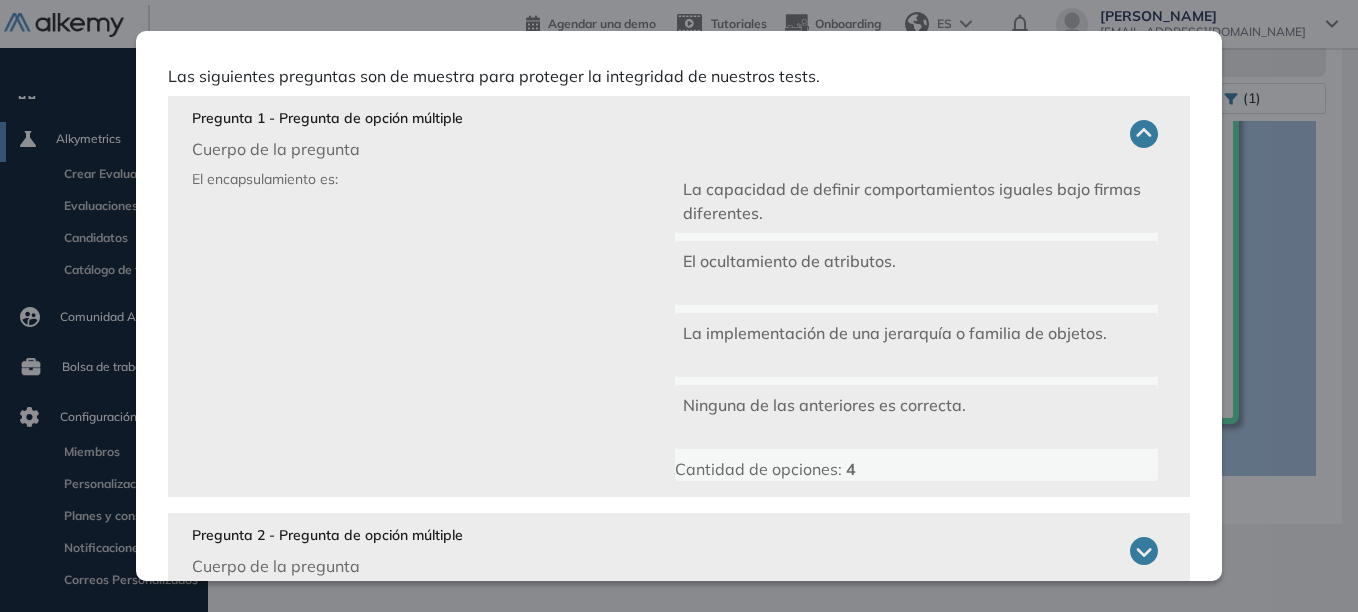 click on "Pregunta 1 -
Pregunta de opción múltiple  Cuerpo de la pregunta" at bounding box center [675, 134] 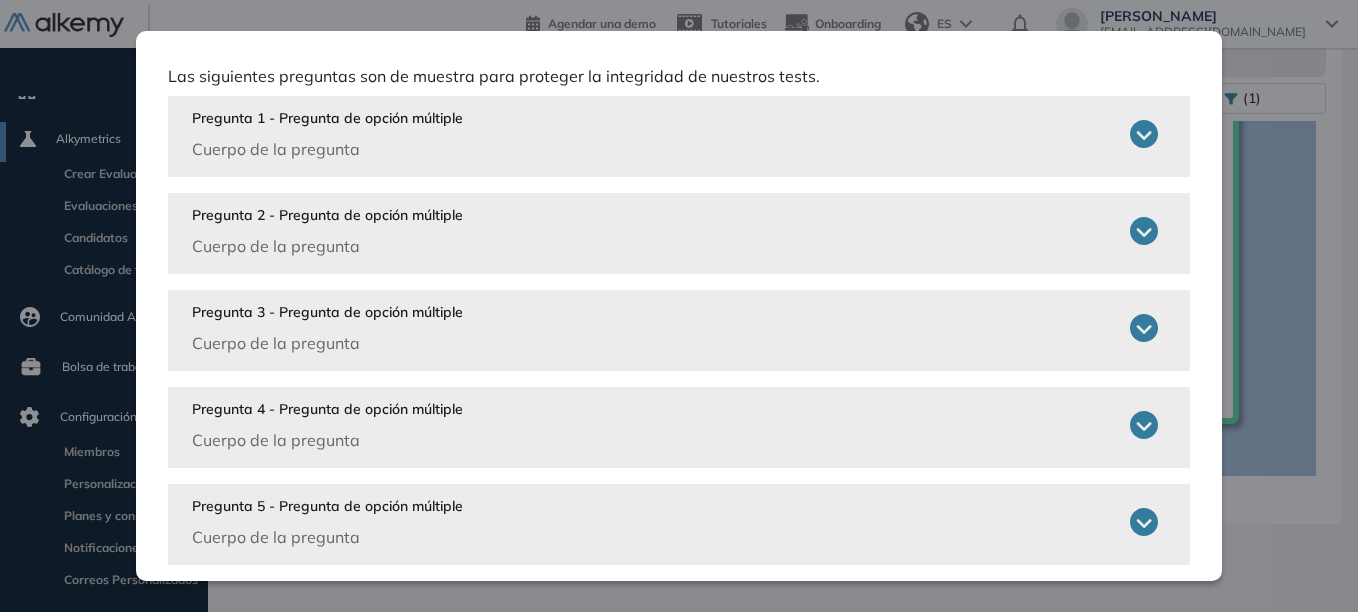 click on "Pregunta 2 -
Pregunta de opción múltiple  Cuerpo de la pregunta" at bounding box center [675, 231] 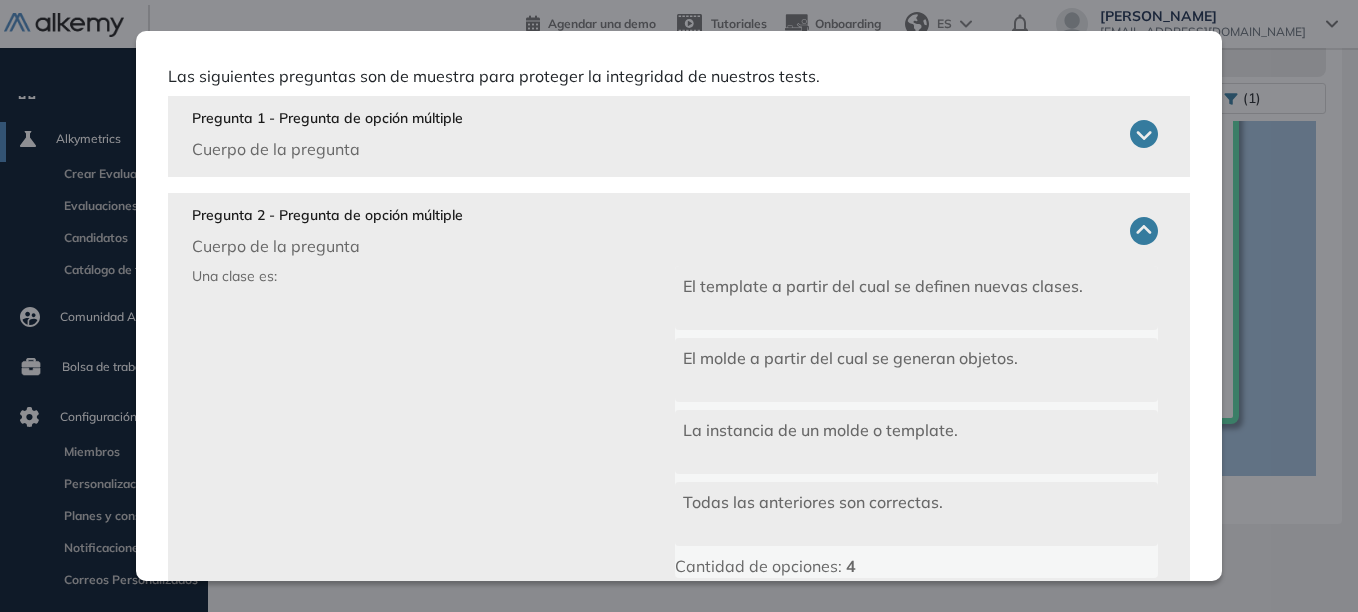 click on "Pregunta 2 -
Pregunta de opción múltiple  Cuerpo de la pregunta" at bounding box center [675, 231] 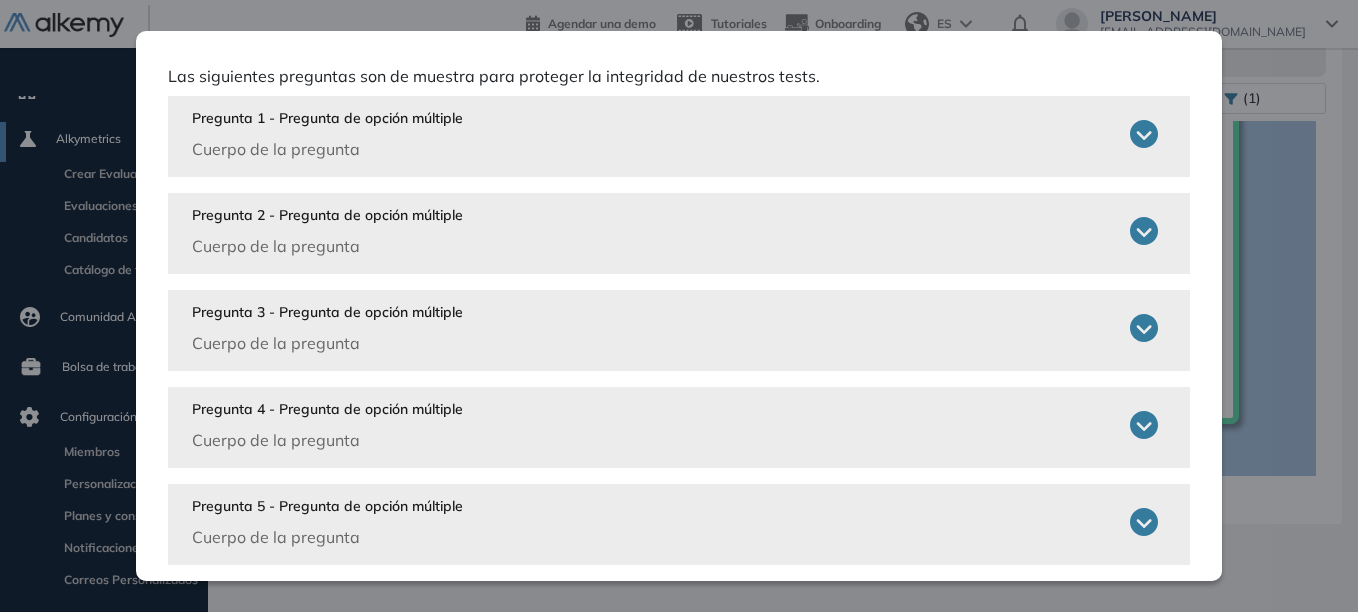 scroll, scrollTop: 123, scrollLeft: 0, axis: vertical 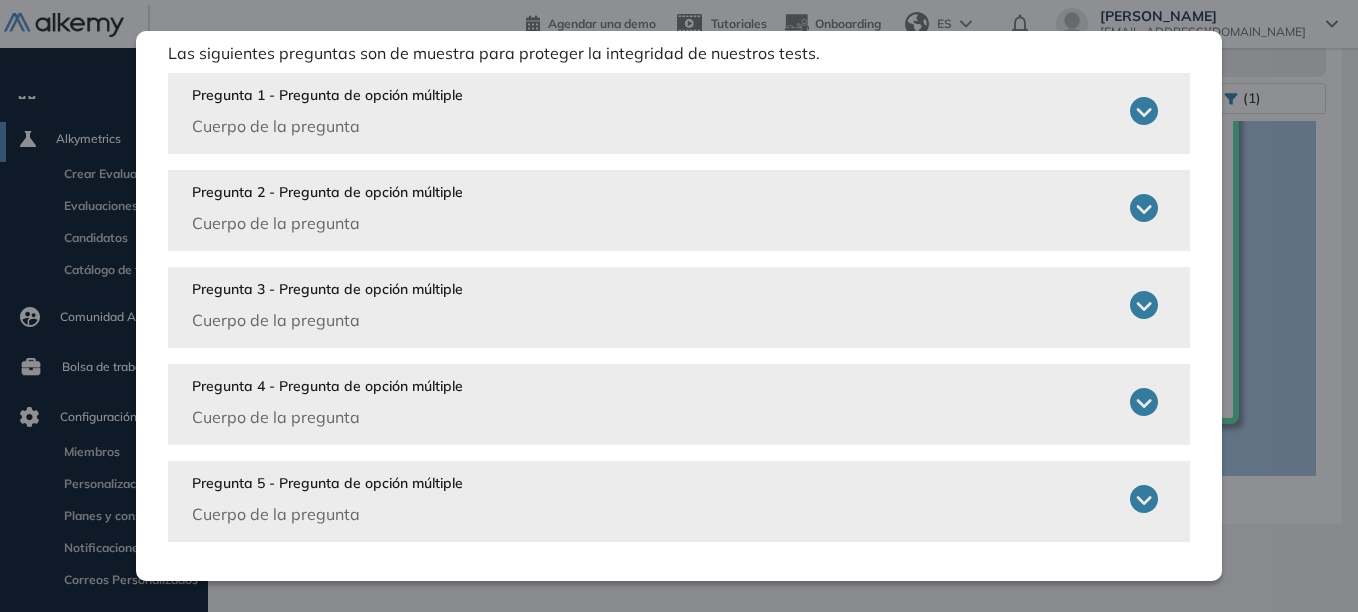 click on "Pregunta 3 -
Pregunta de opción múltiple  Cuerpo de la pregunta" at bounding box center (675, 305) 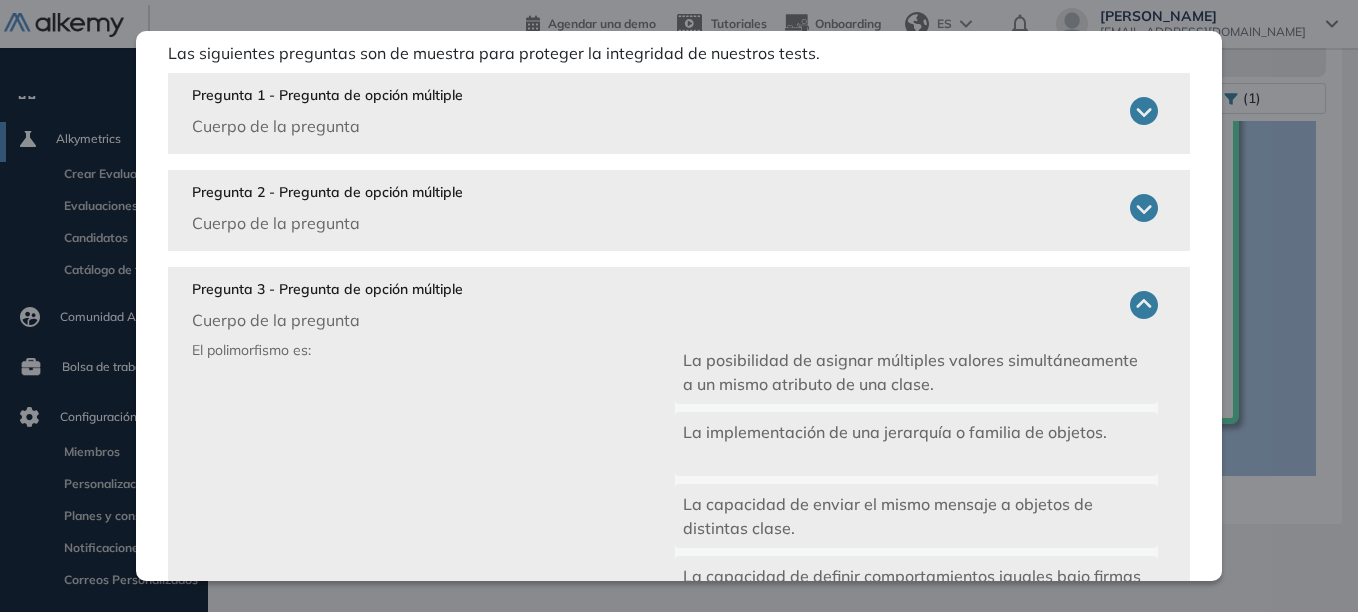 click on "Pregunta 3 -
Pregunta de opción múltiple  Cuerpo de la pregunta" at bounding box center [675, 305] 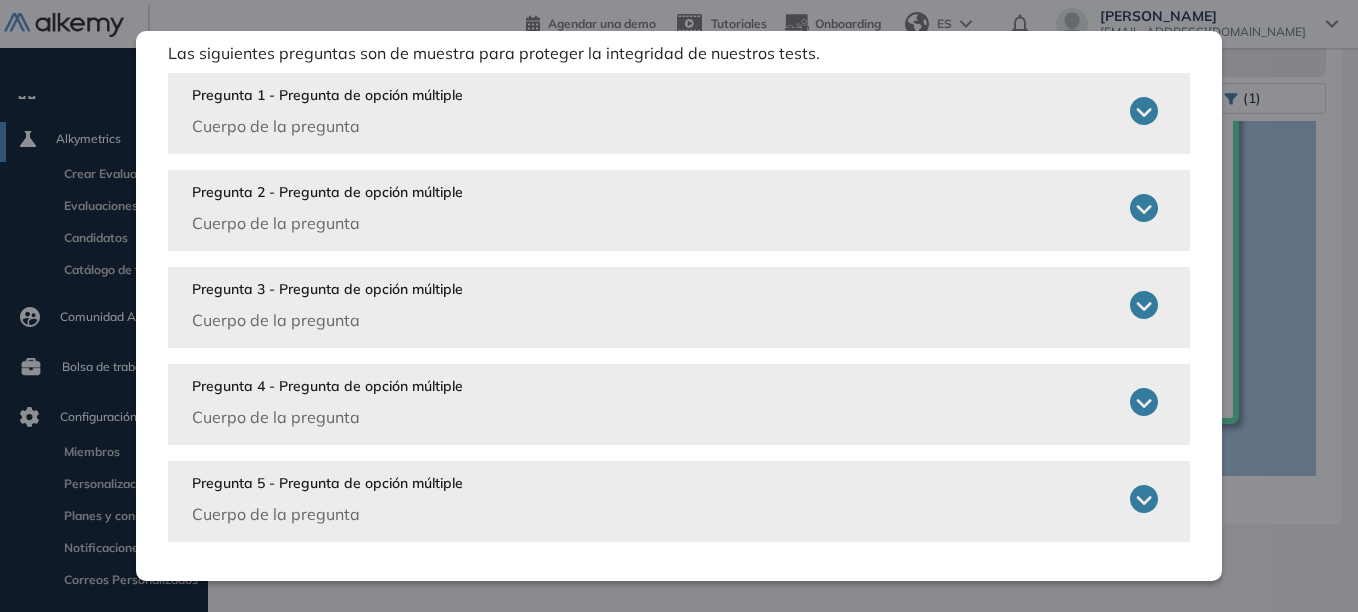 click on "Pregunta 4 -
Pregunta de opción múltiple  Cuerpo de la pregunta" at bounding box center [675, 402] 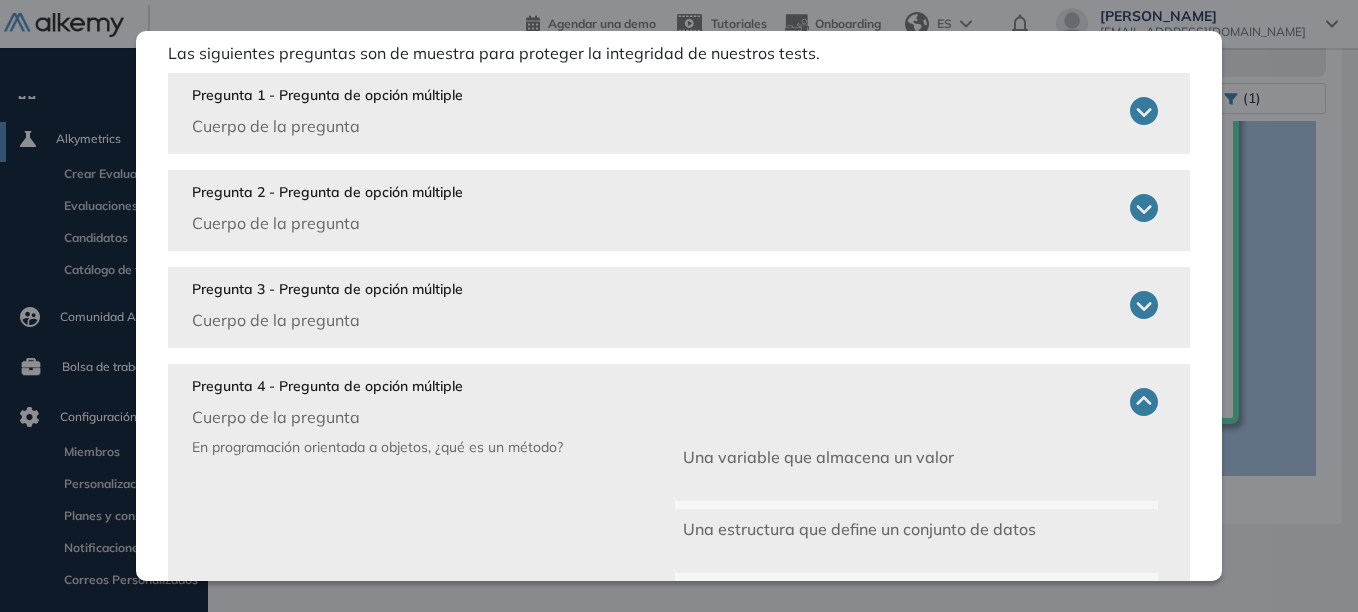 click on "Pregunta 4 -
Pregunta de opción múltiple  Cuerpo de la pregunta" at bounding box center [675, 402] 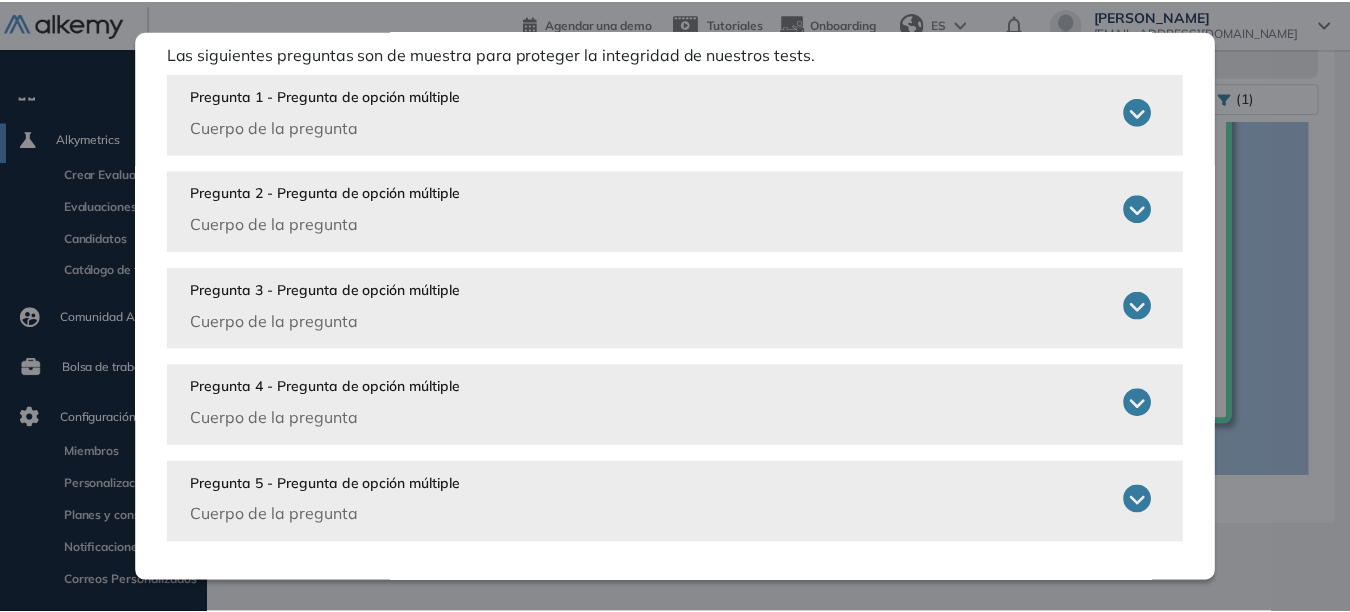 scroll, scrollTop: 0, scrollLeft: 0, axis: both 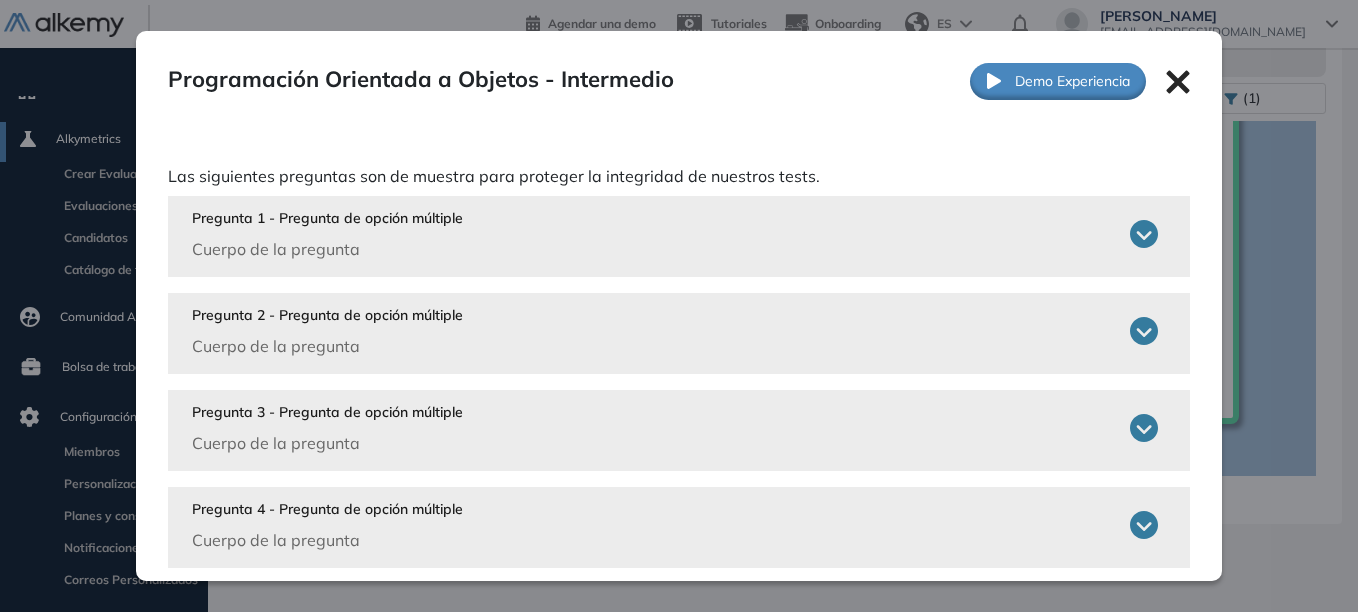 click 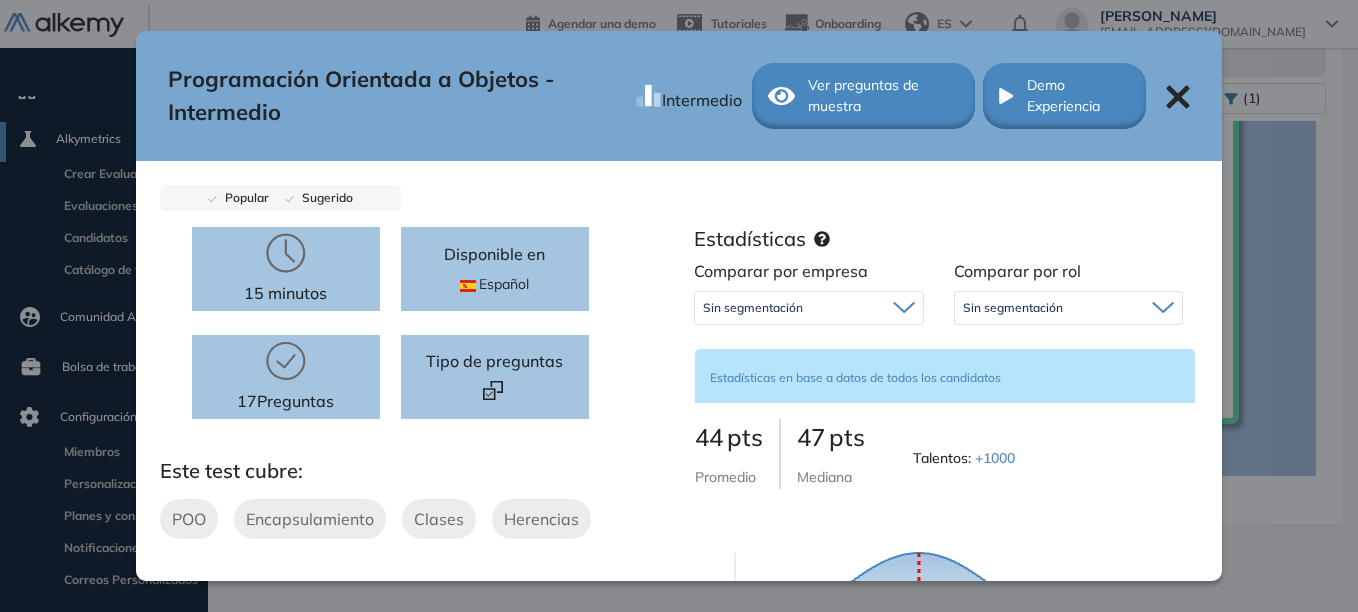 click 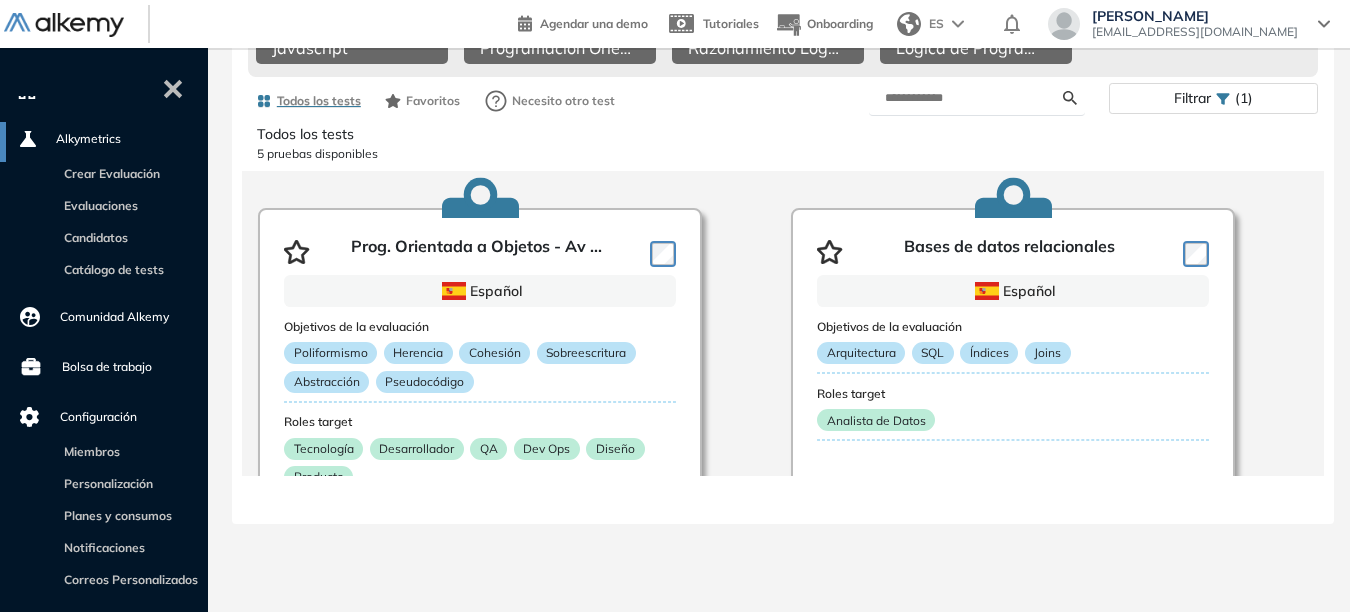scroll, scrollTop: 1100, scrollLeft: 0, axis: vertical 